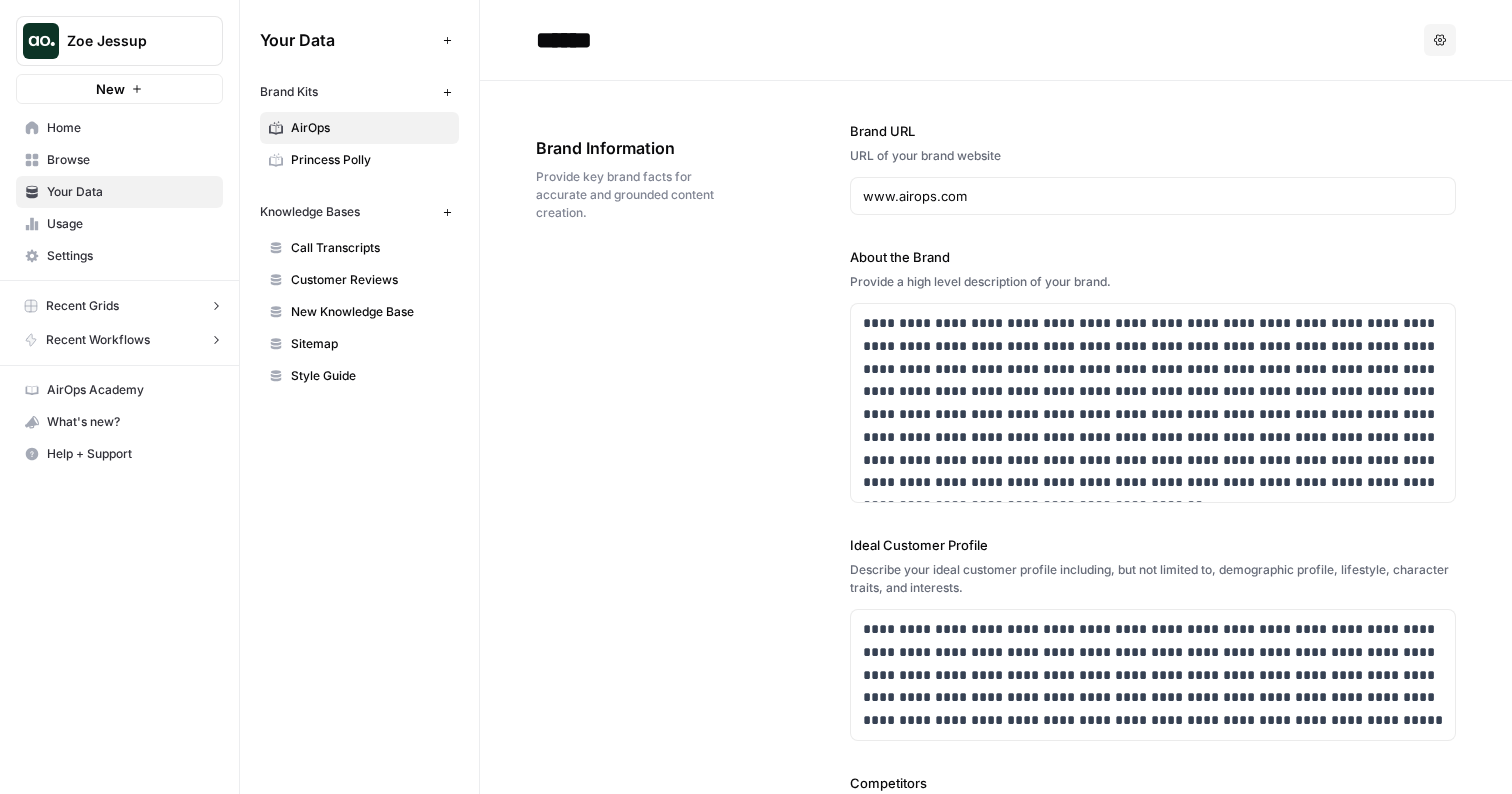 scroll, scrollTop: 0, scrollLeft: 0, axis: both 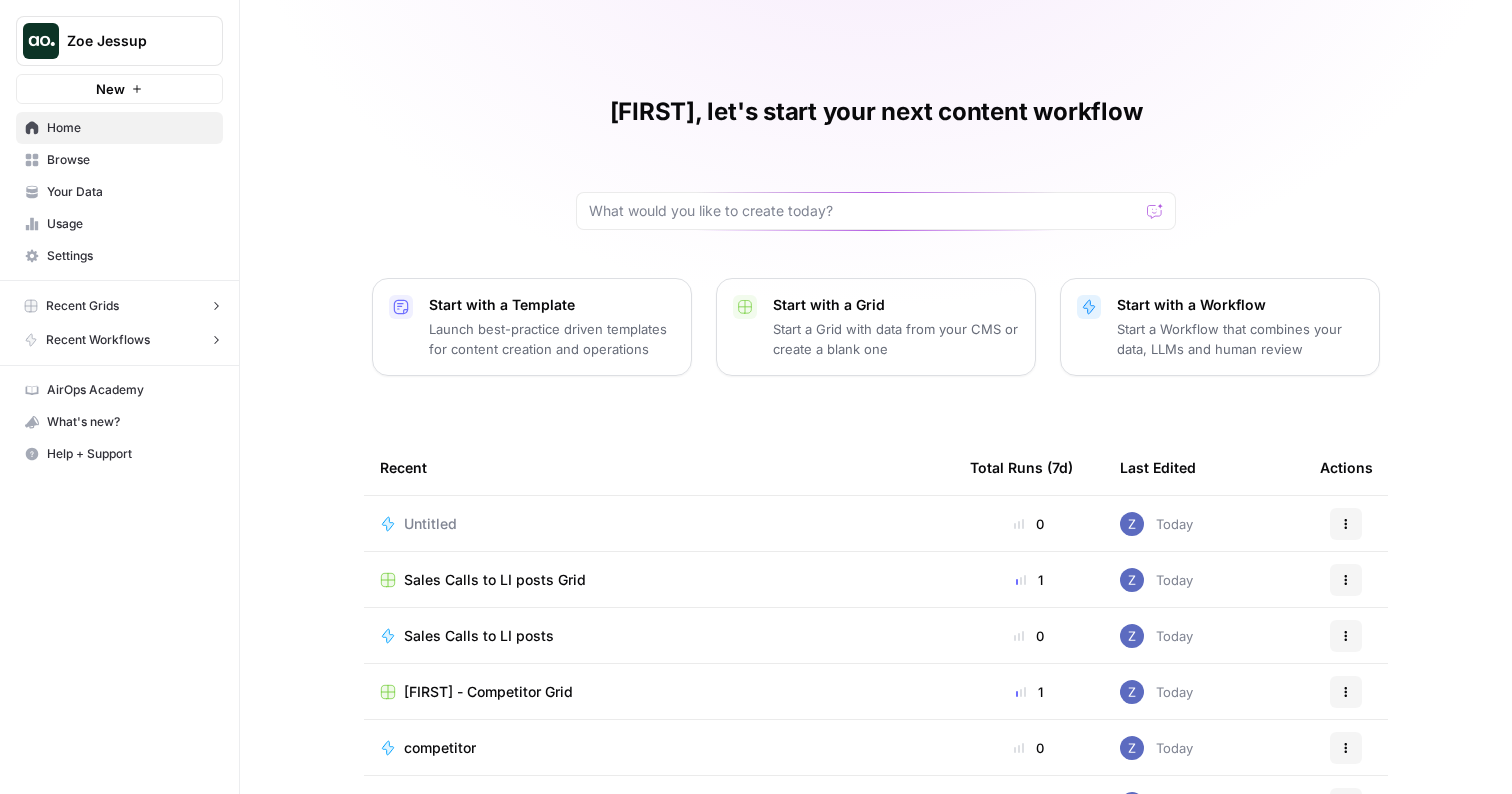 click on "New" at bounding box center [110, 89] 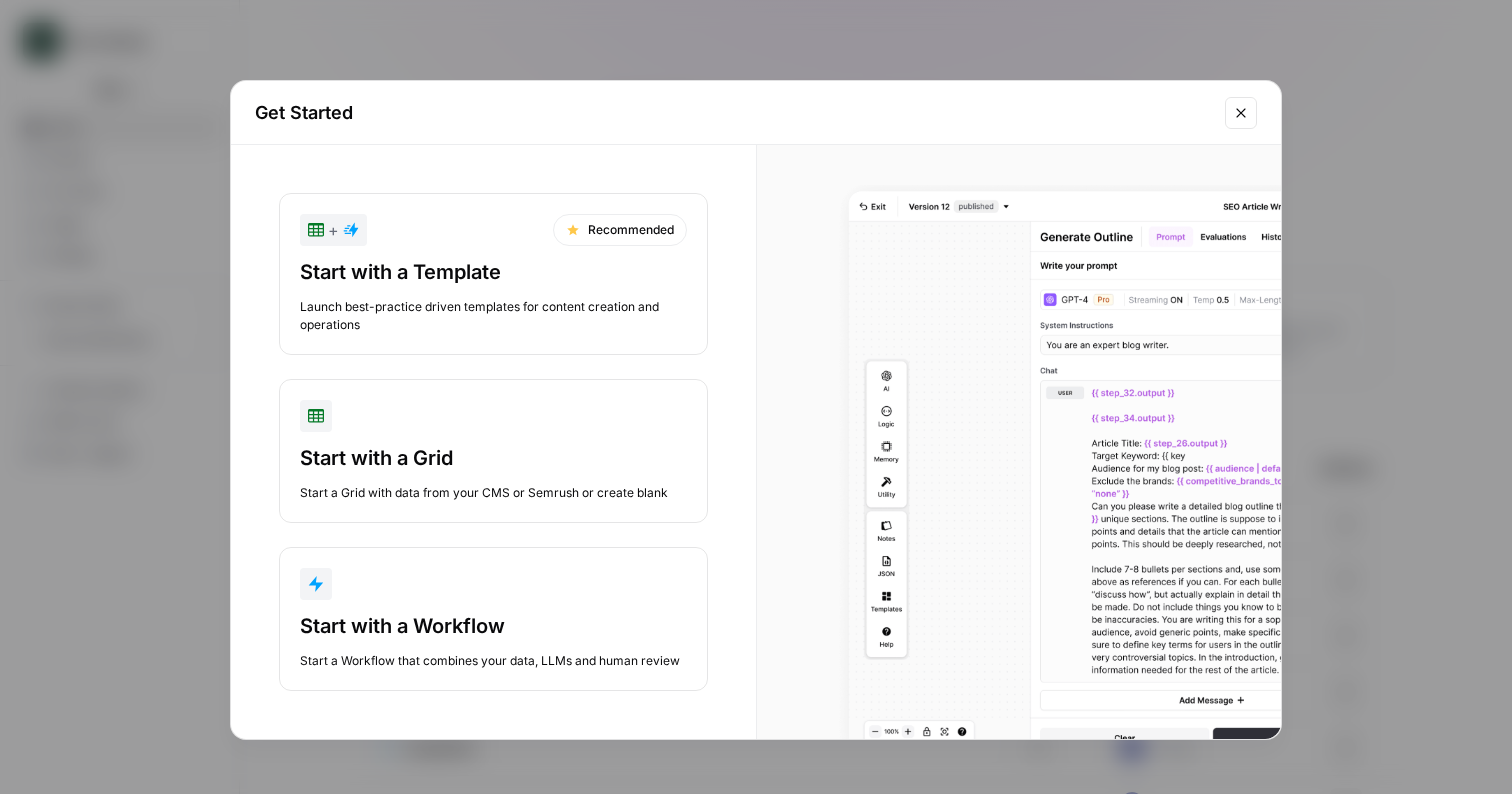 click on "Start with a Workflow Start a Workflow that combines your data, LLMs and human review" at bounding box center (493, 619) 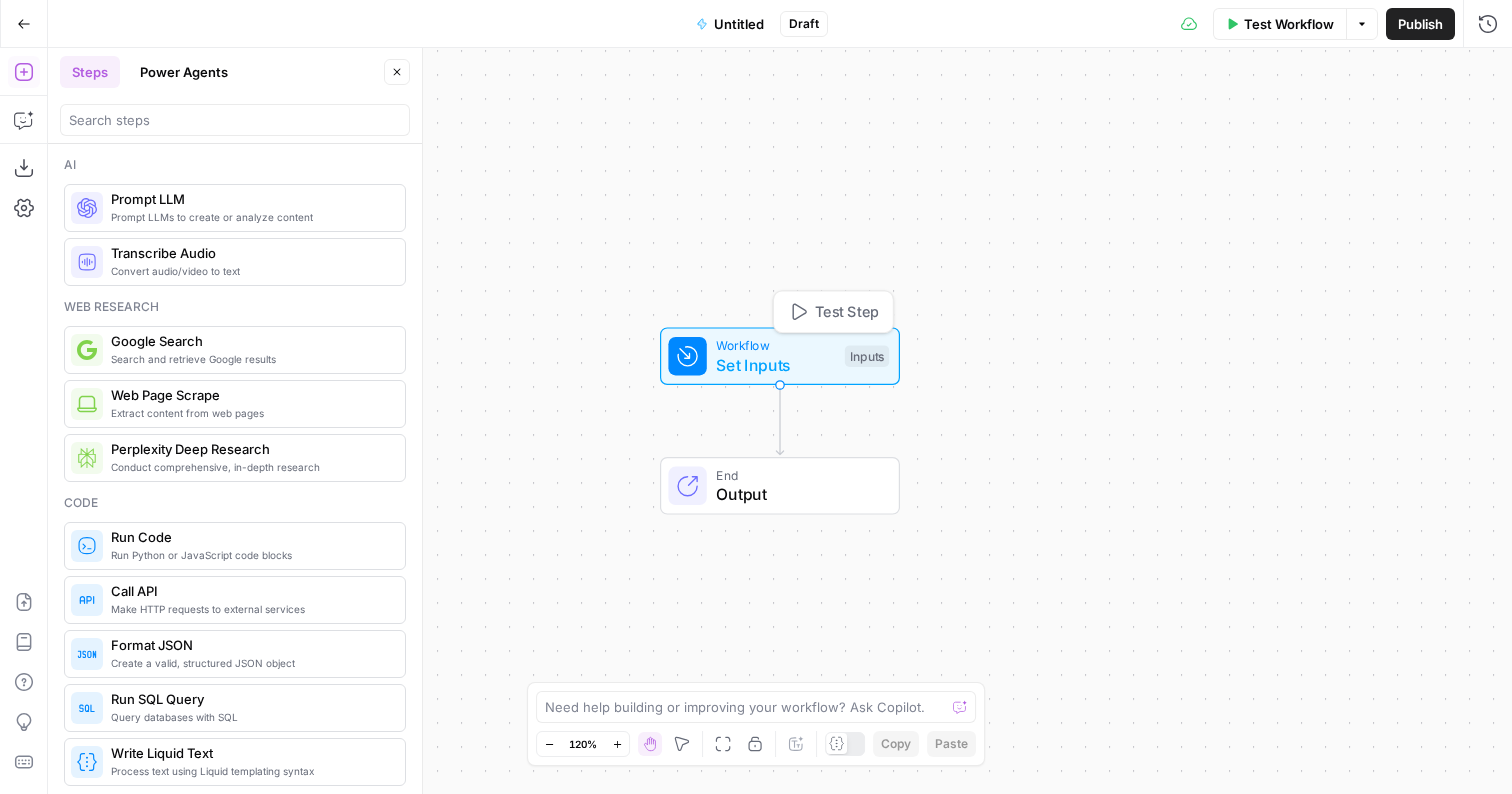 click on "Set Inputs" at bounding box center [775, 365] 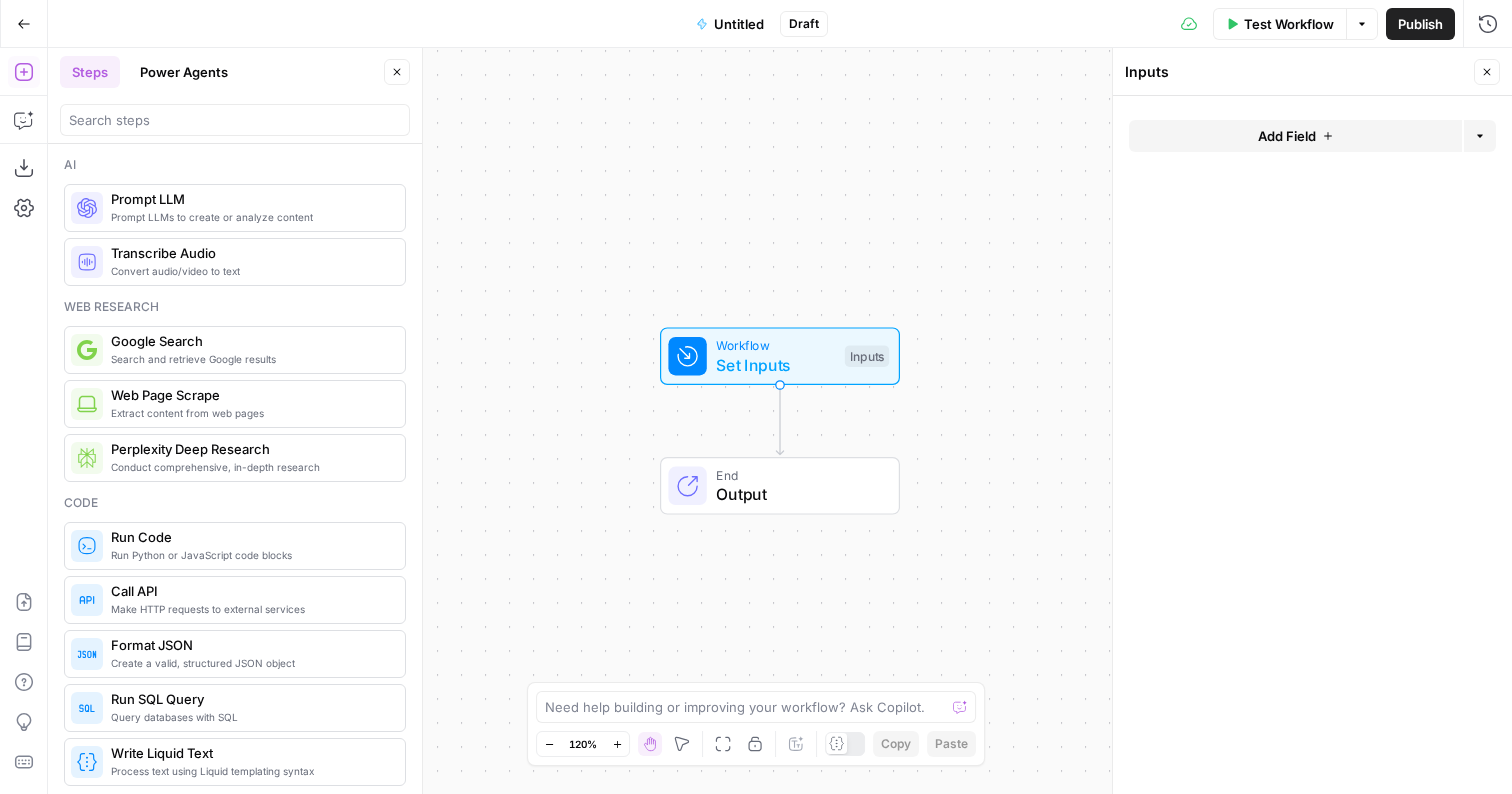 click on "Add Field" at bounding box center [1295, 136] 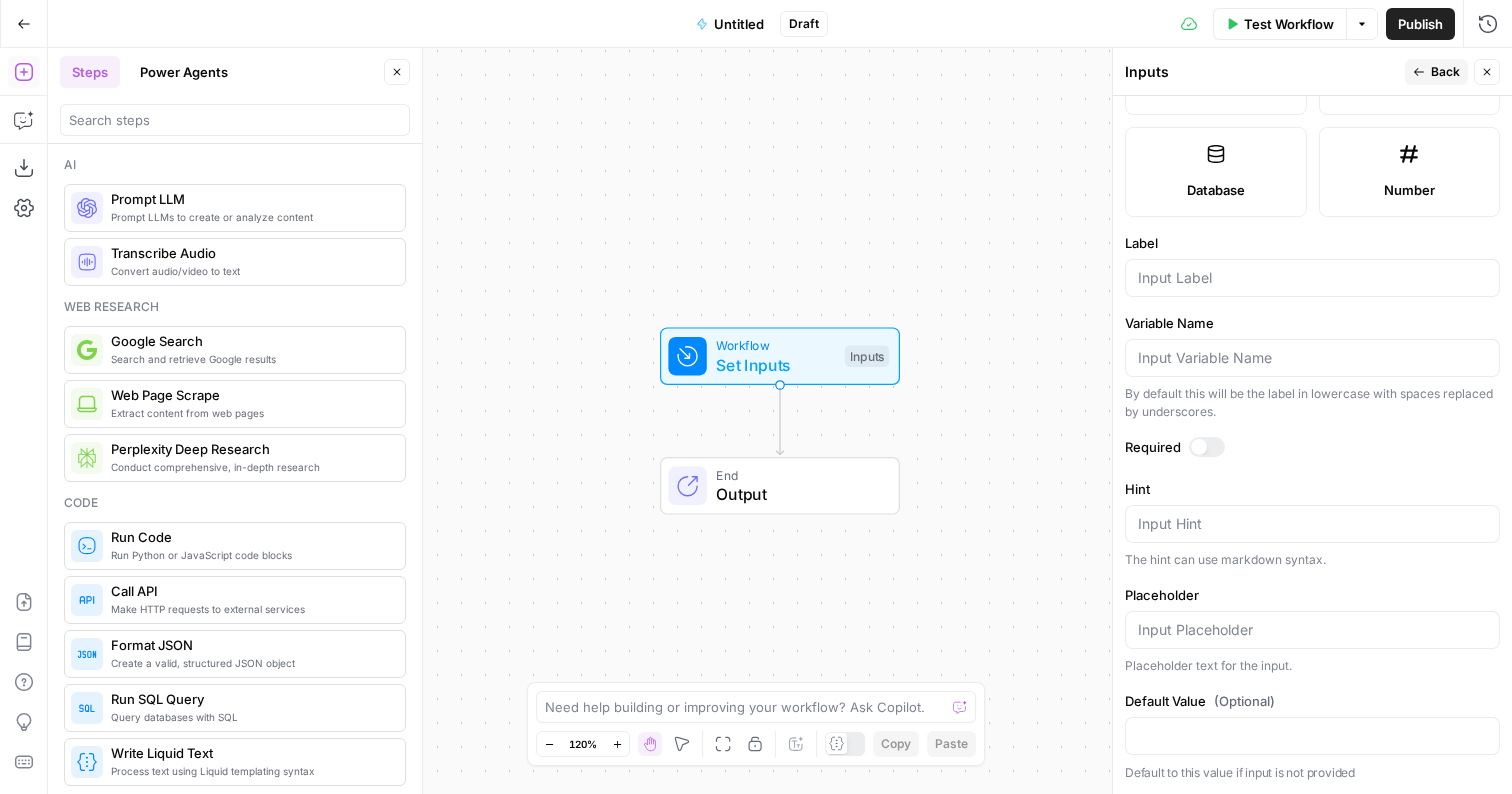 scroll, scrollTop: 0, scrollLeft: 0, axis: both 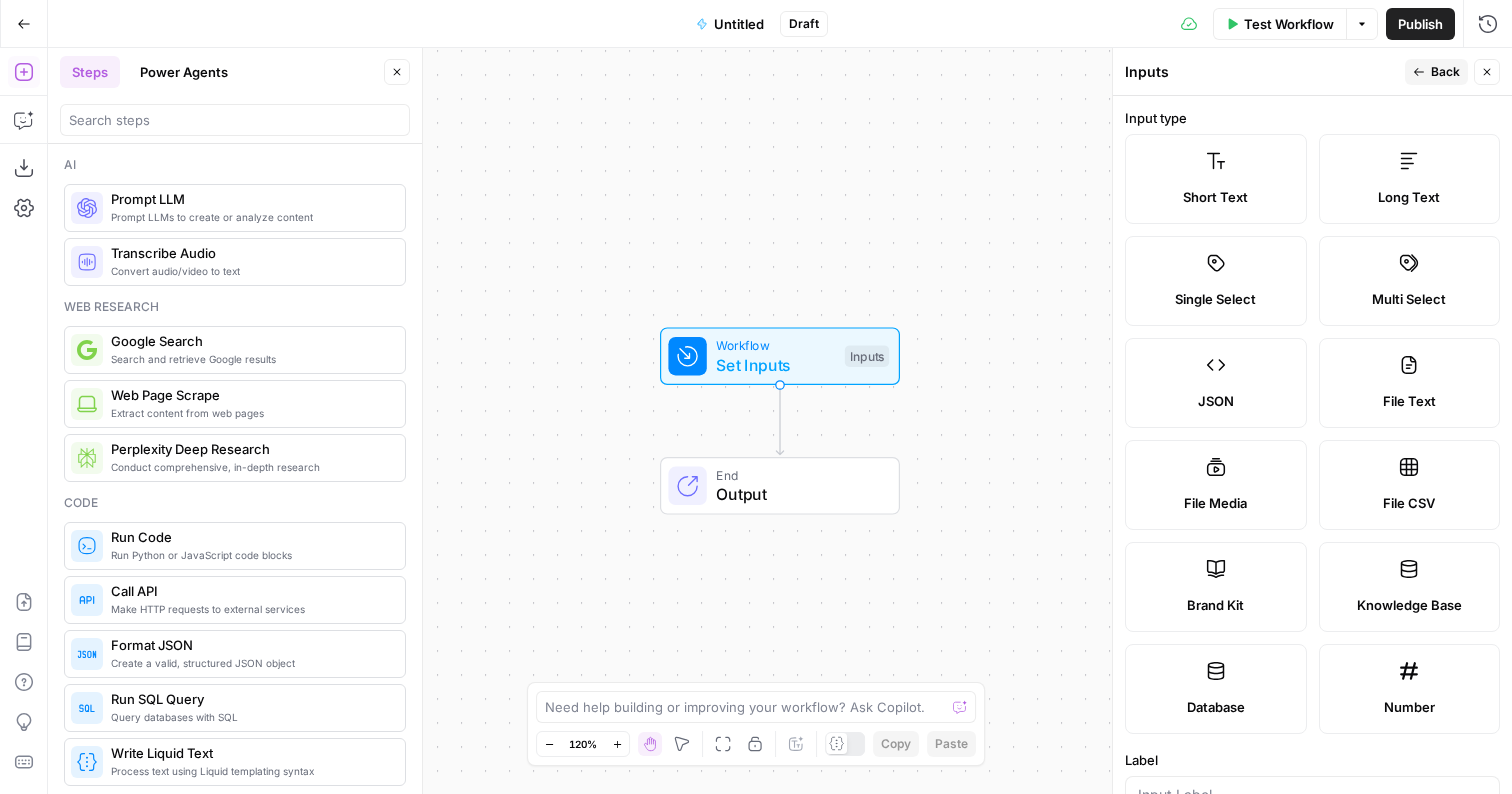 click on "Long Text" at bounding box center (1410, 179) 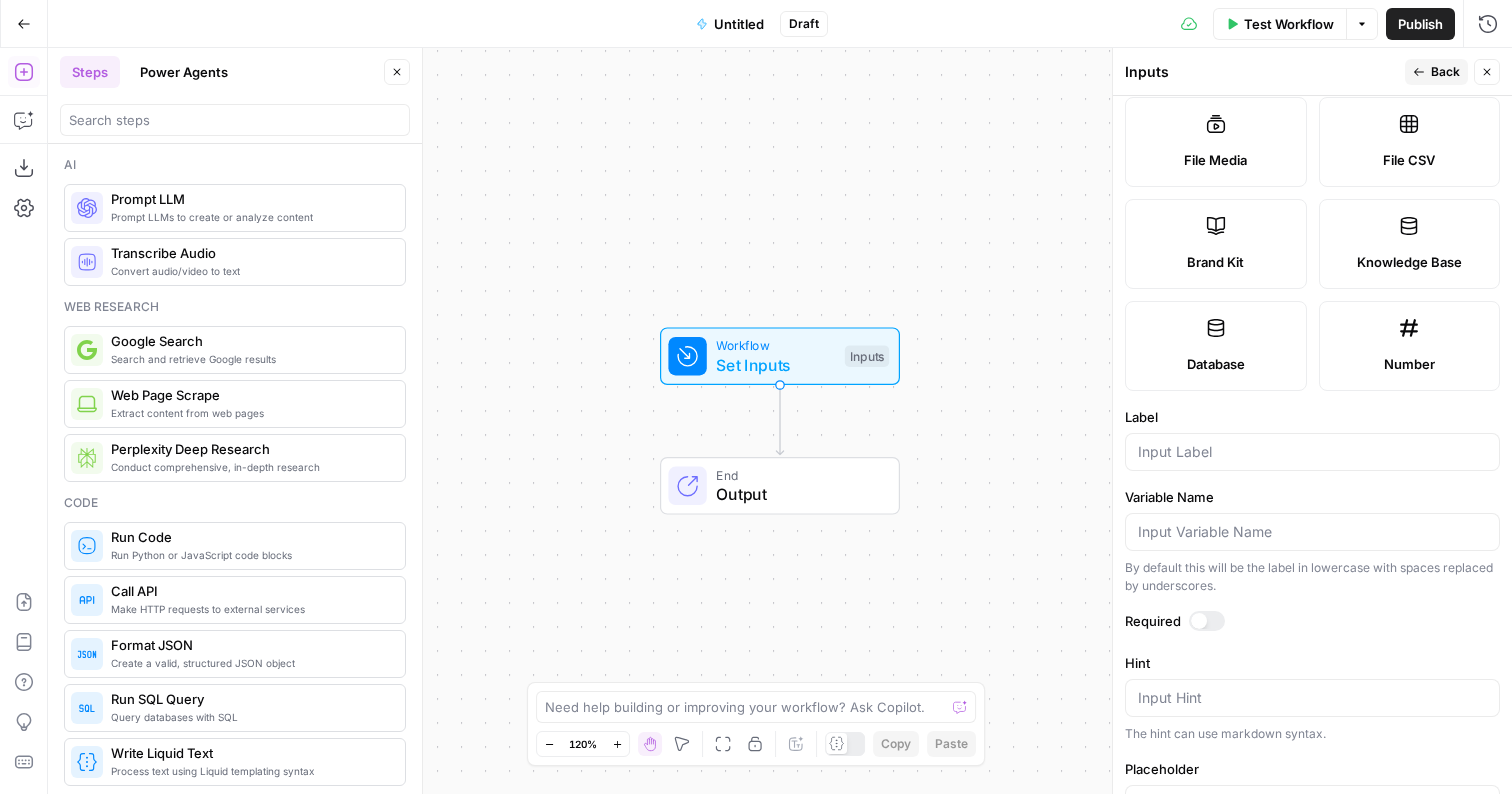 scroll, scrollTop: 378, scrollLeft: 0, axis: vertical 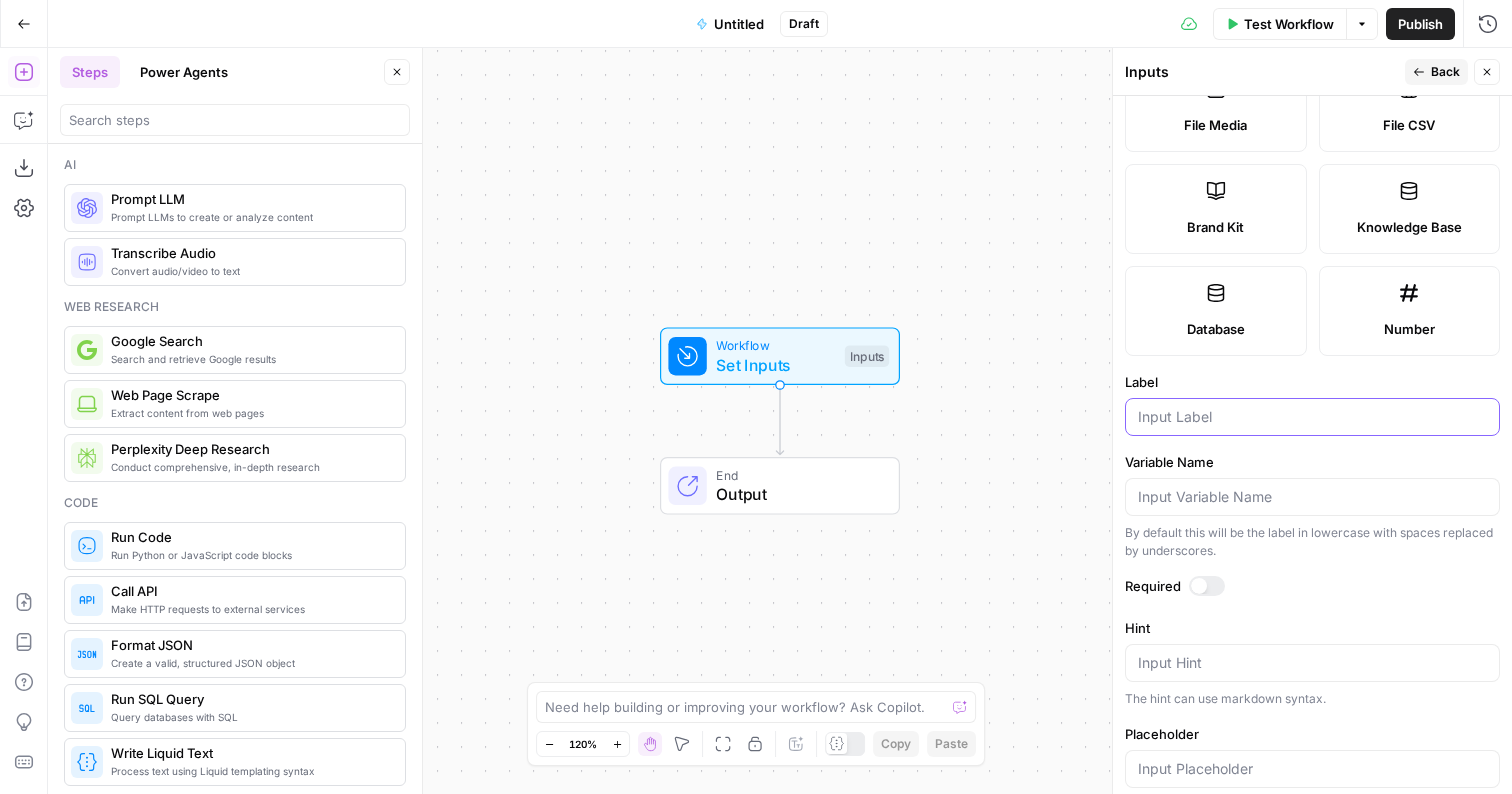 click on "Label" at bounding box center [1312, 417] 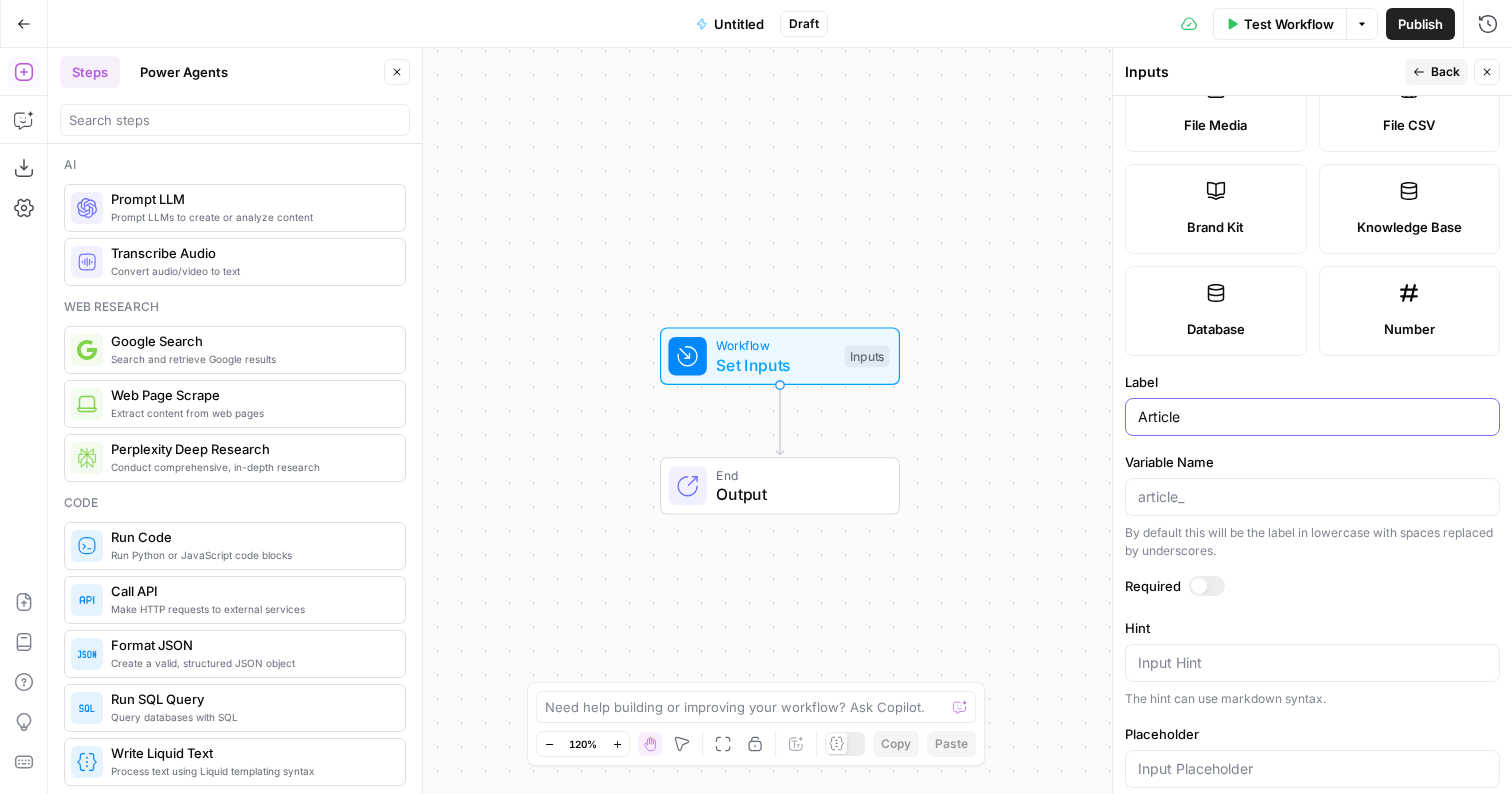 type on "Article" 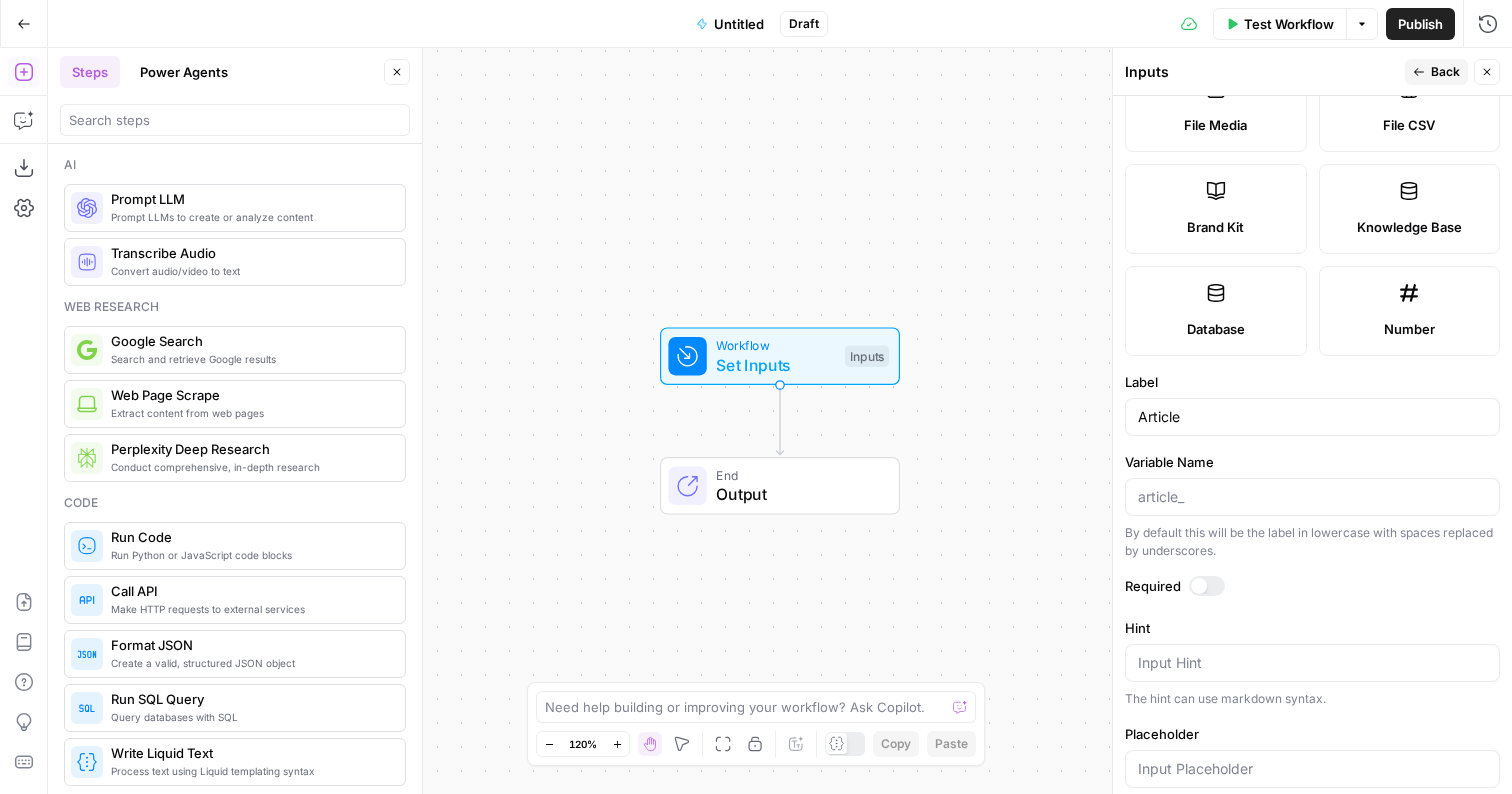 click on "Label" at bounding box center (1312, 382) 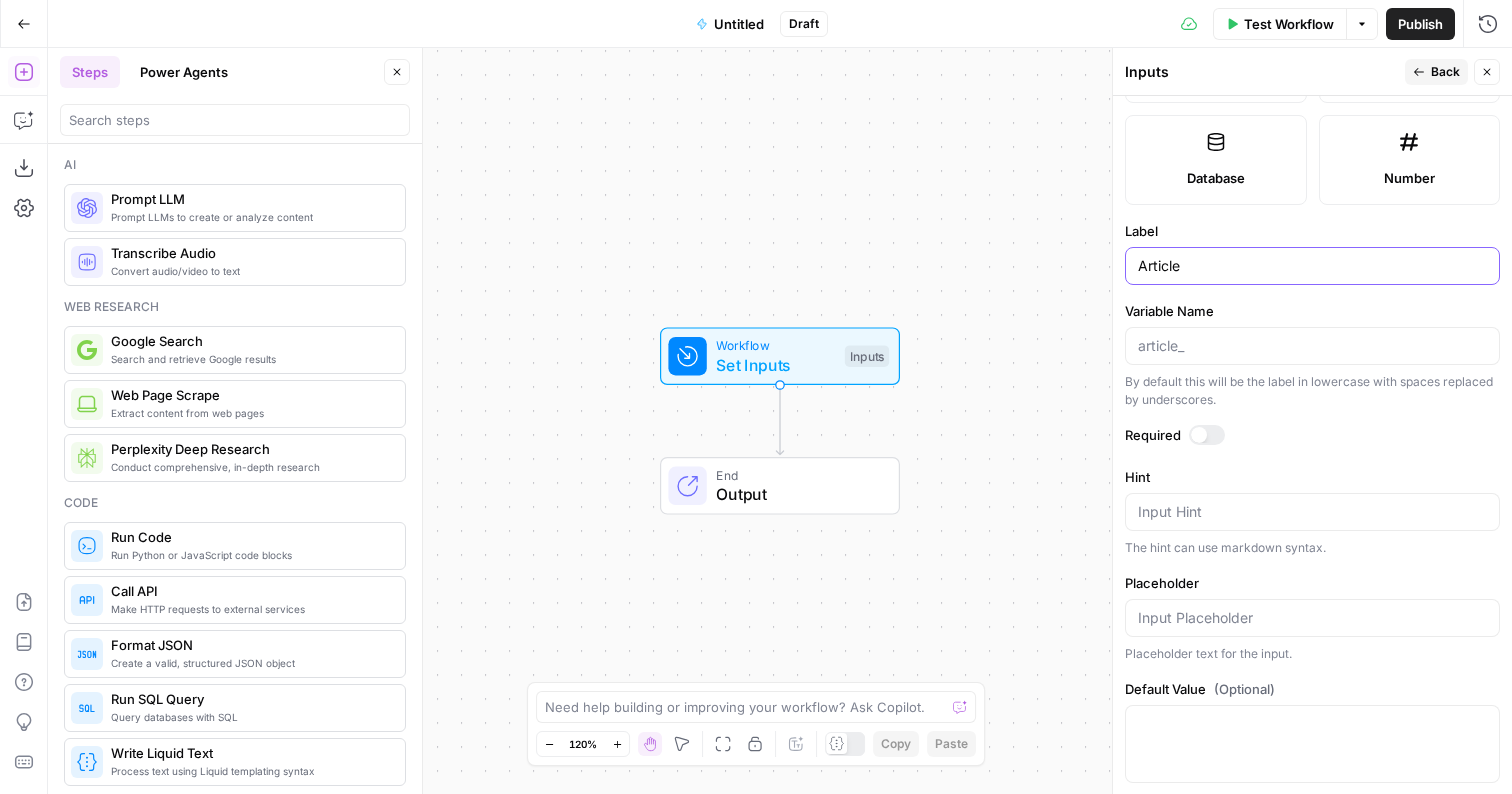 scroll, scrollTop: 557, scrollLeft: 0, axis: vertical 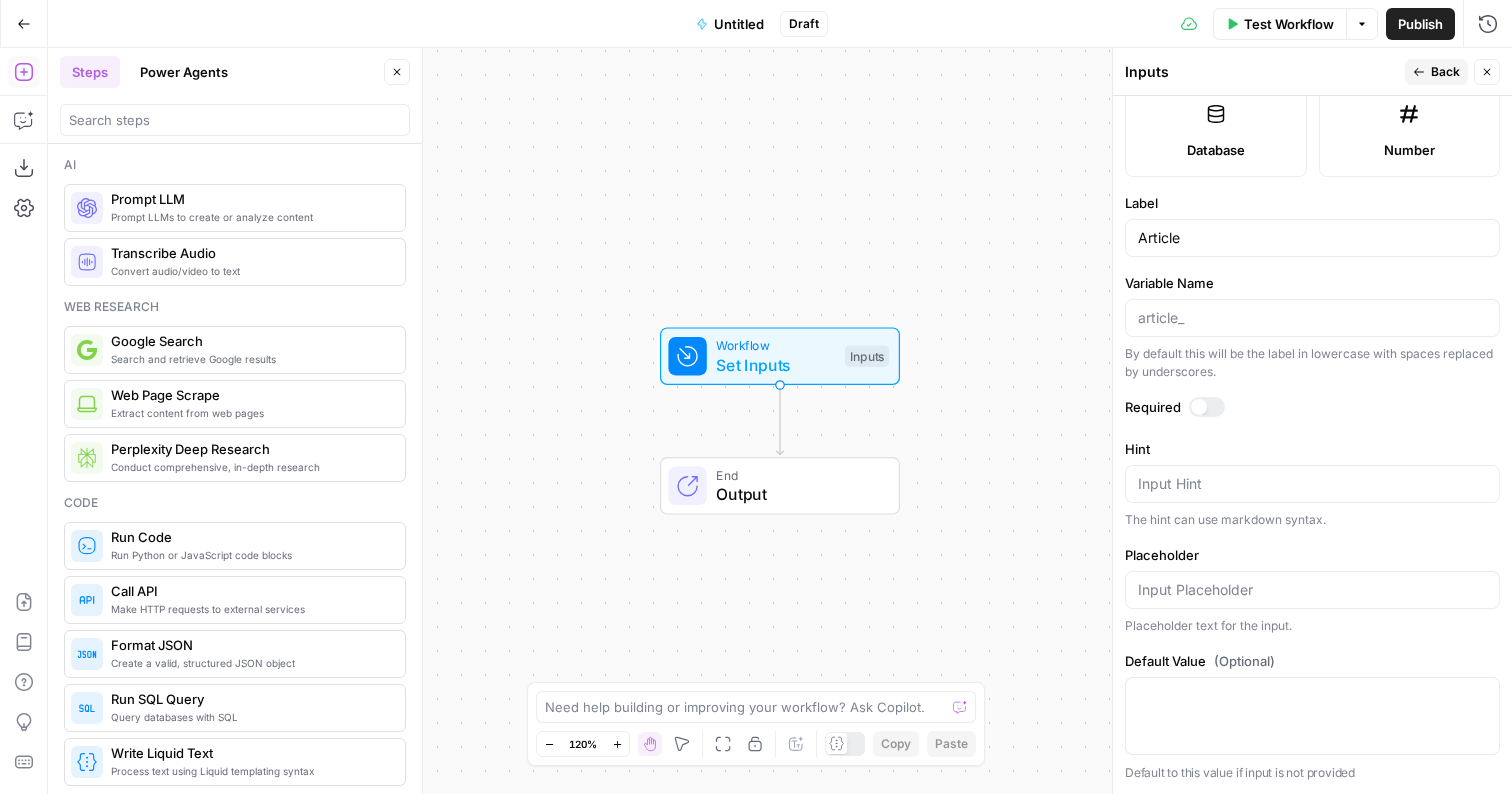 click on "Workflow Set Inputs Inputs End Output" at bounding box center [780, 421] 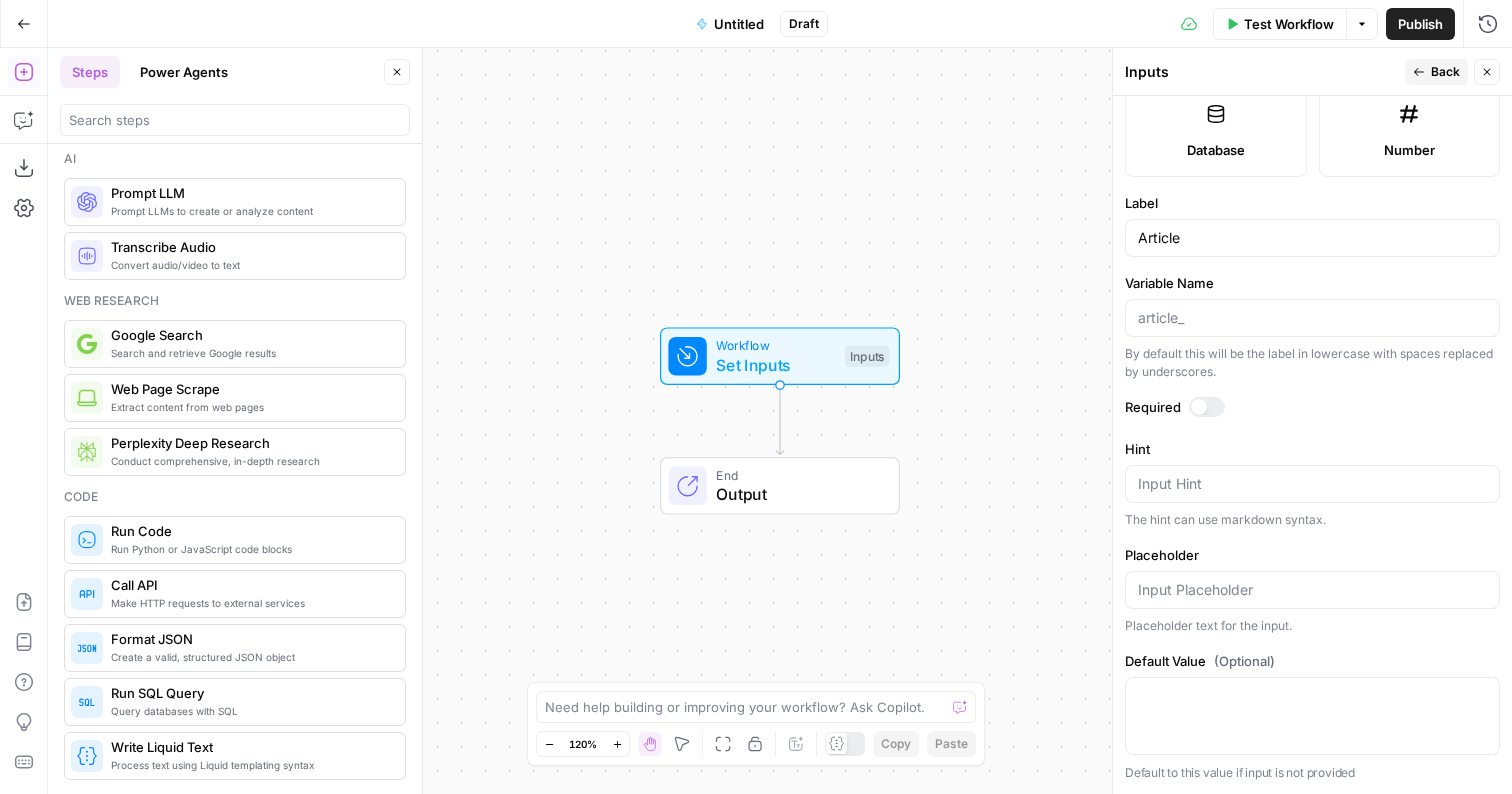 scroll, scrollTop: 0, scrollLeft: 0, axis: both 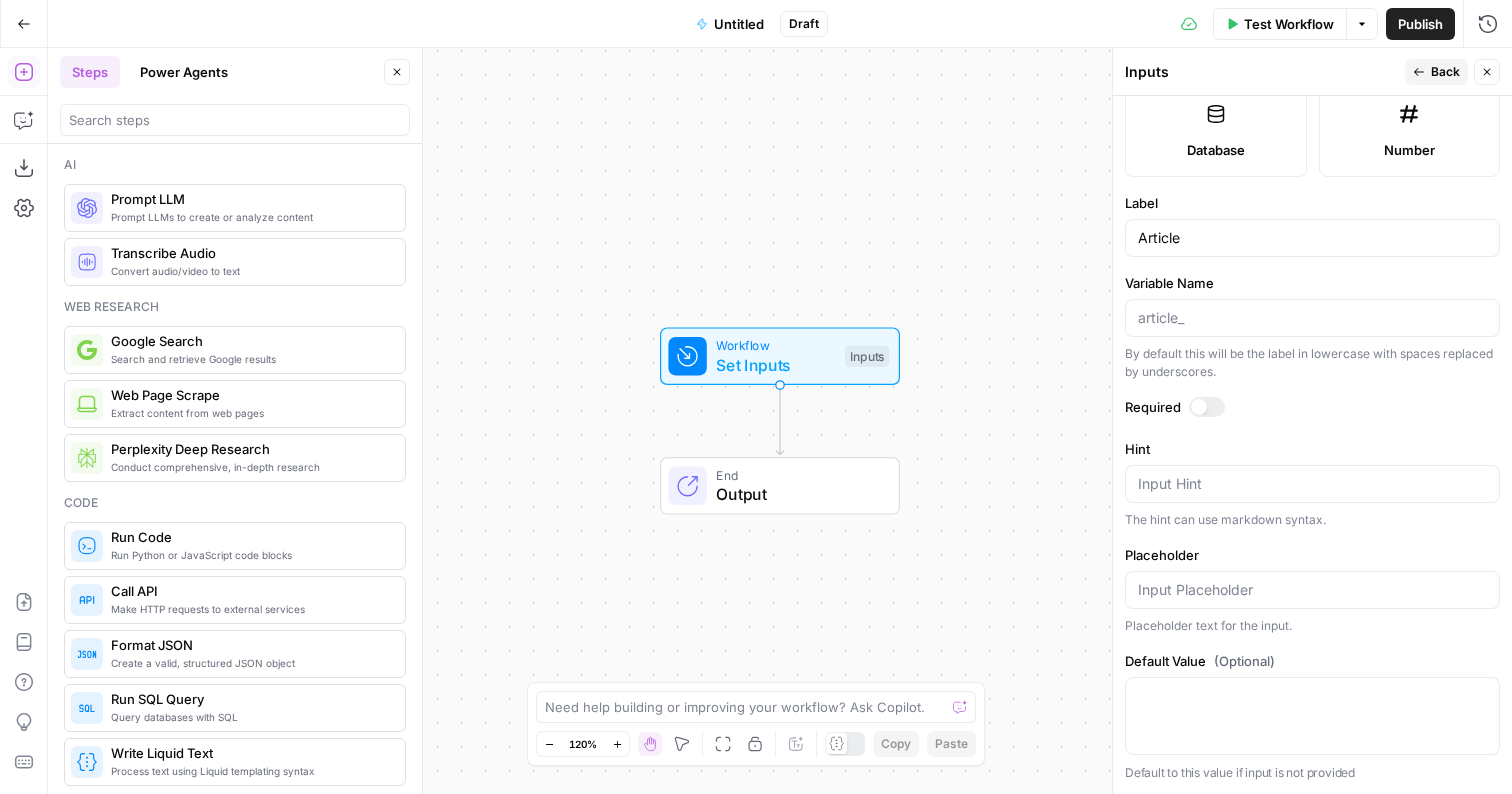 click on "Prompt LLMs to create or analyze content" at bounding box center (250, 217) 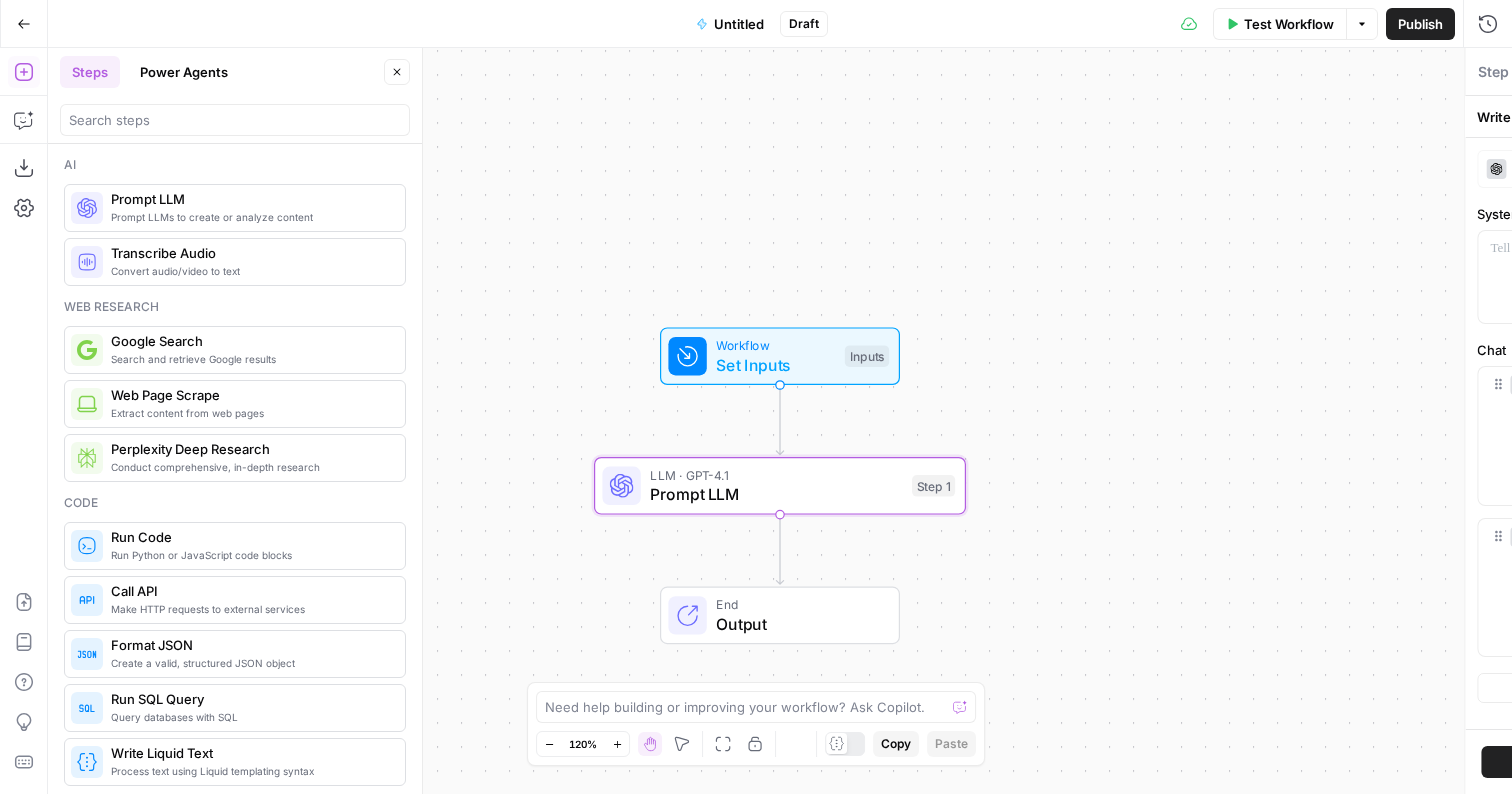 type on "Prompt LLM" 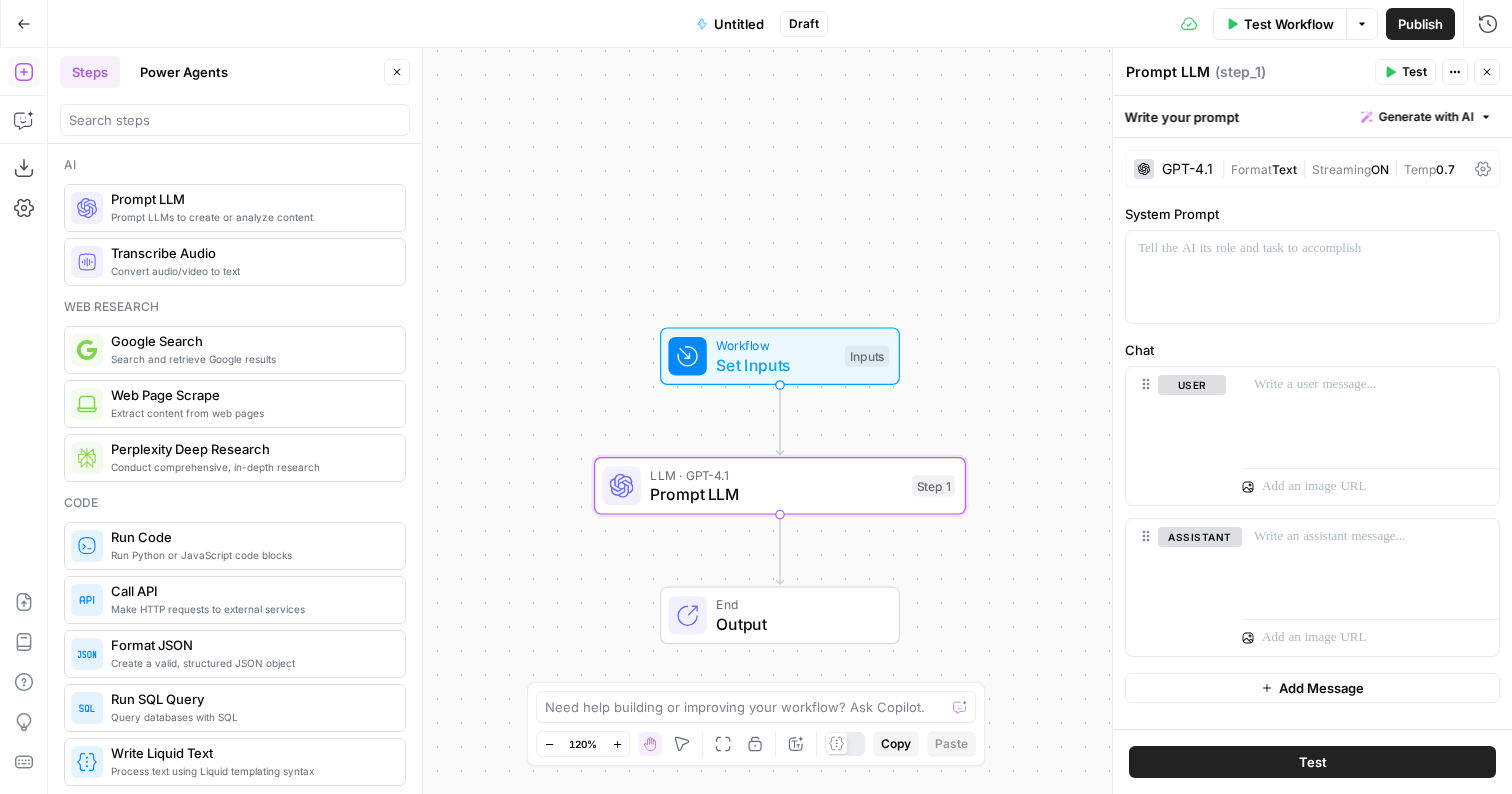 click 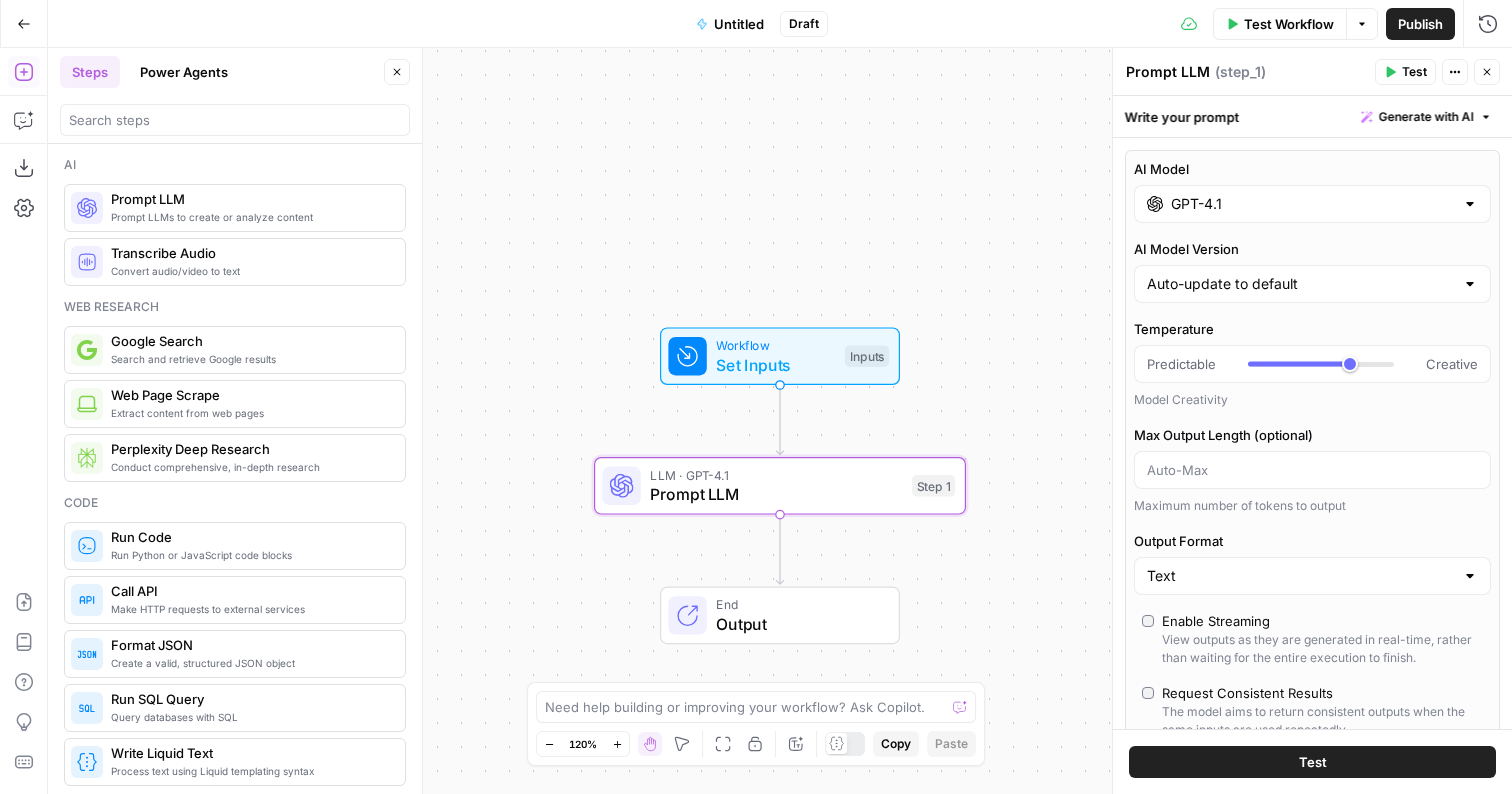 click on "GPT-4.1" at bounding box center [1312, 204] 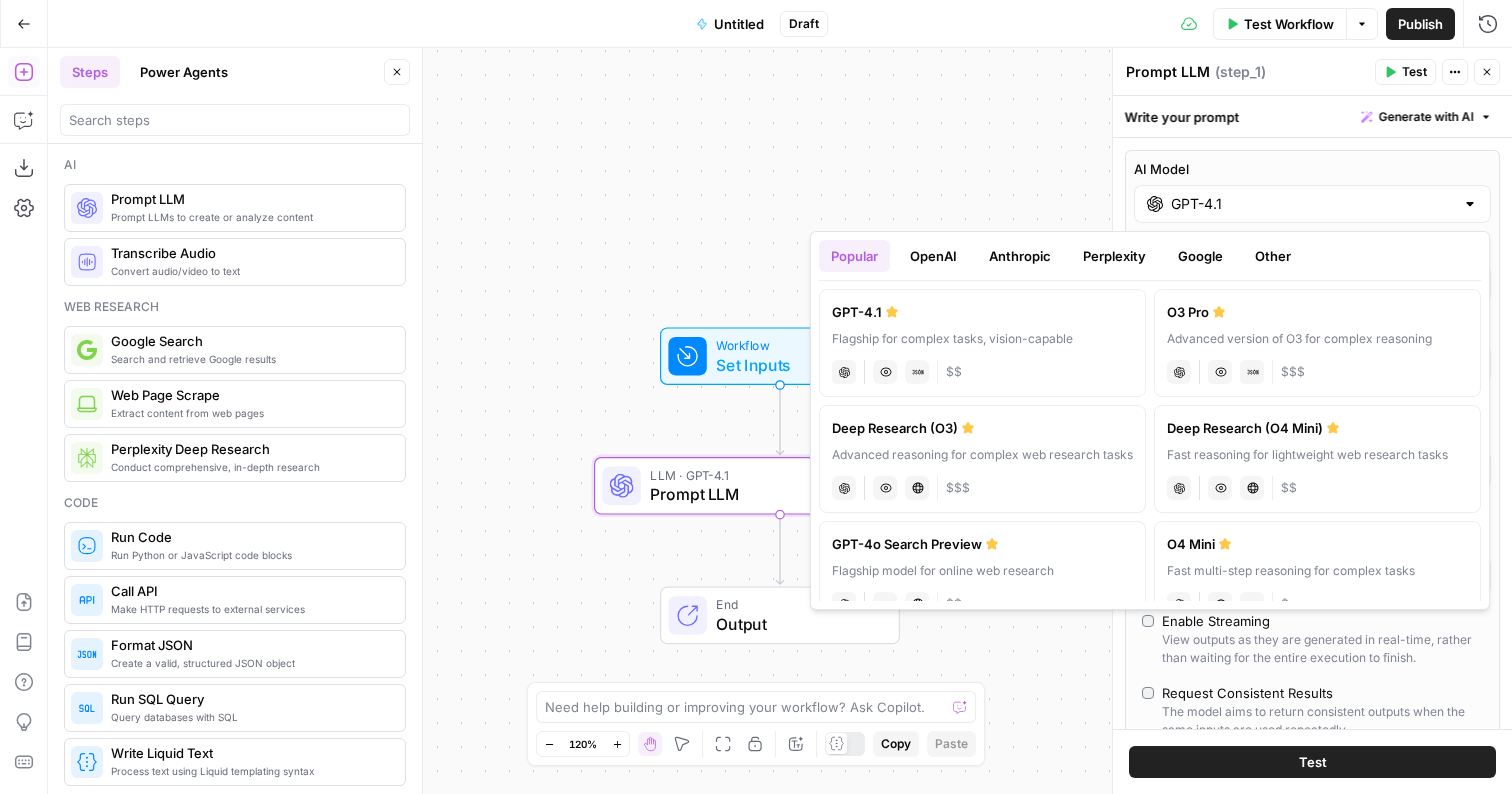 click on "Perplexity" at bounding box center (1114, 256) 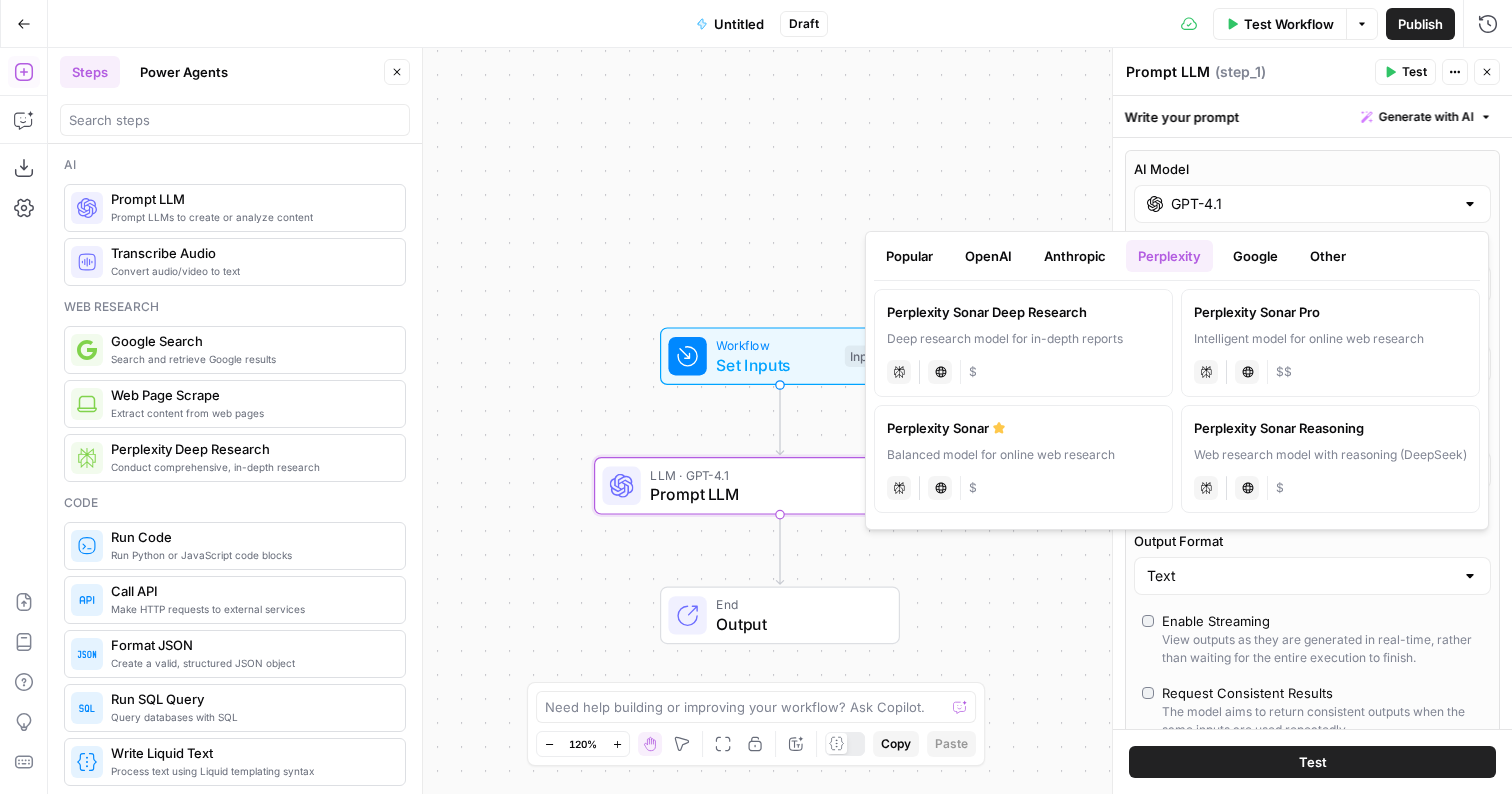 click on "Popular OpenAI Anthropic Perplexity Google Other" at bounding box center [1177, 260] 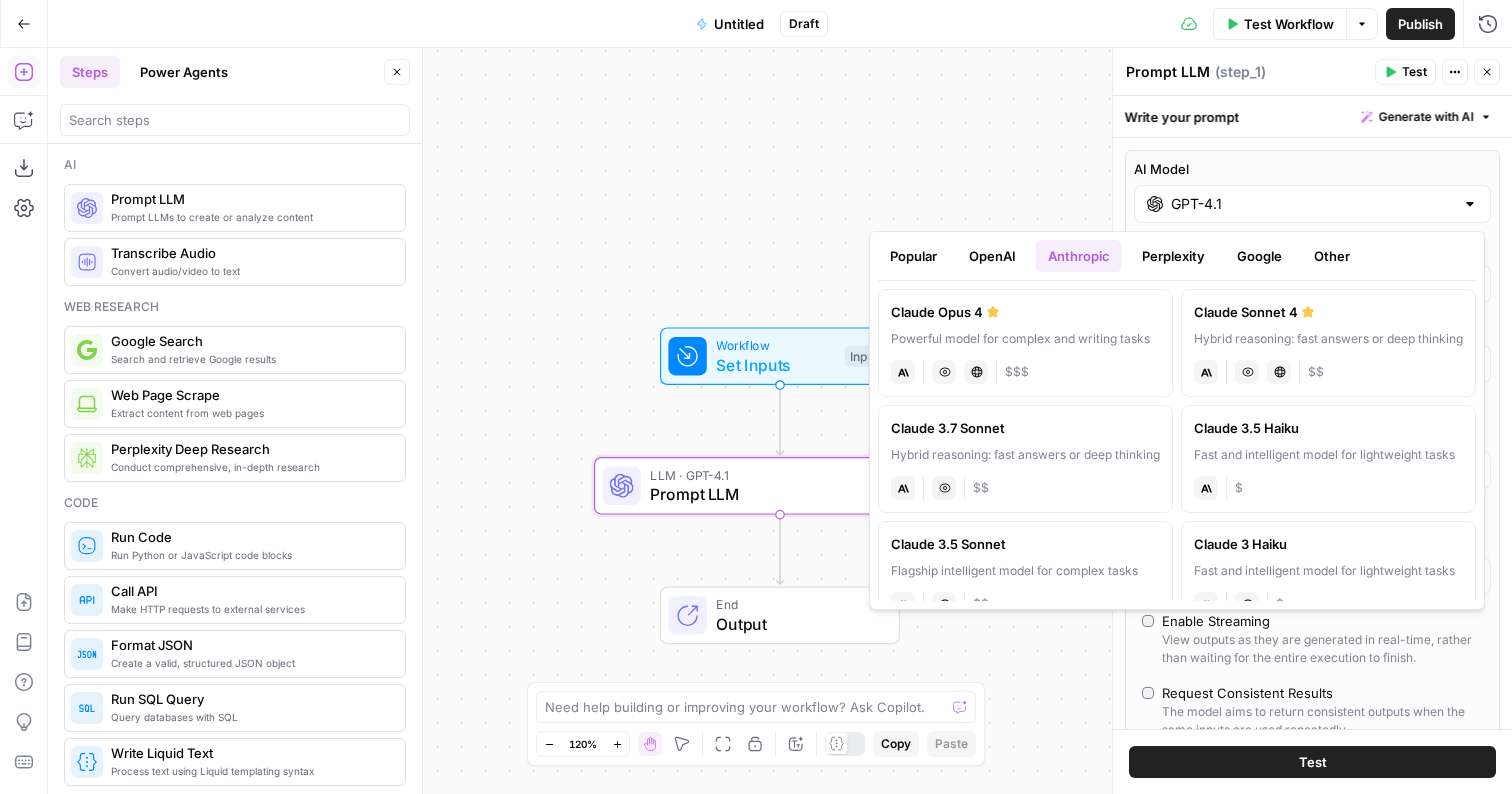 click on "Hybrid reasoning: fast answers or deep thinking" at bounding box center (1328, 339) 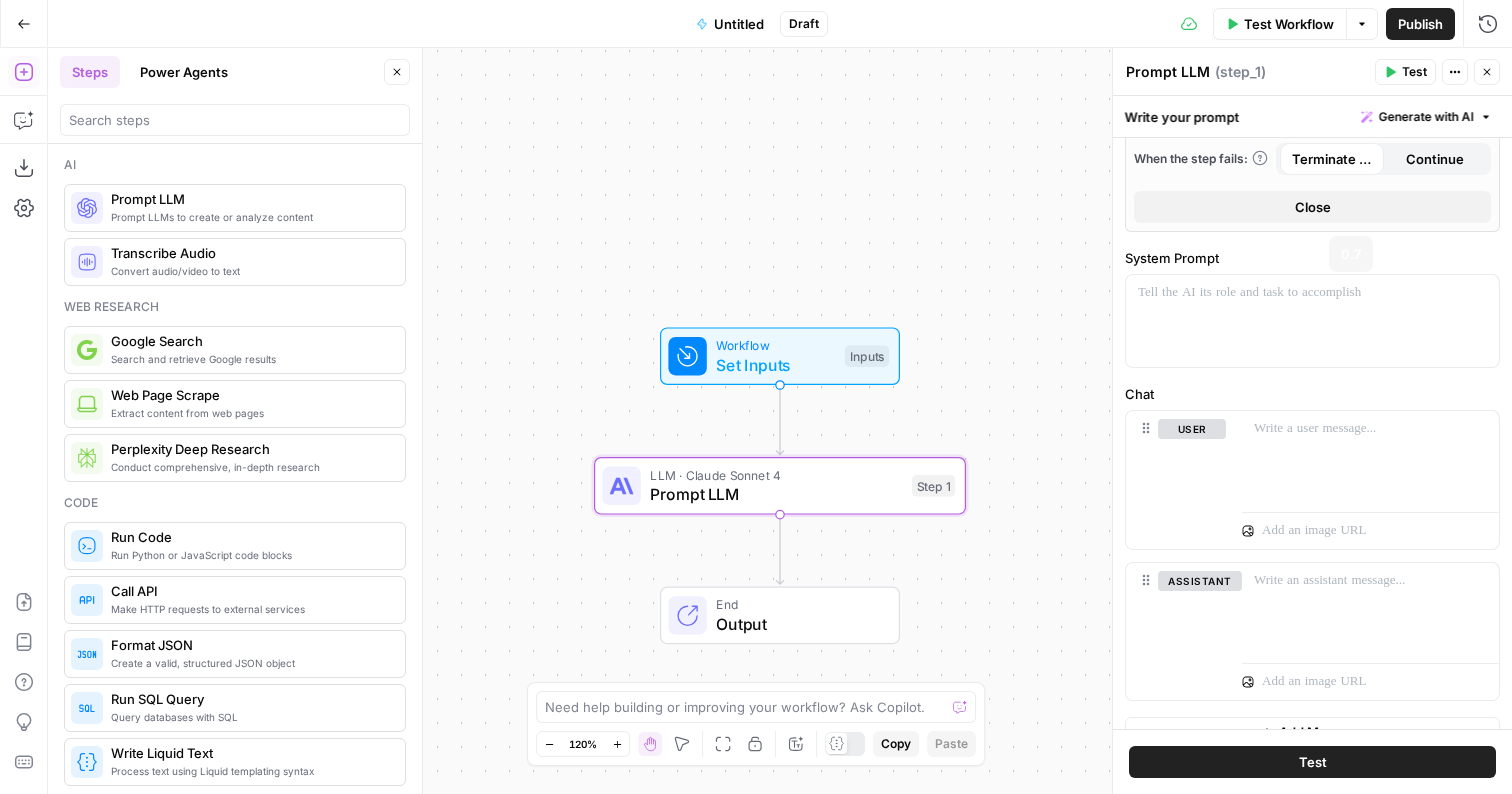 scroll, scrollTop: 634, scrollLeft: 0, axis: vertical 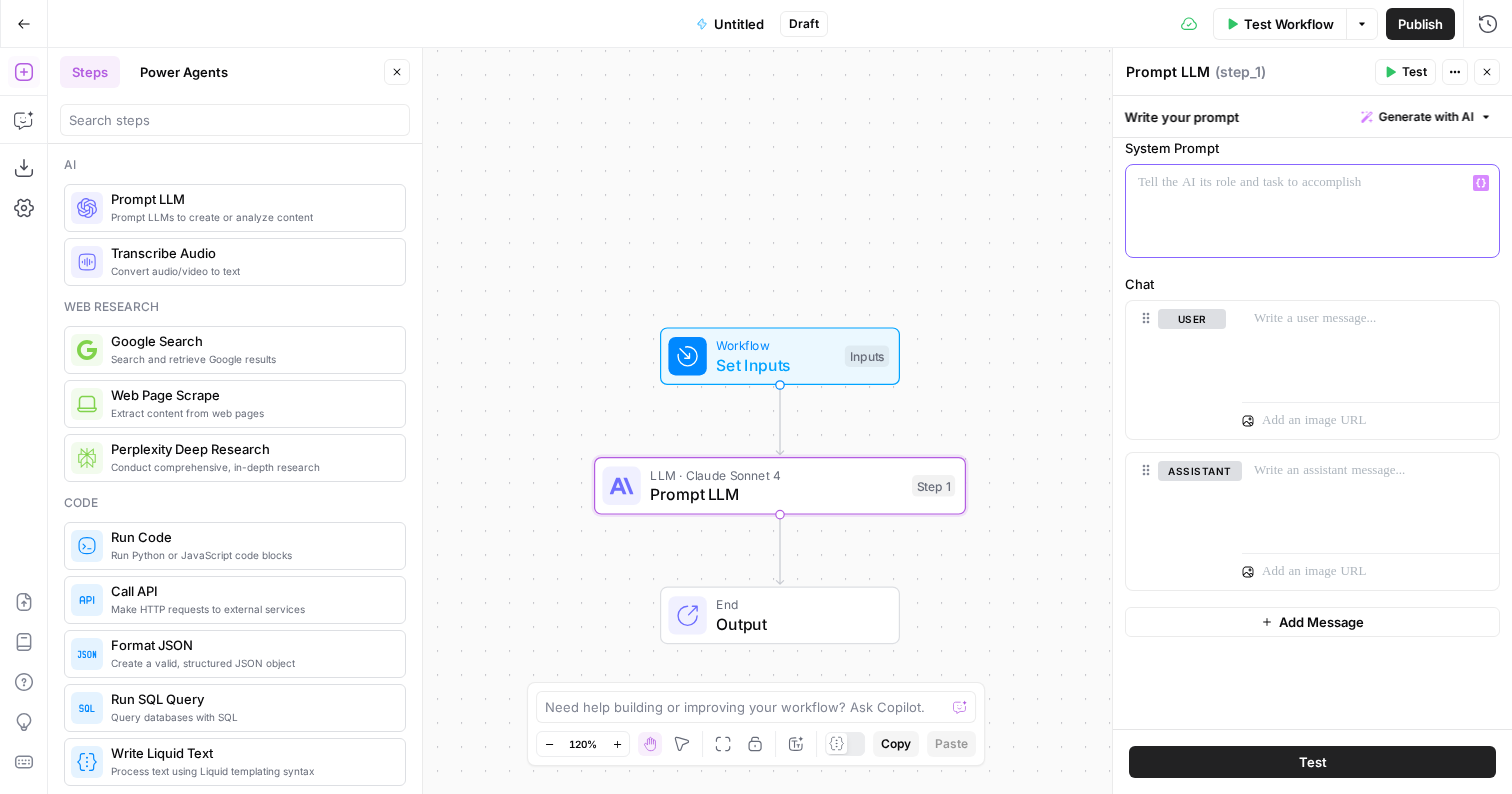 click at bounding box center (1312, 211) 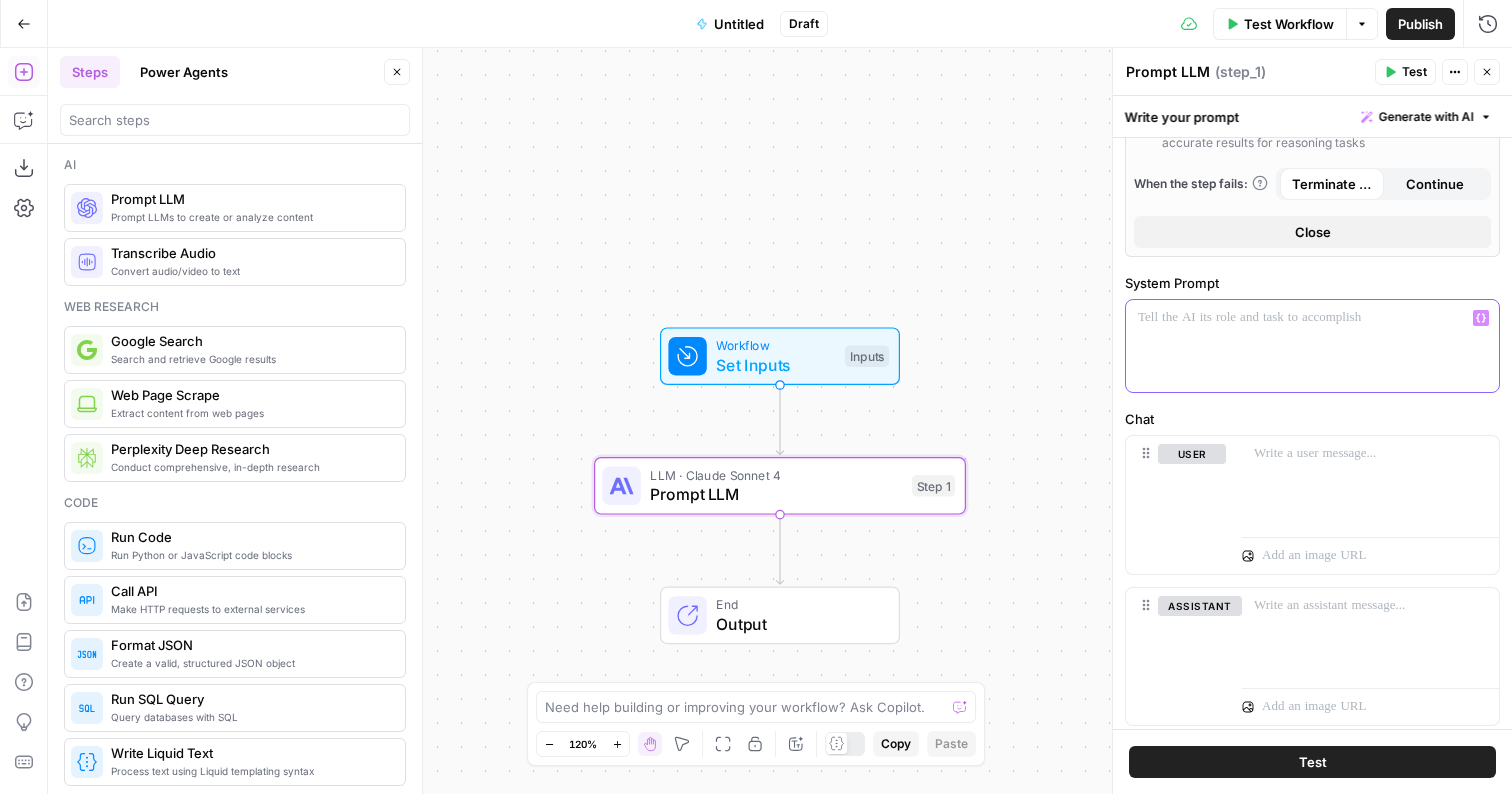 scroll, scrollTop: 496, scrollLeft: 0, axis: vertical 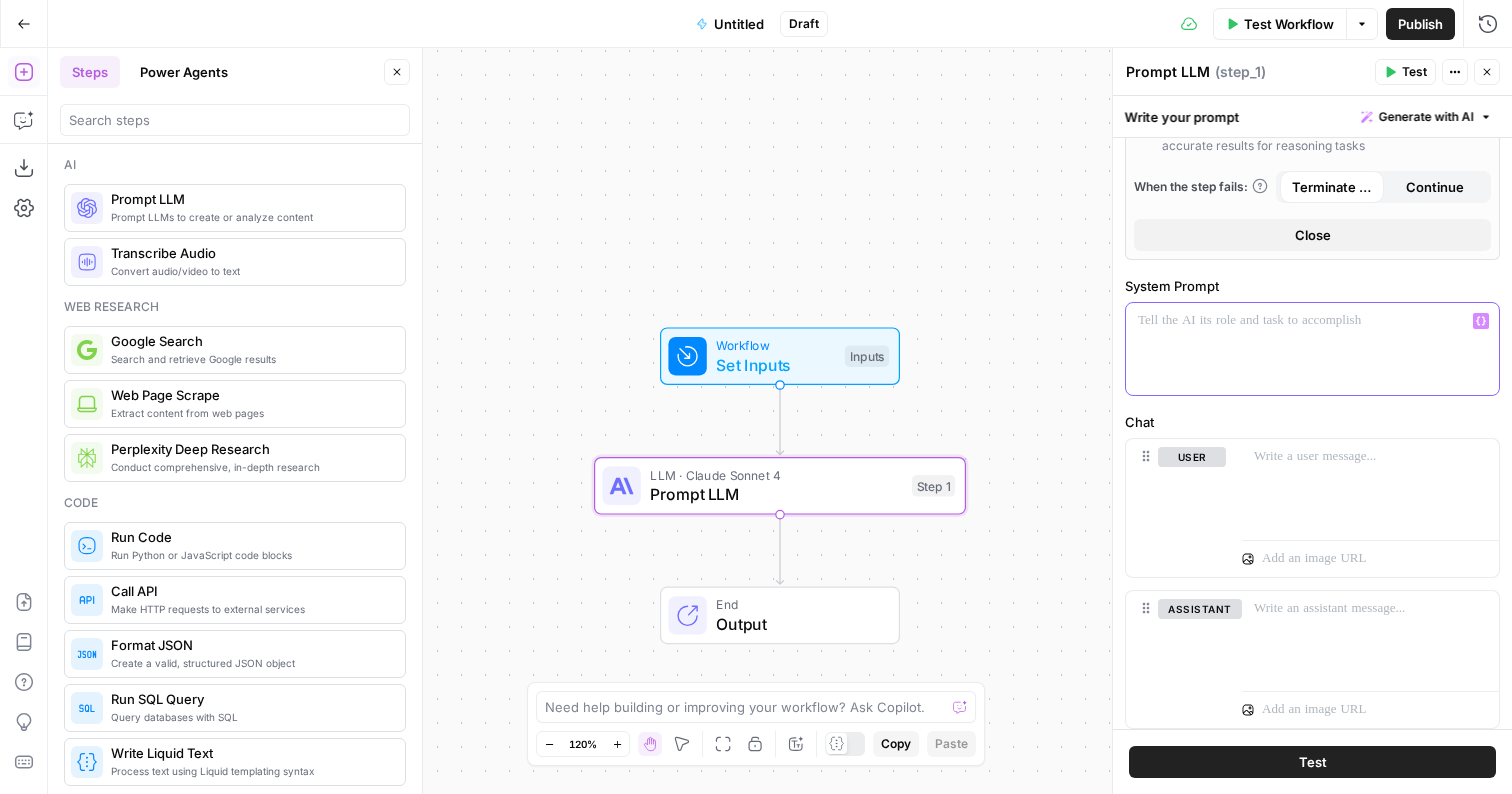 type 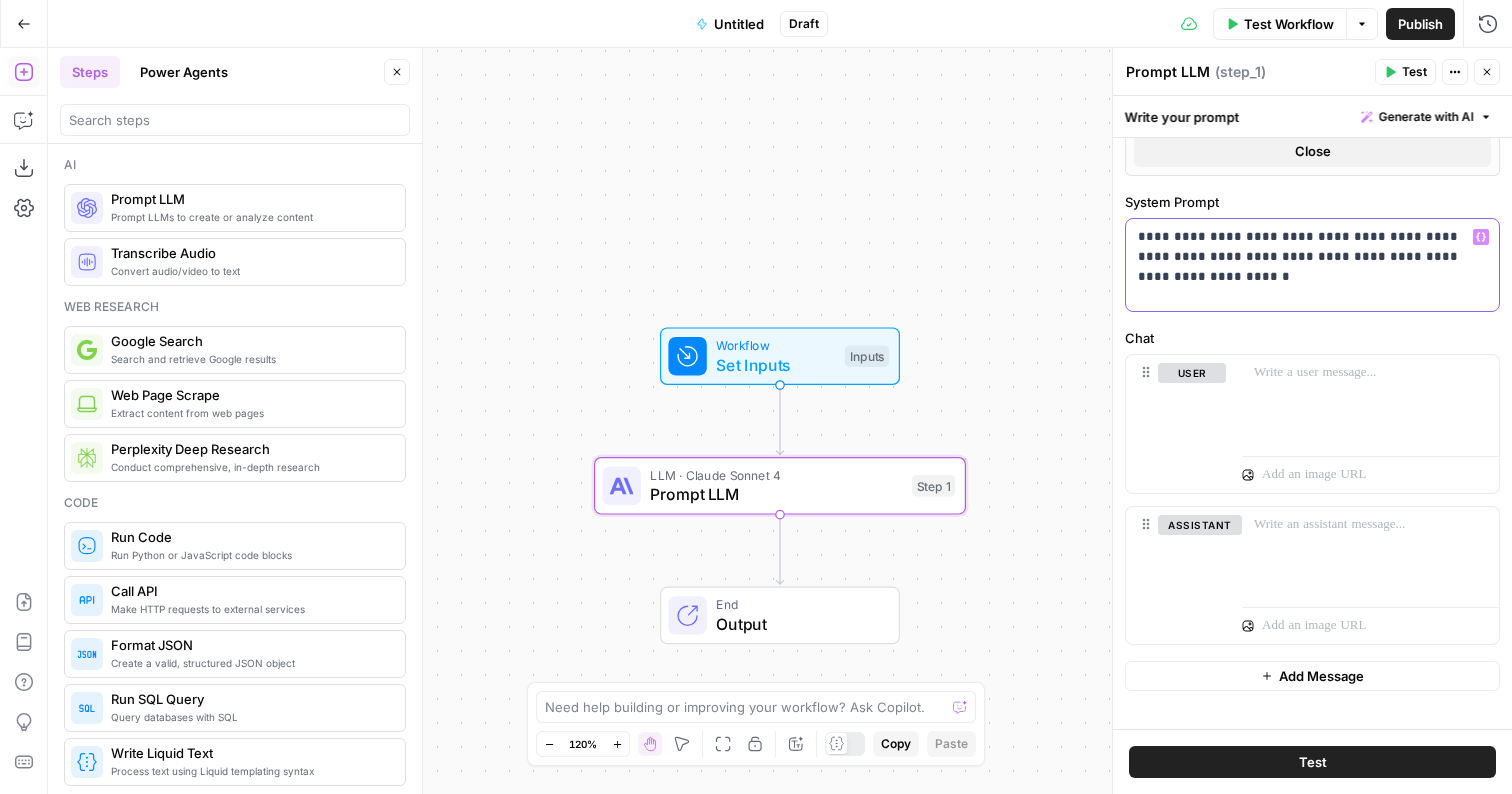 scroll, scrollTop: 581, scrollLeft: 0, axis: vertical 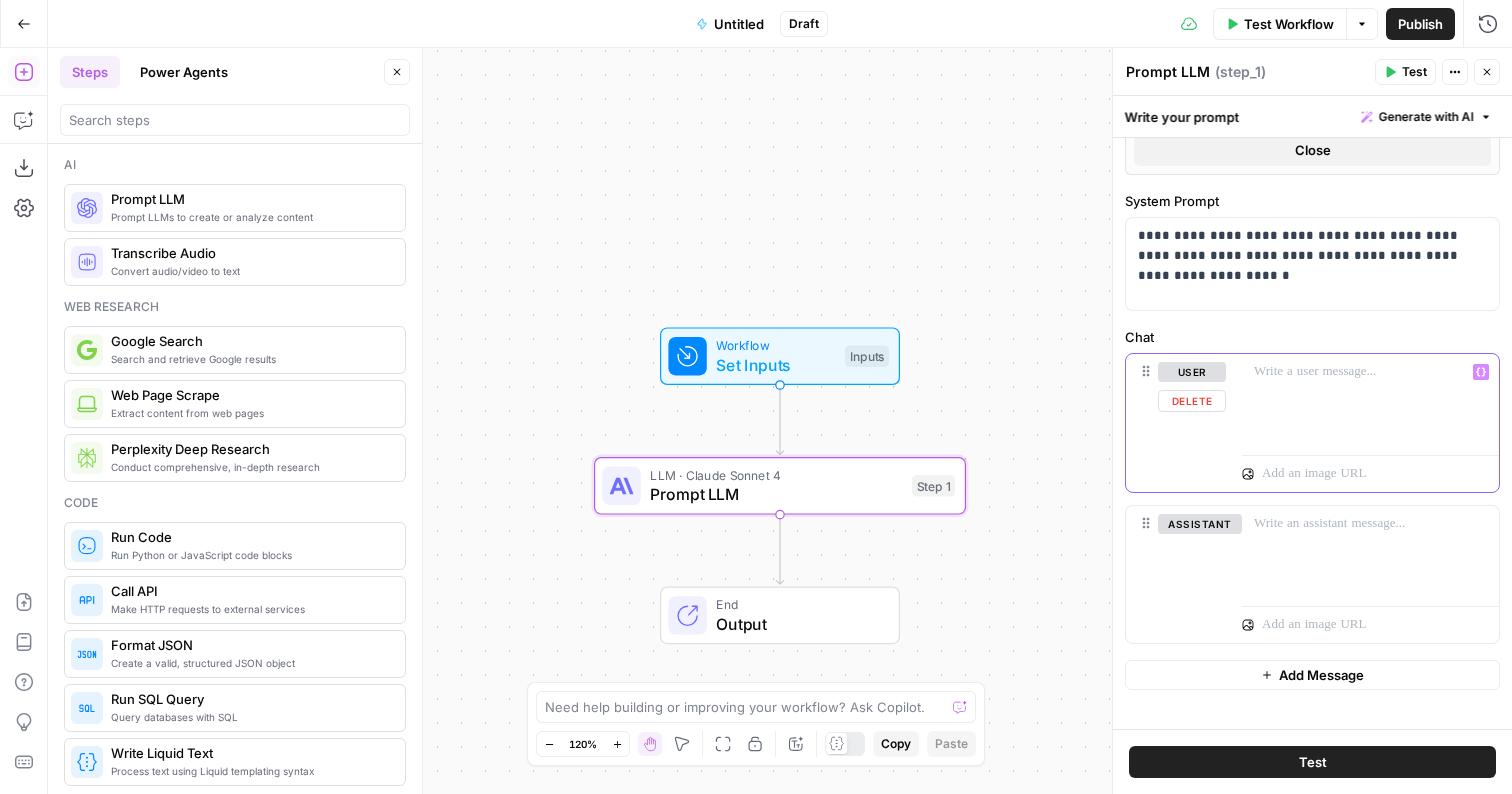 click at bounding box center (1370, 372) 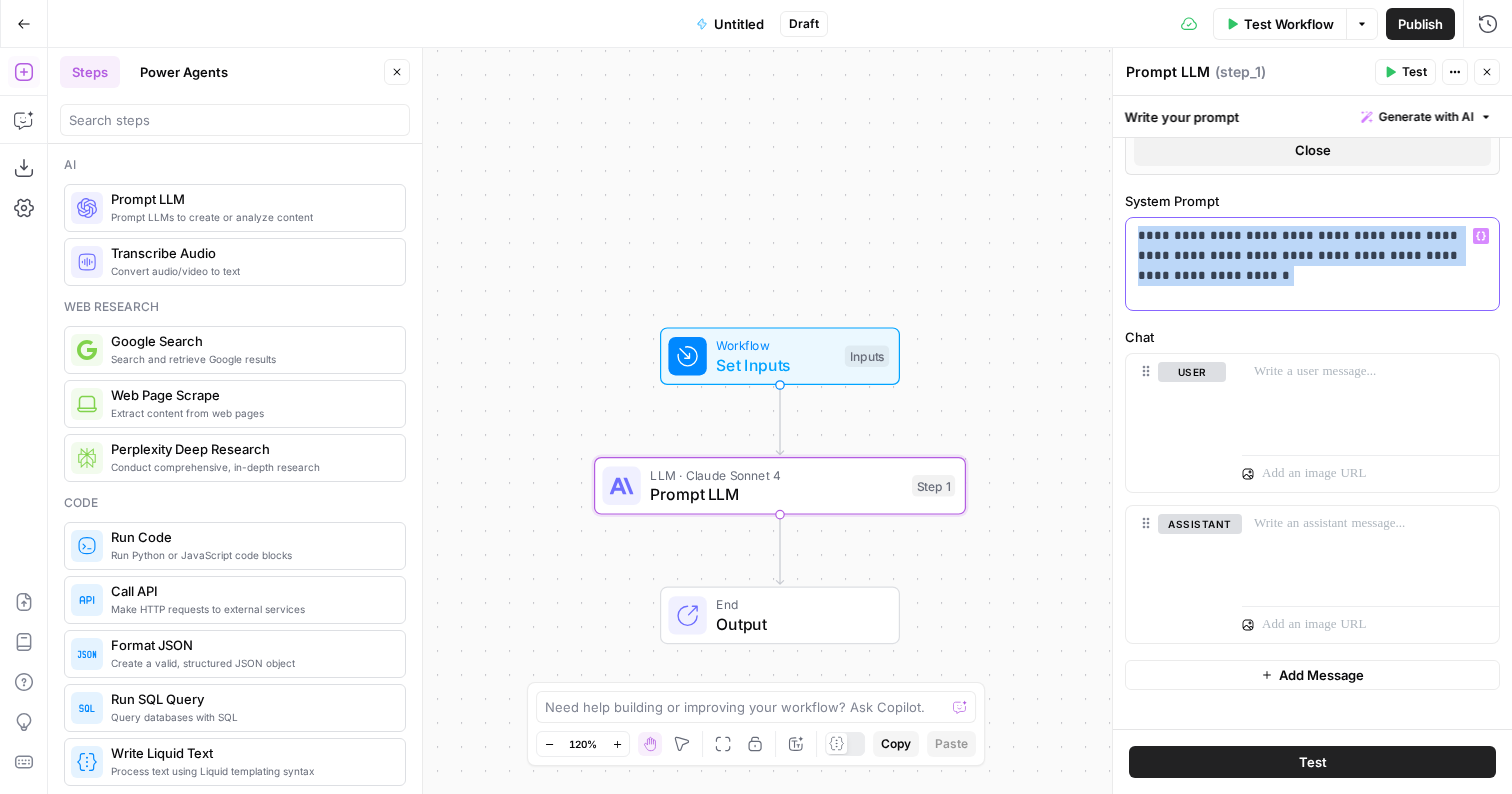 drag, startPoint x: 1302, startPoint y: 276, endPoint x: 1119, endPoint y: 218, distance: 191.97136 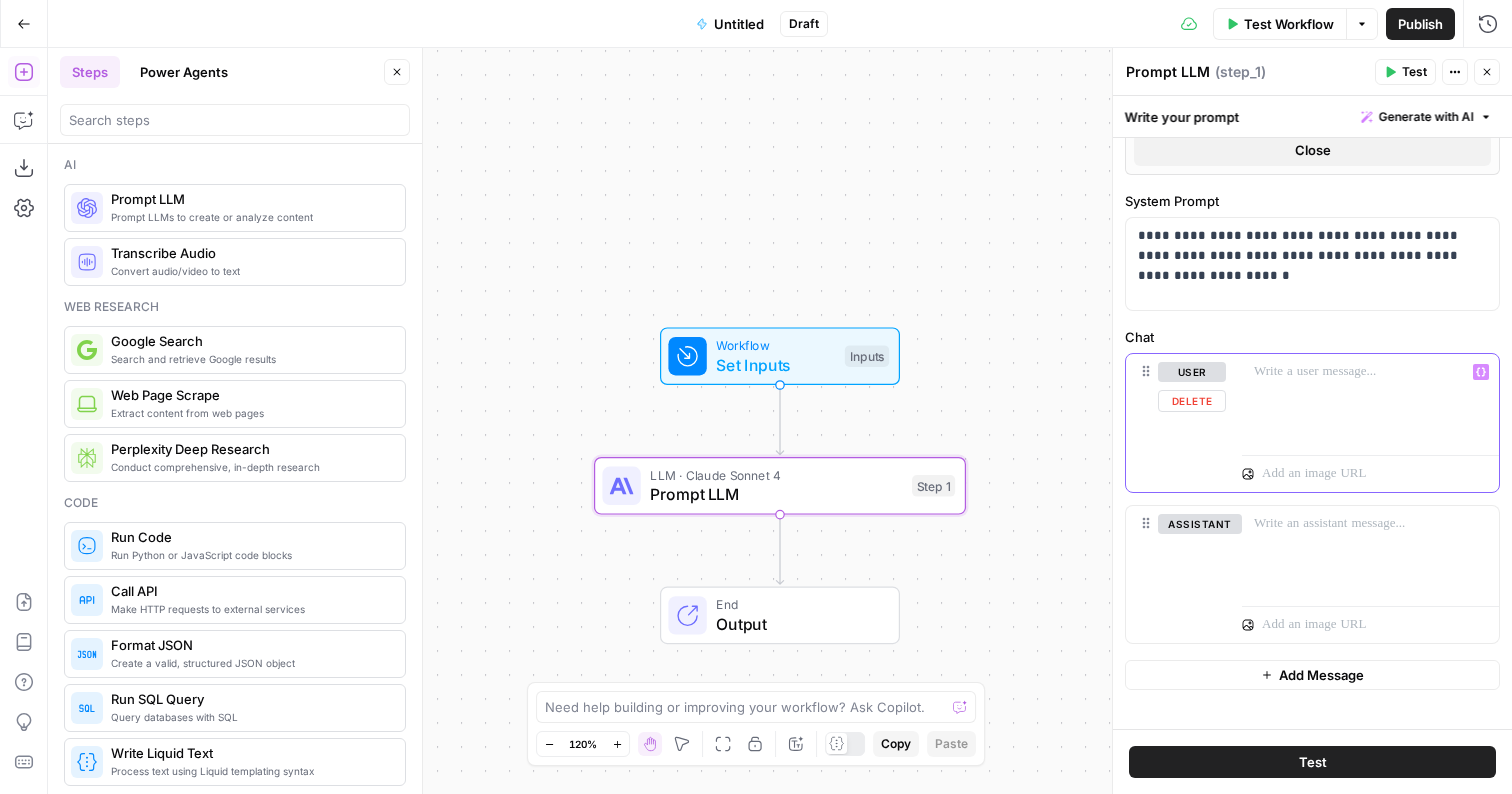 click at bounding box center (1370, 372) 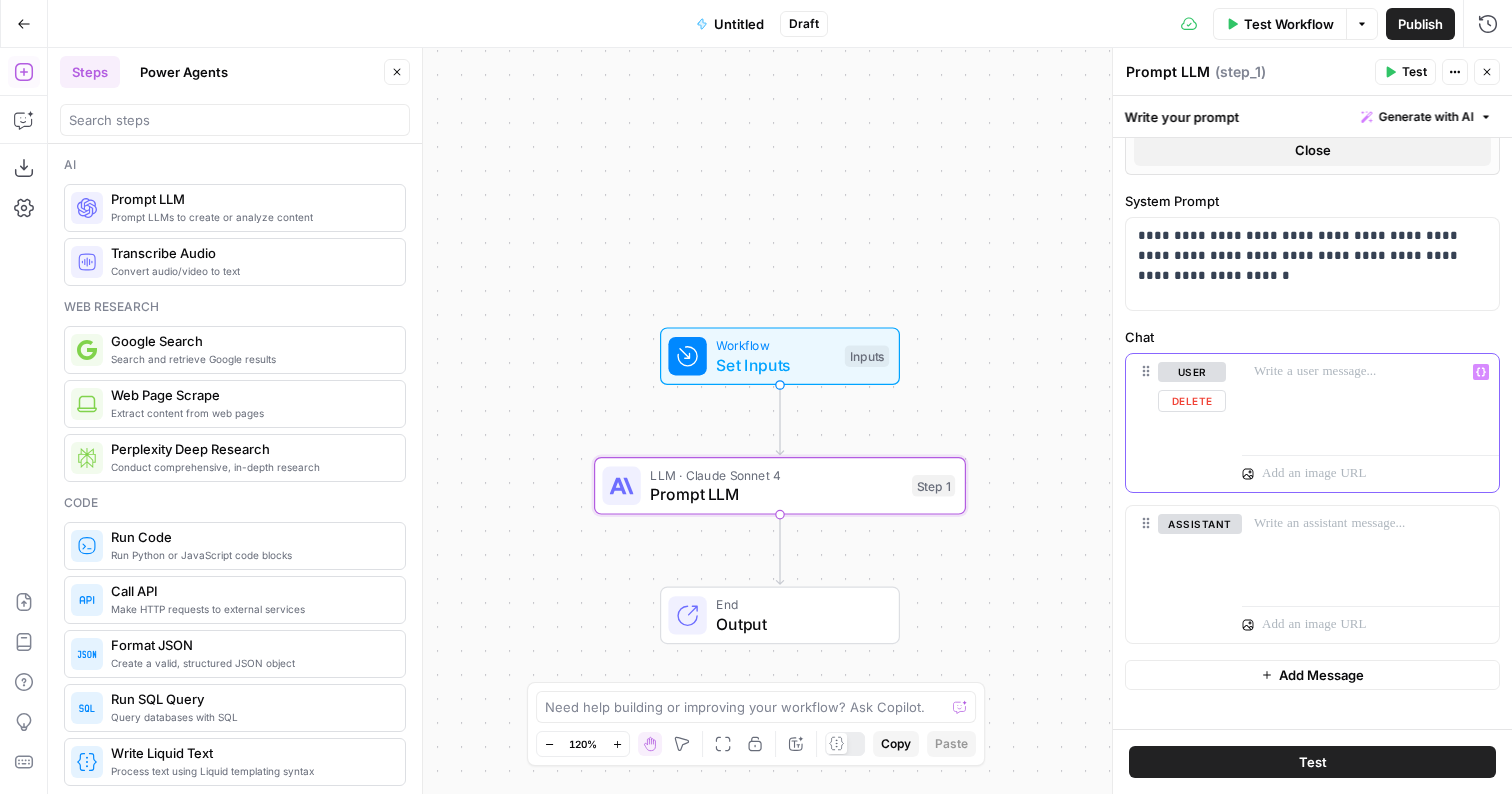 type 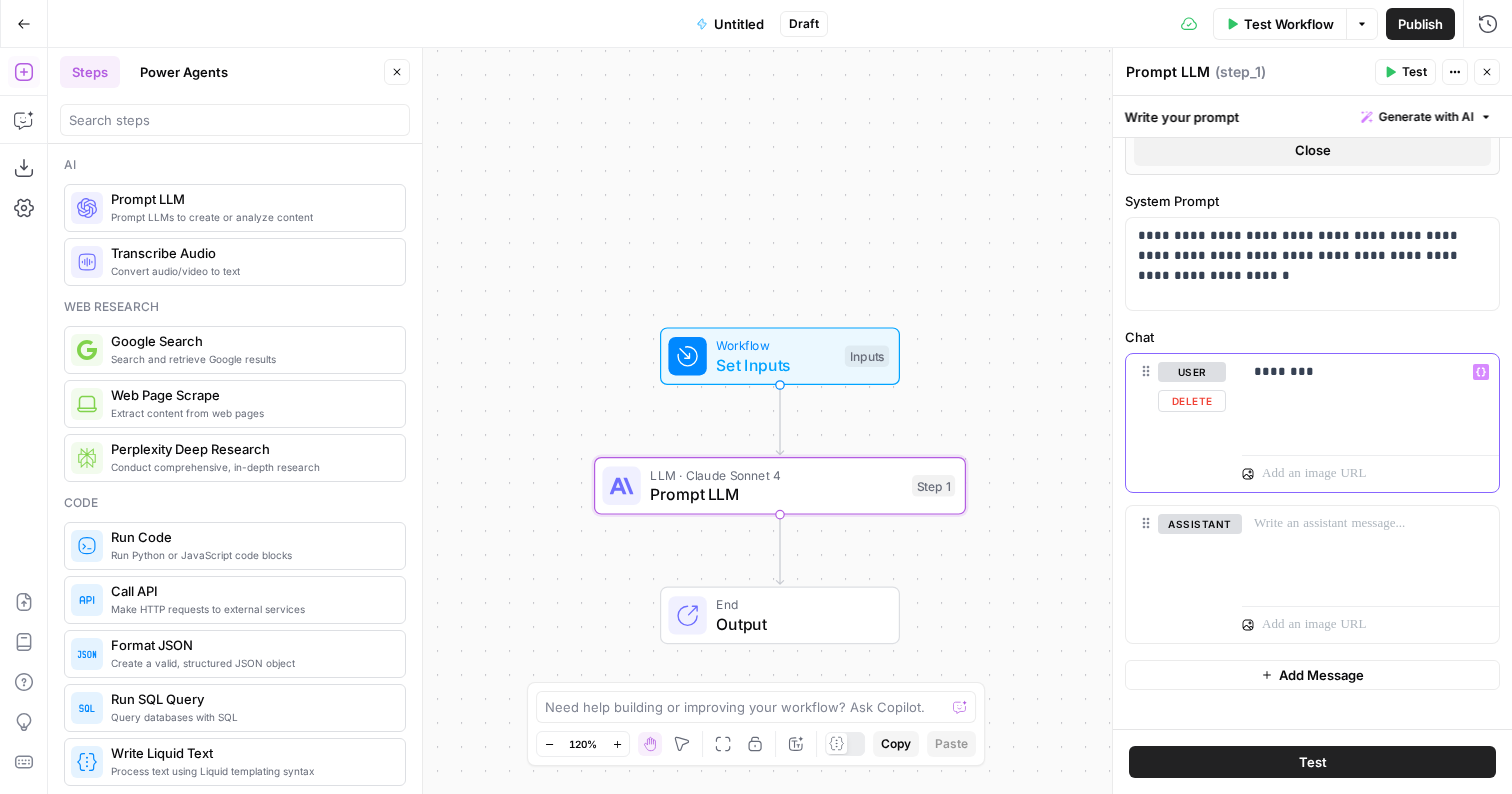 click 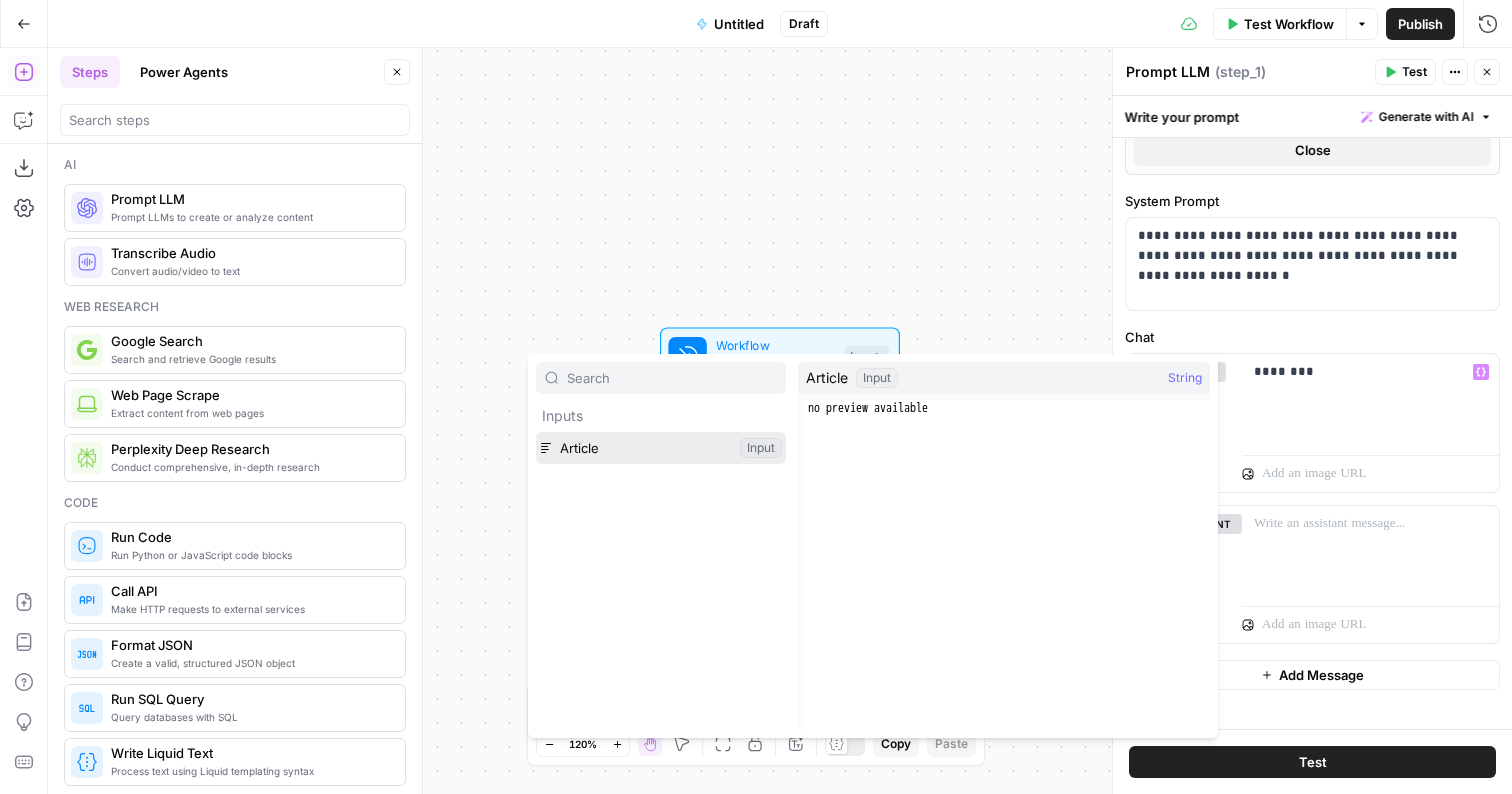 click at bounding box center (661, 448) 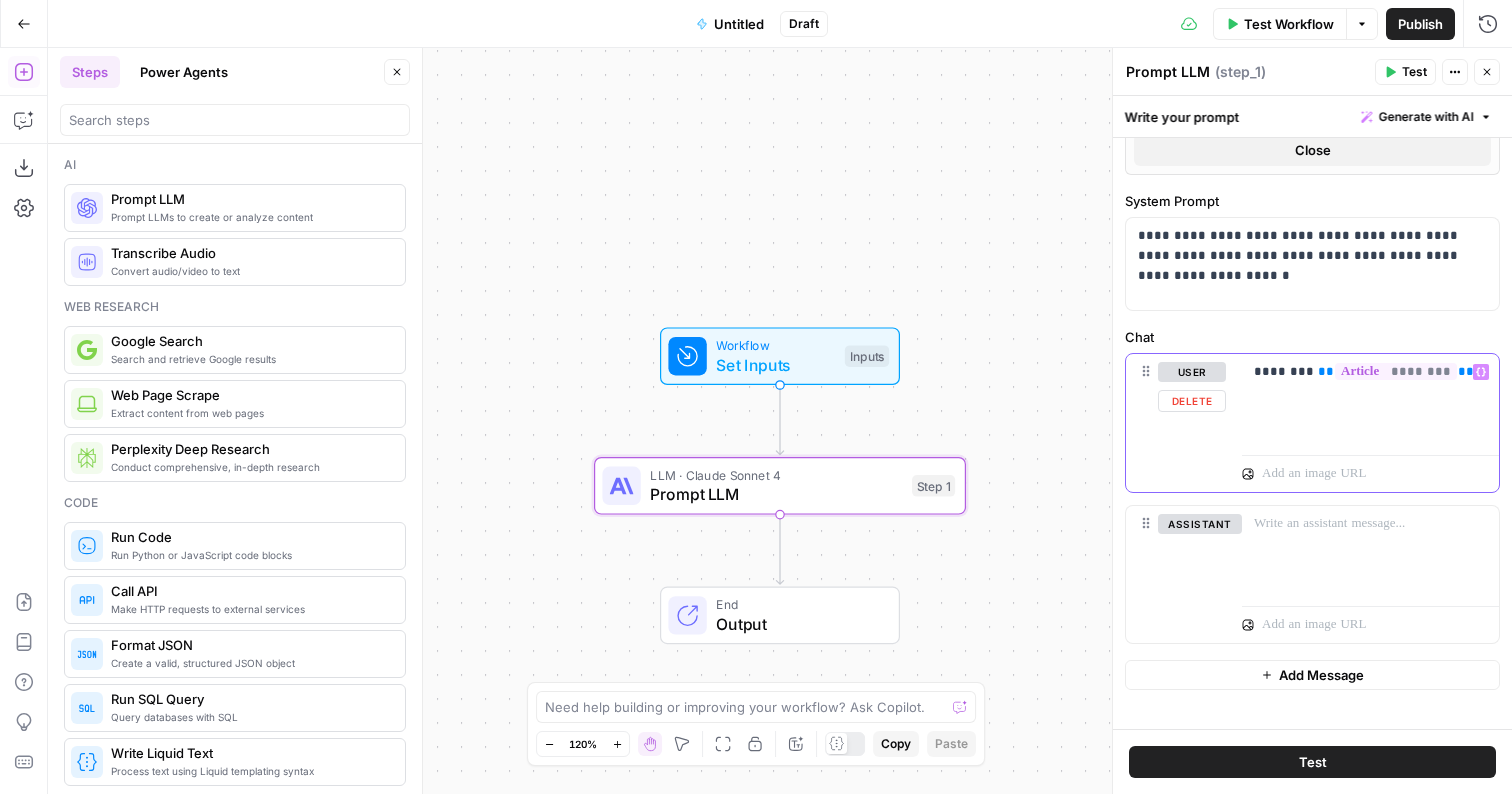click on "******** ** ******** **" at bounding box center [1370, 372] 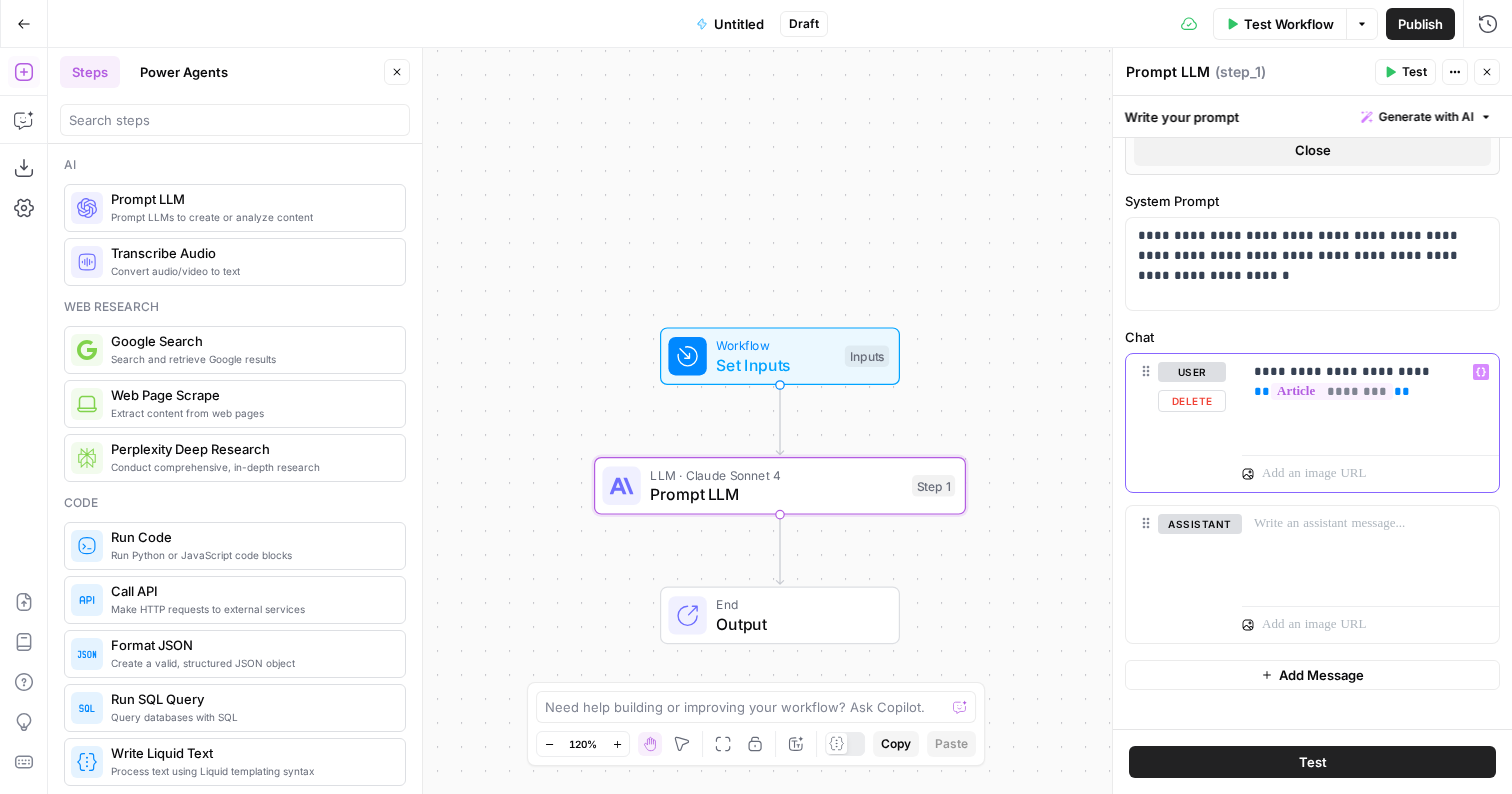 click on "**********" at bounding box center [1370, 382] 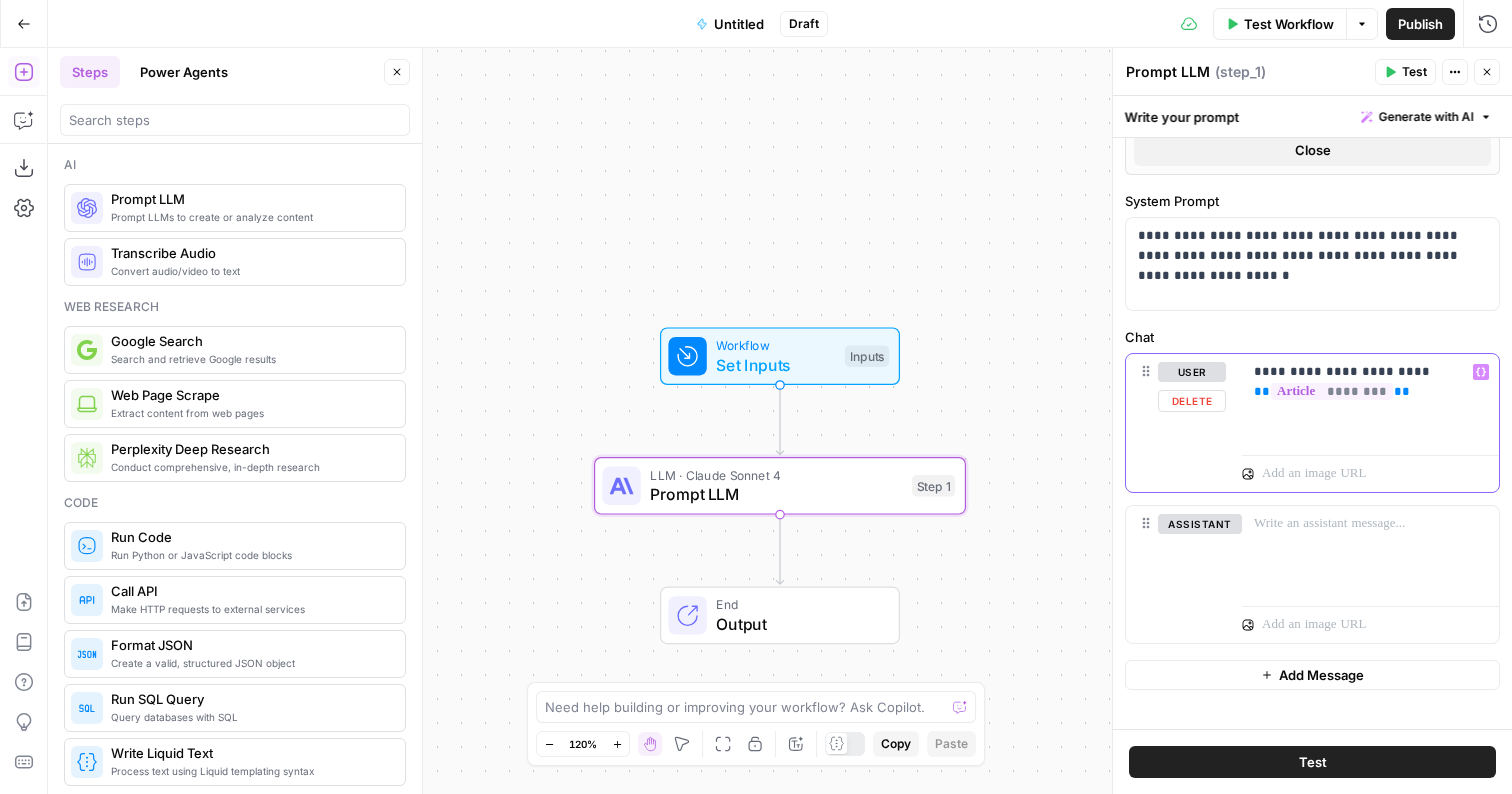 click on "**********" at bounding box center [1370, 382] 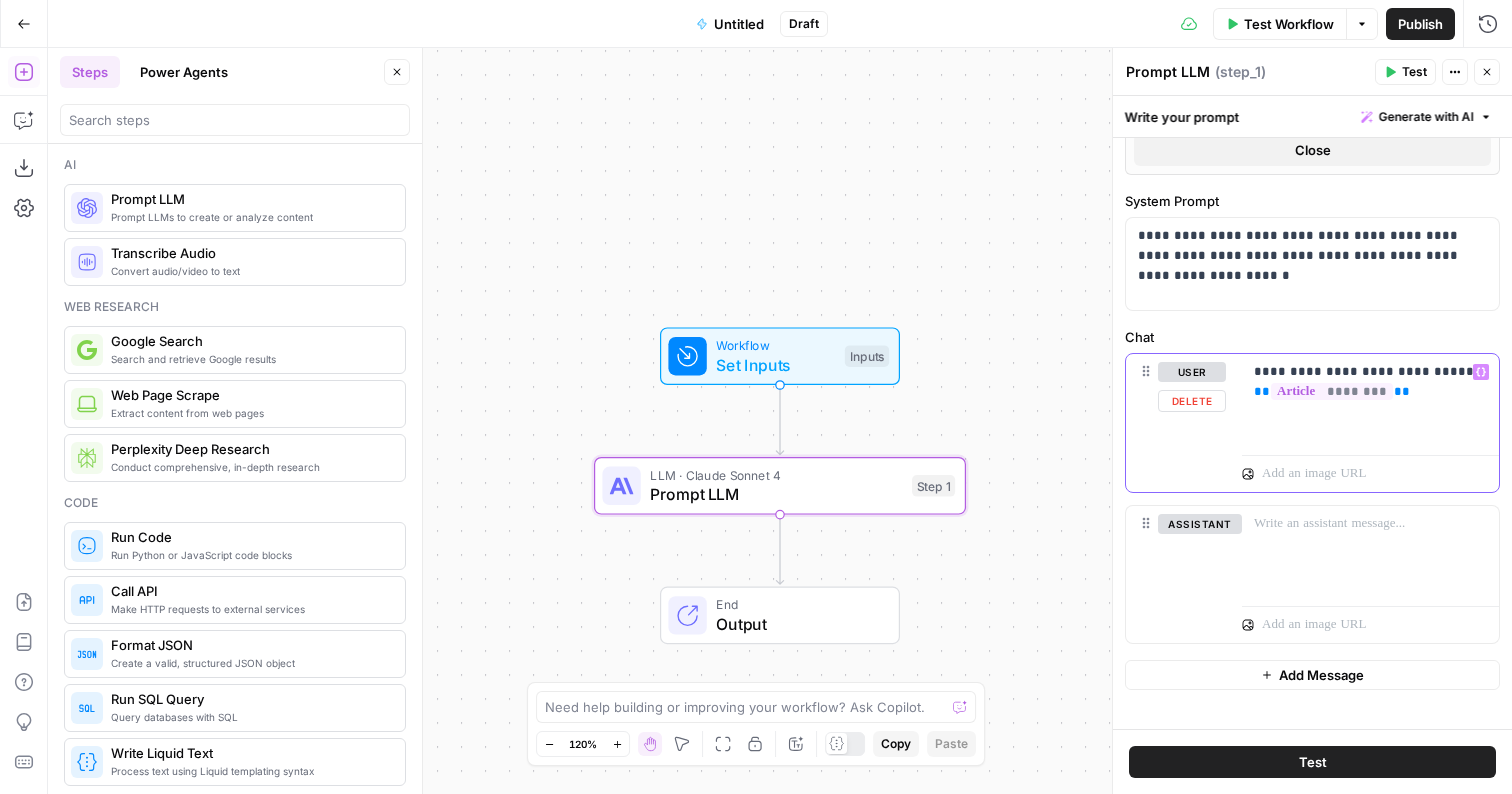 click on "**********" at bounding box center [1370, 382] 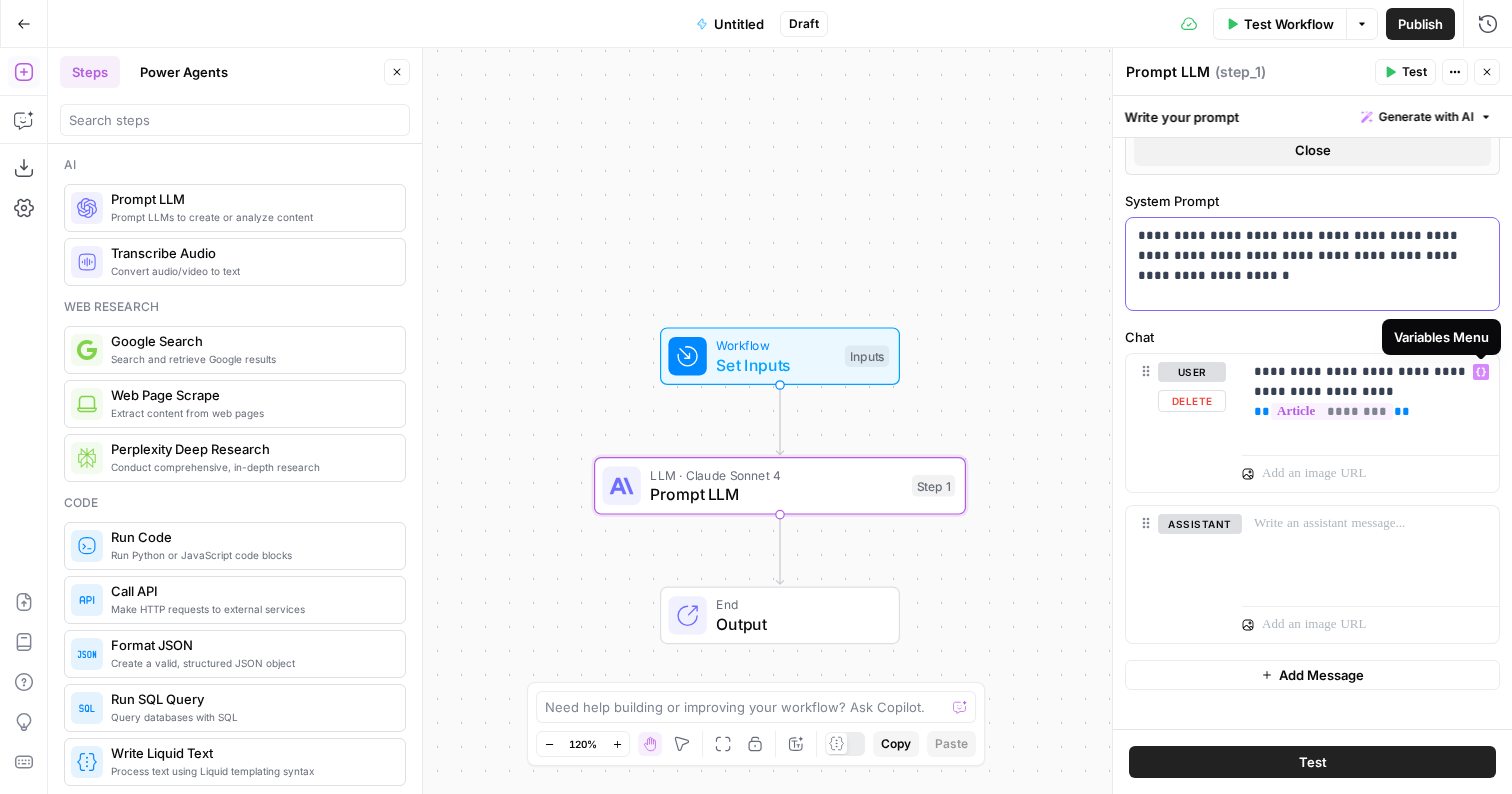 click on "**********" at bounding box center (1312, 246) 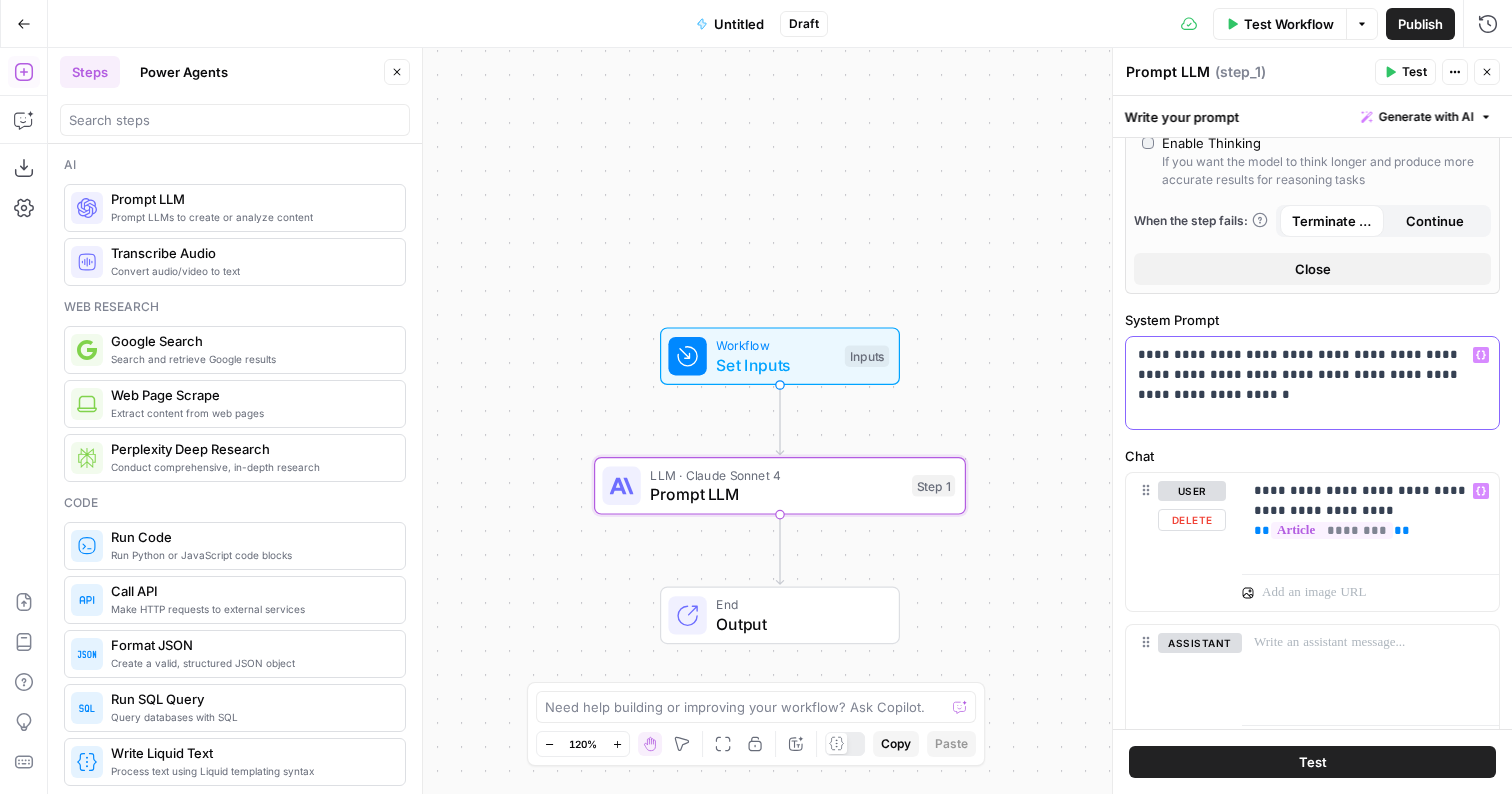 scroll, scrollTop: 453, scrollLeft: 0, axis: vertical 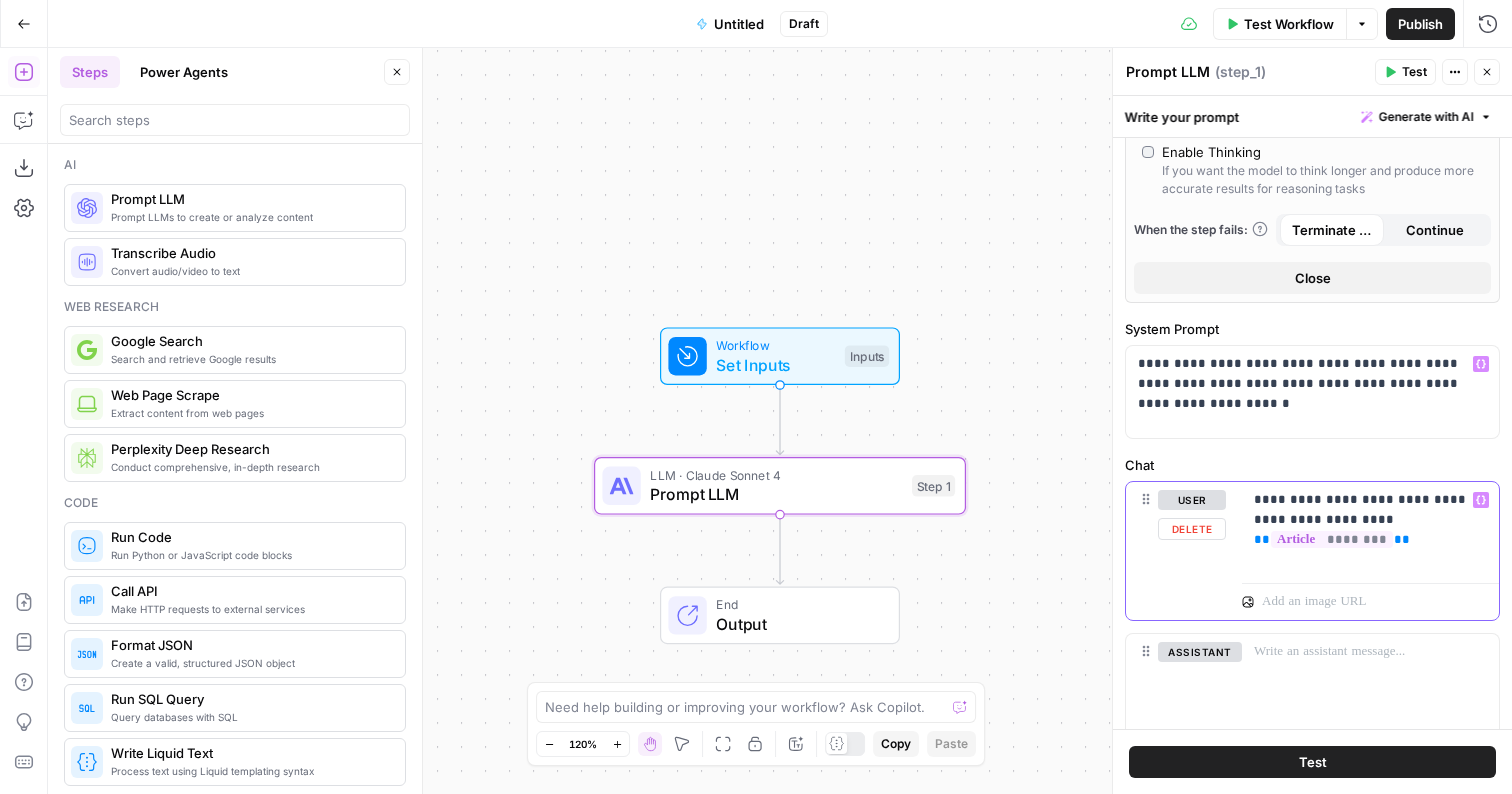 click on "**********" at bounding box center (1370, 510) 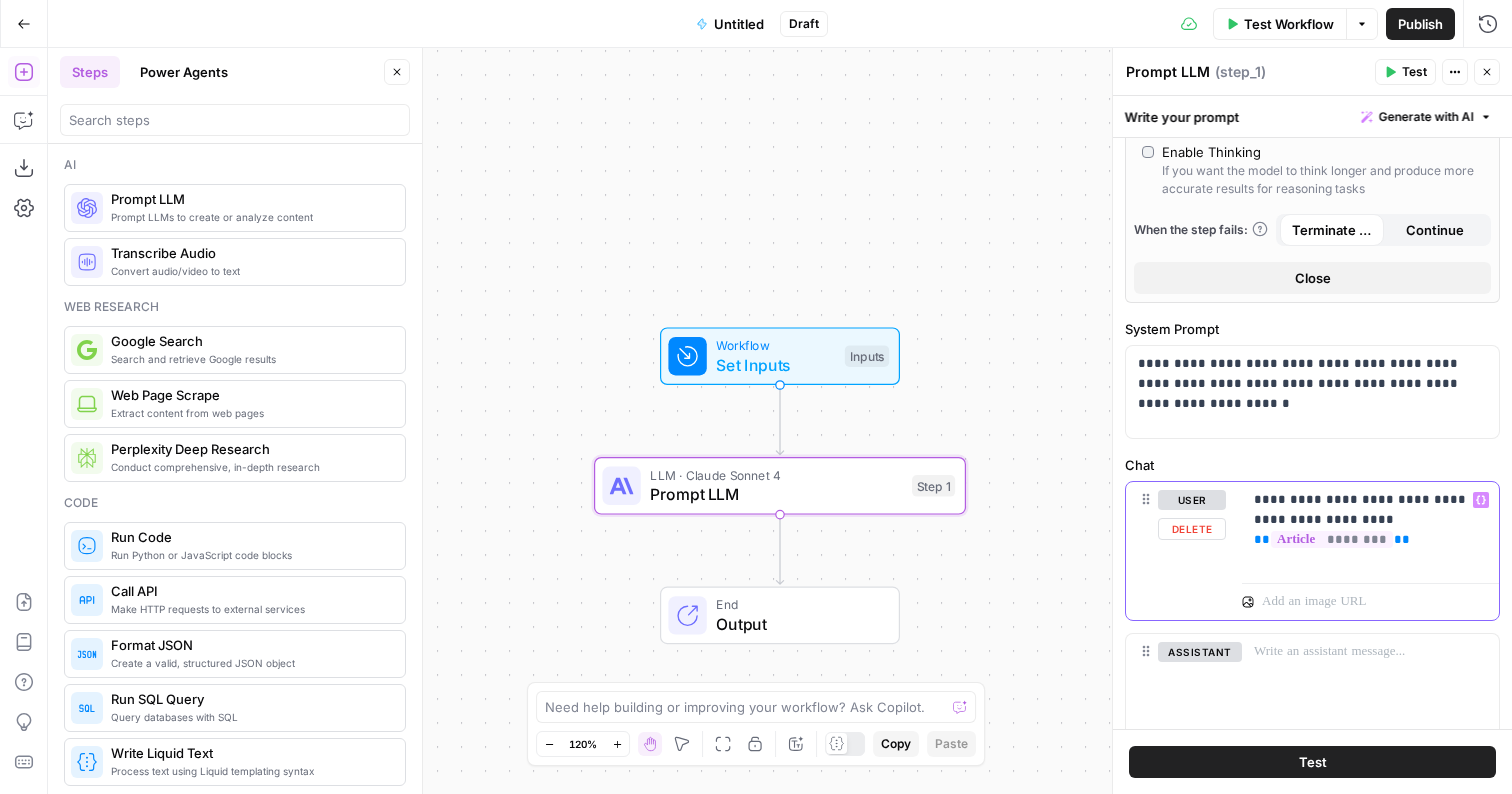 click on "**********" at bounding box center (1370, 528) 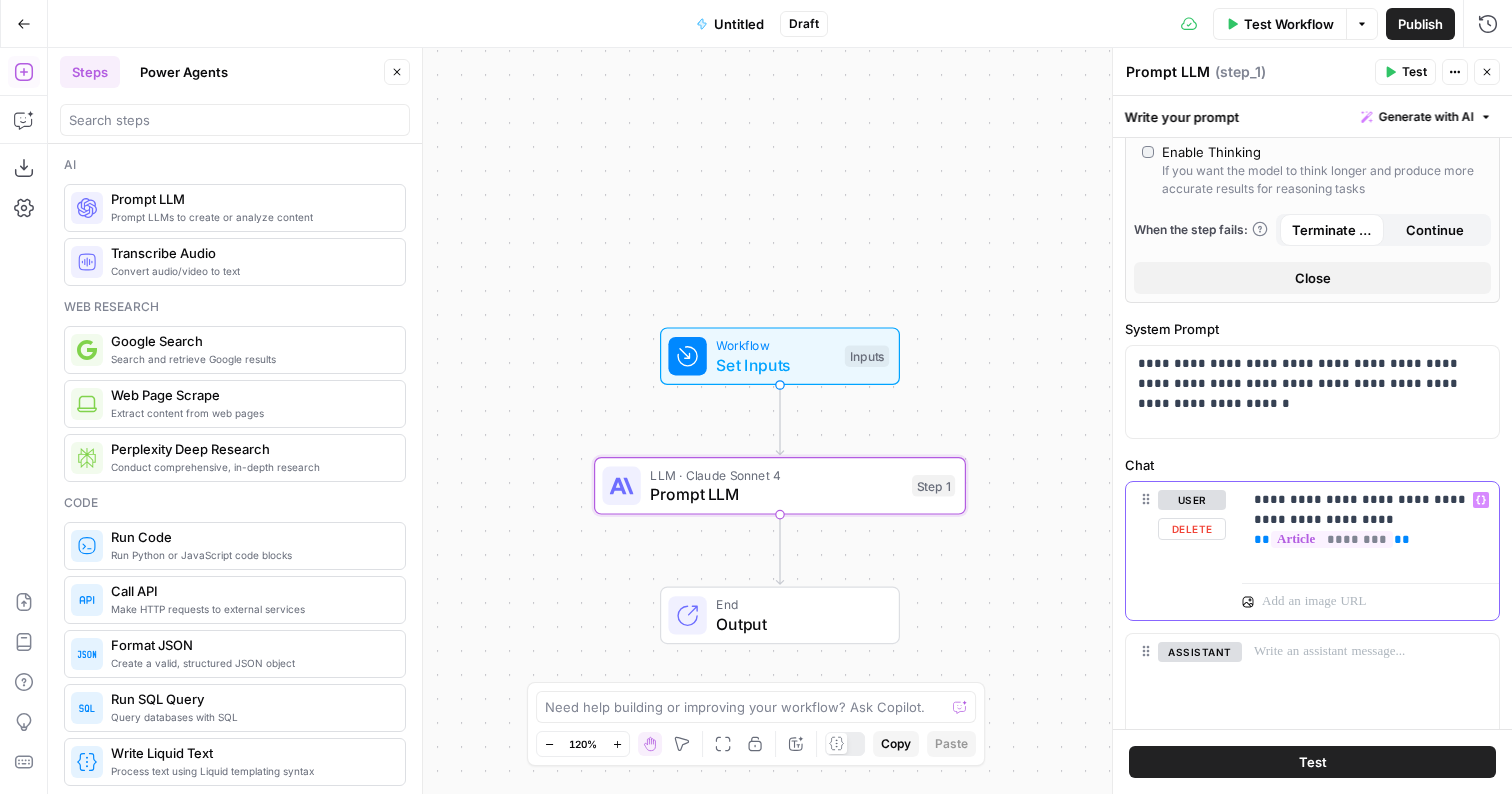 drag, startPoint x: 1332, startPoint y: 520, endPoint x: 1321, endPoint y: 517, distance: 11.401754 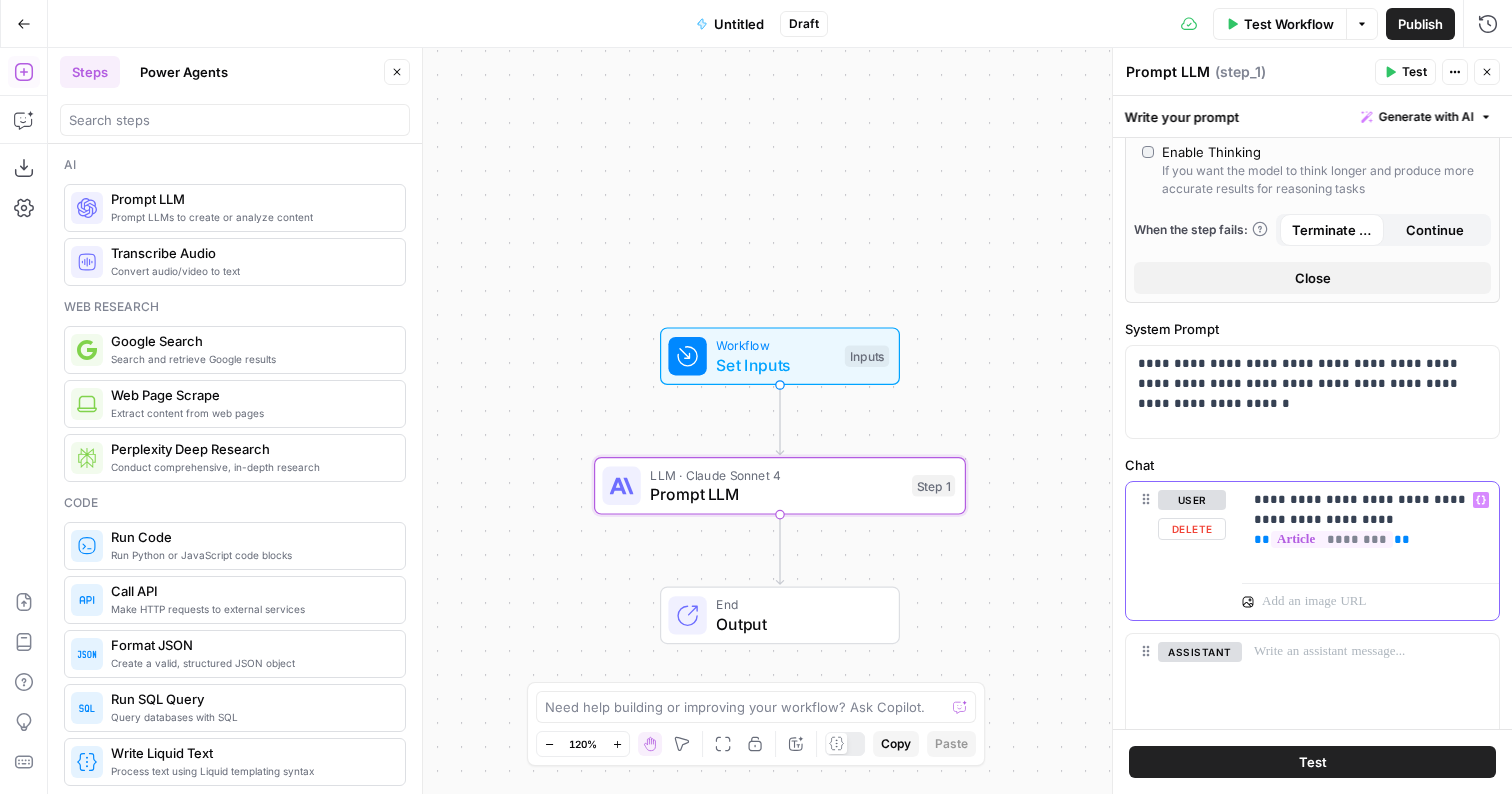 click on "**********" at bounding box center (1370, 510) 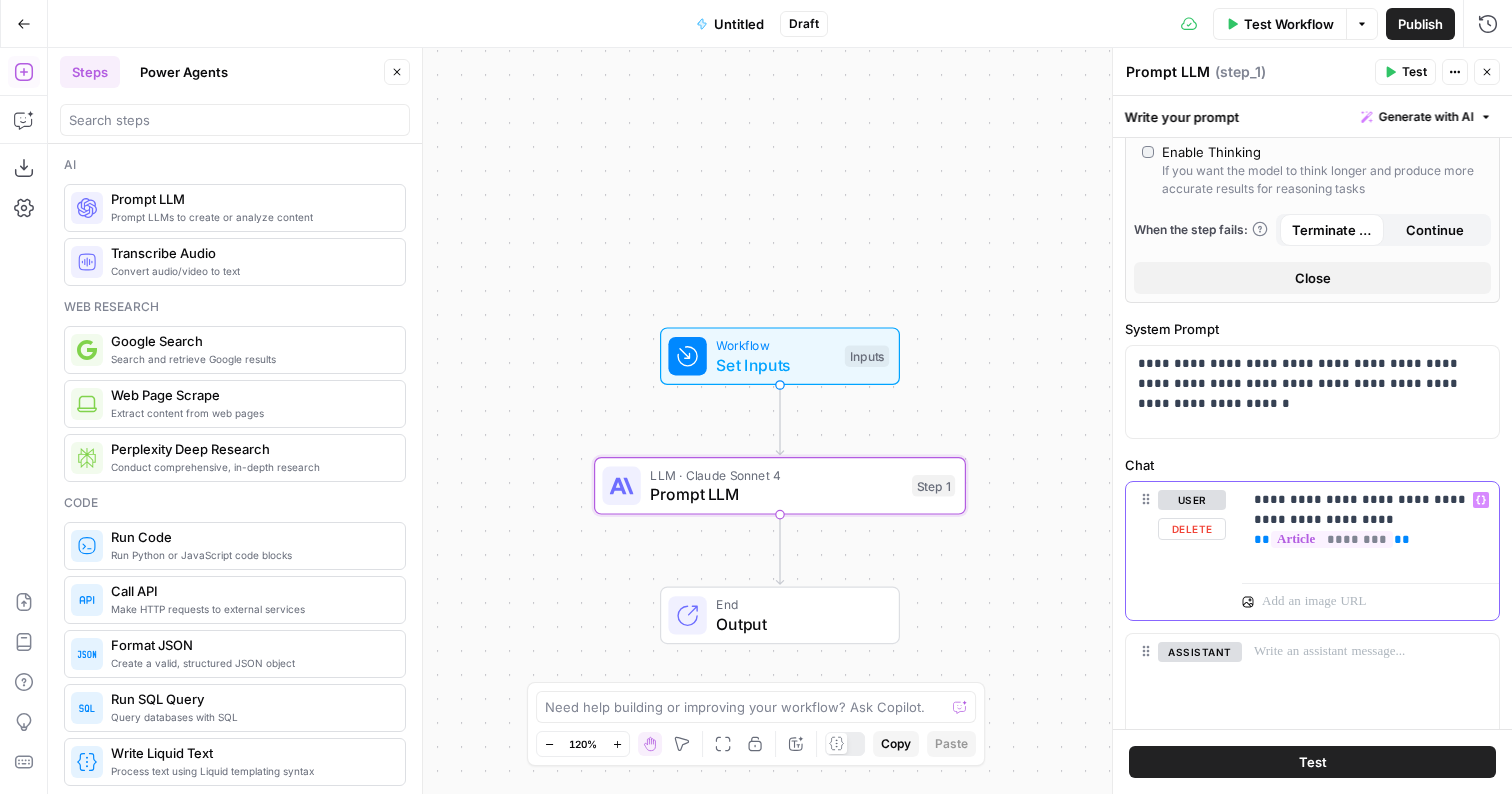 drag, startPoint x: 1333, startPoint y: 522, endPoint x: 1270, endPoint y: 526, distance: 63.126858 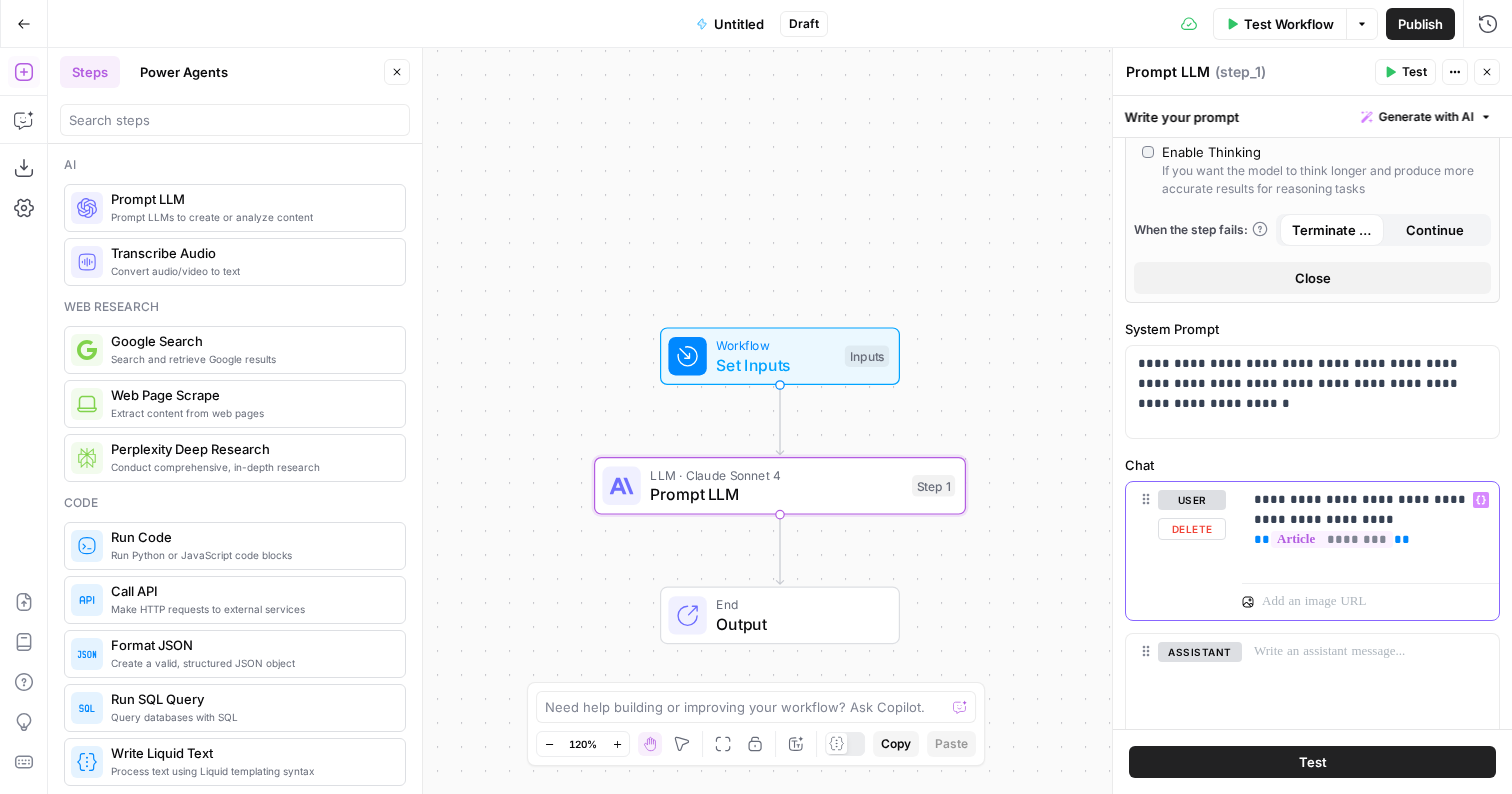 click on "**********" at bounding box center [1370, 510] 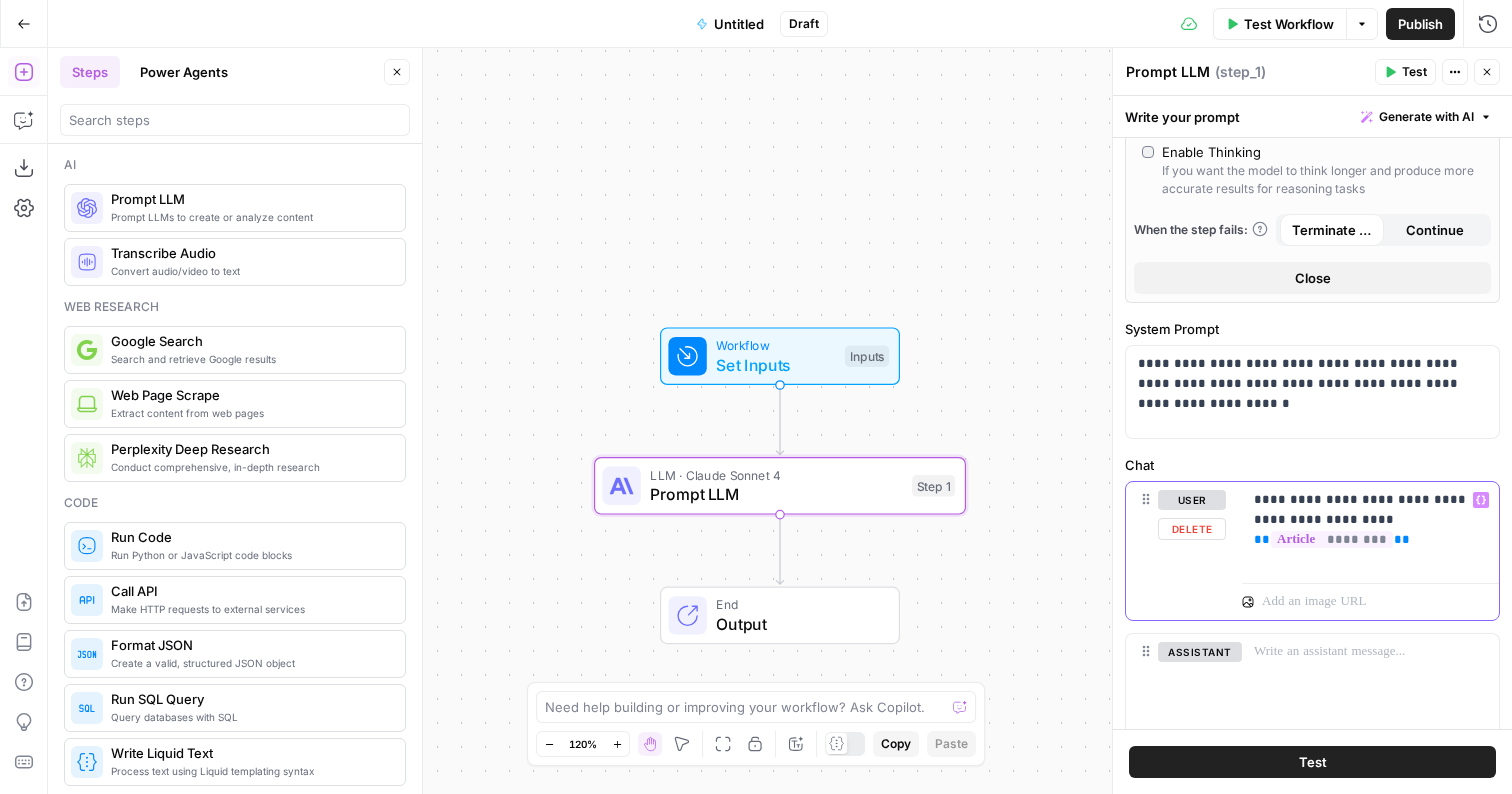 click on "**********" at bounding box center (1370, 528) 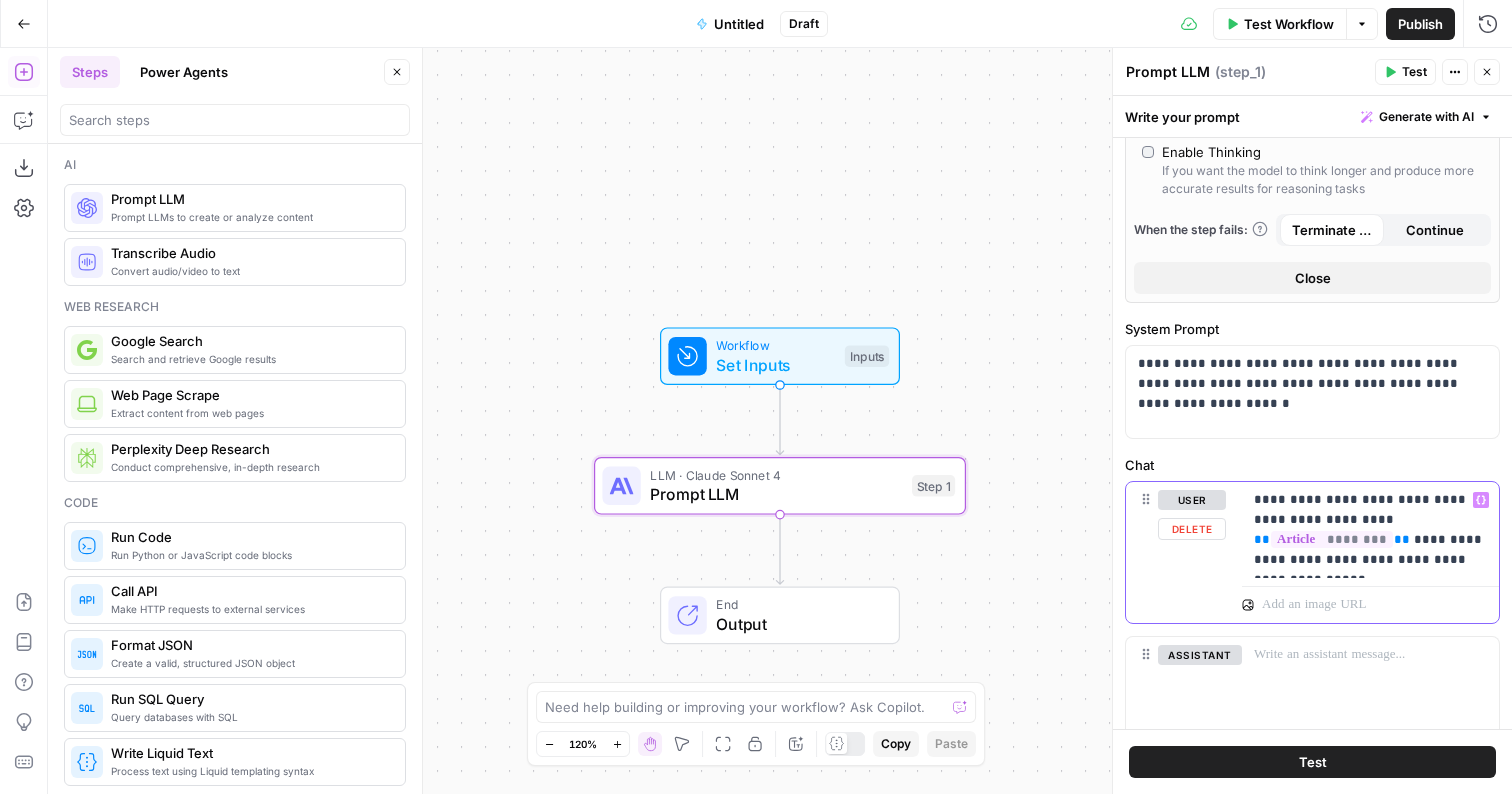 click on "**********" at bounding box center [1370, 530] 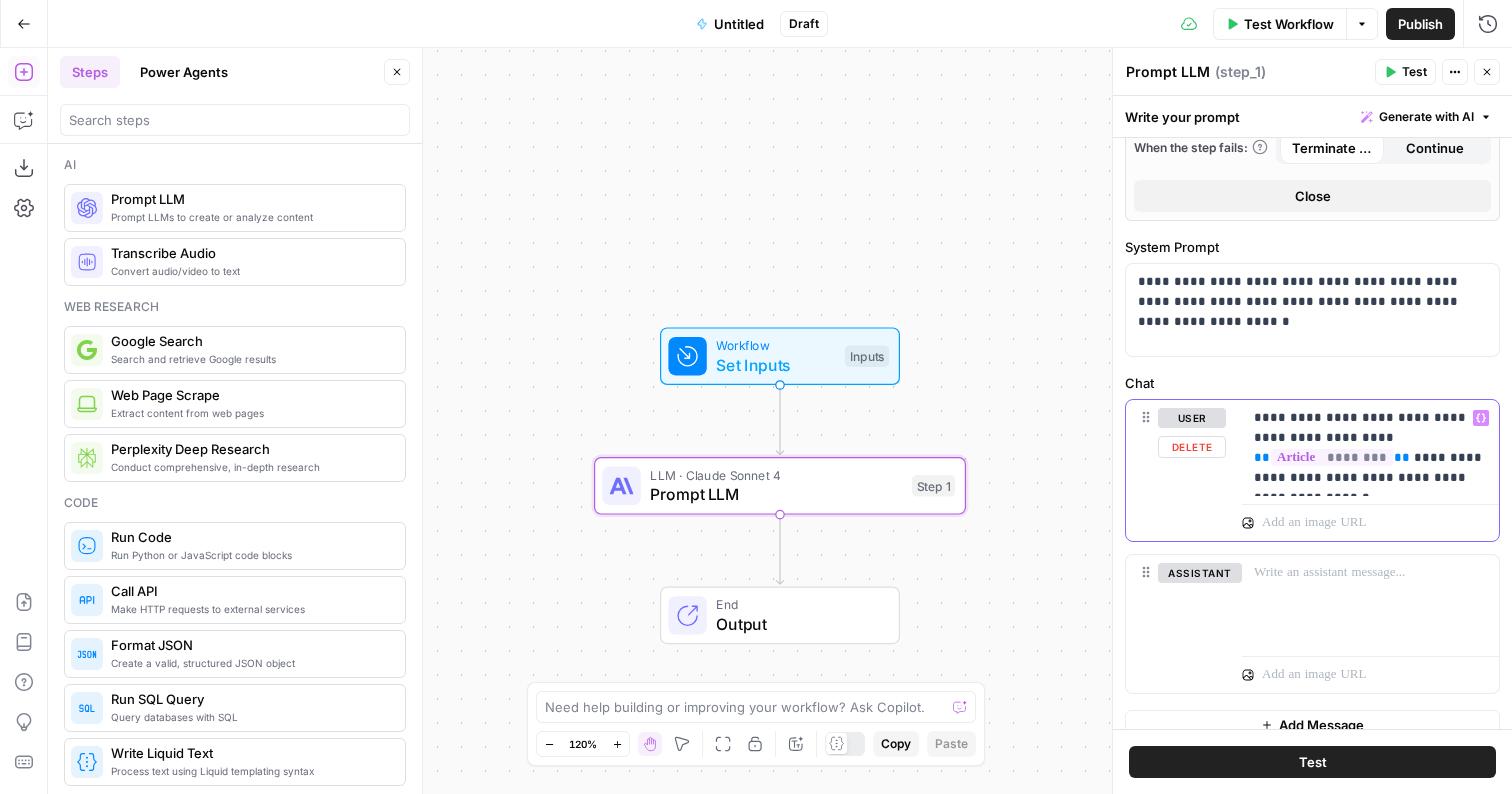 scroll, scrollTop: 533, scrollLeft: 0, axis: vertical 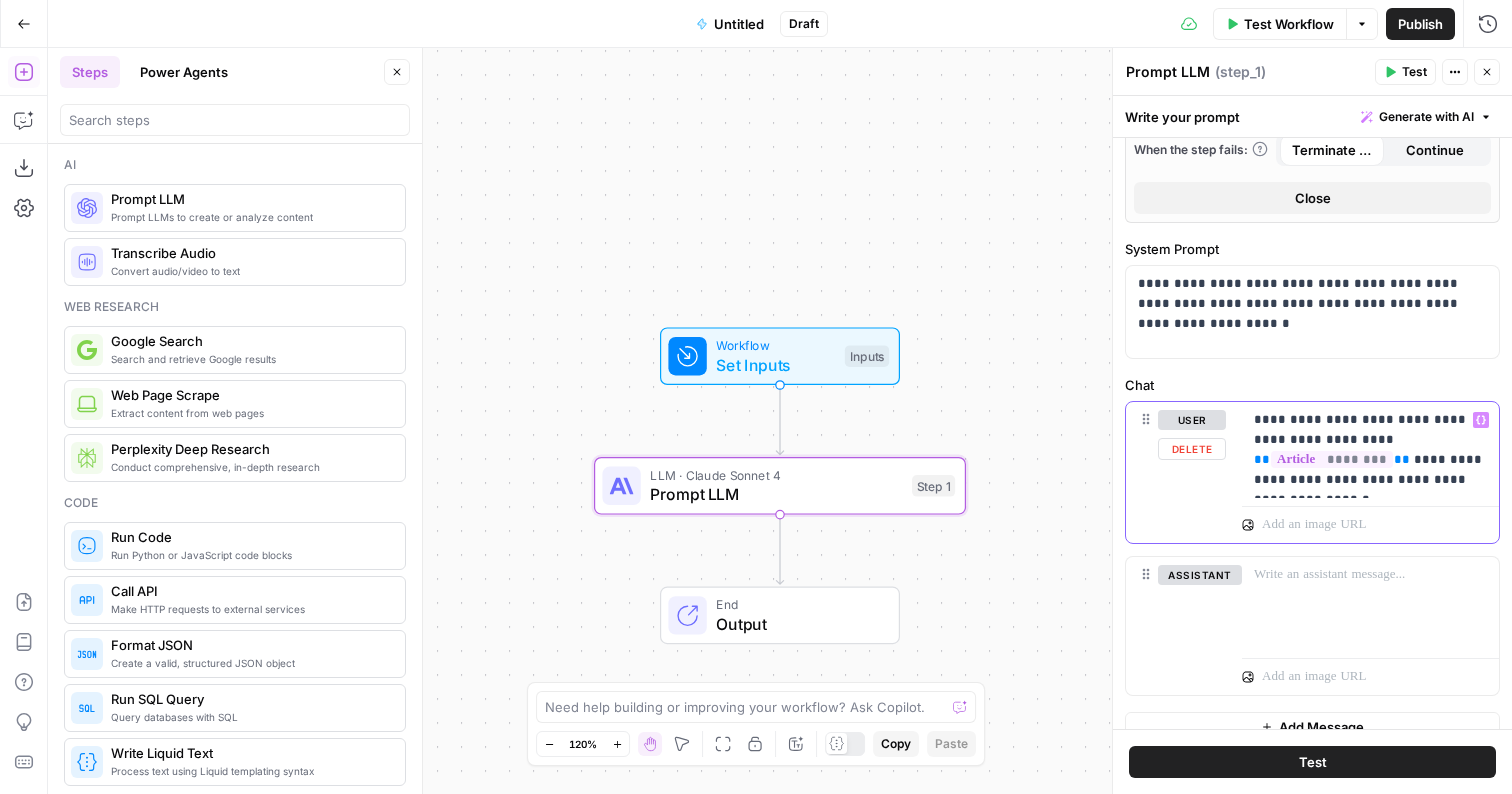 click on "**********" at bounding box center (1370, 450) 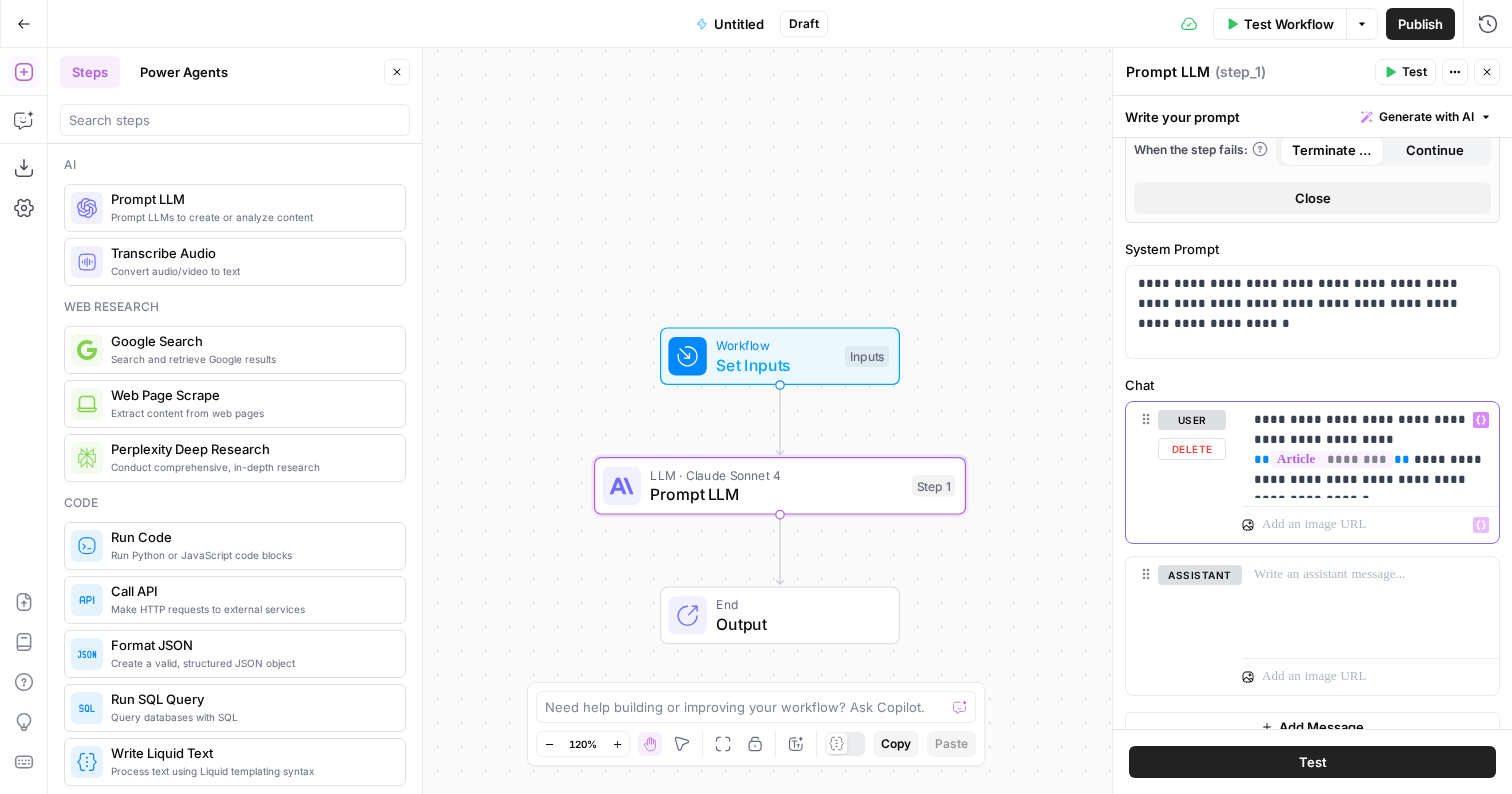 click on "**********" at bounding box center (1370, 450) 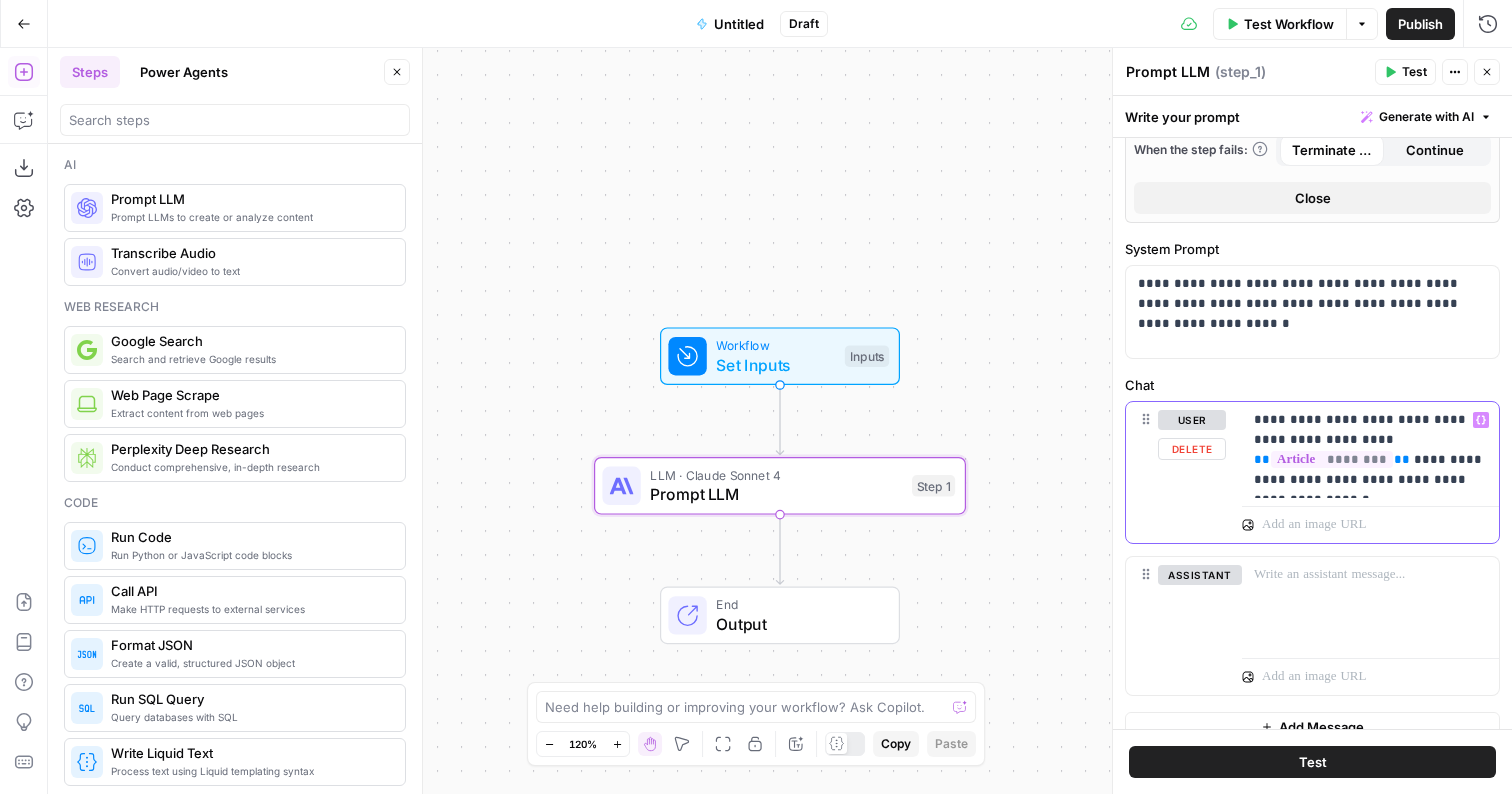 click on "**********" at bounding box center (1370, 450) 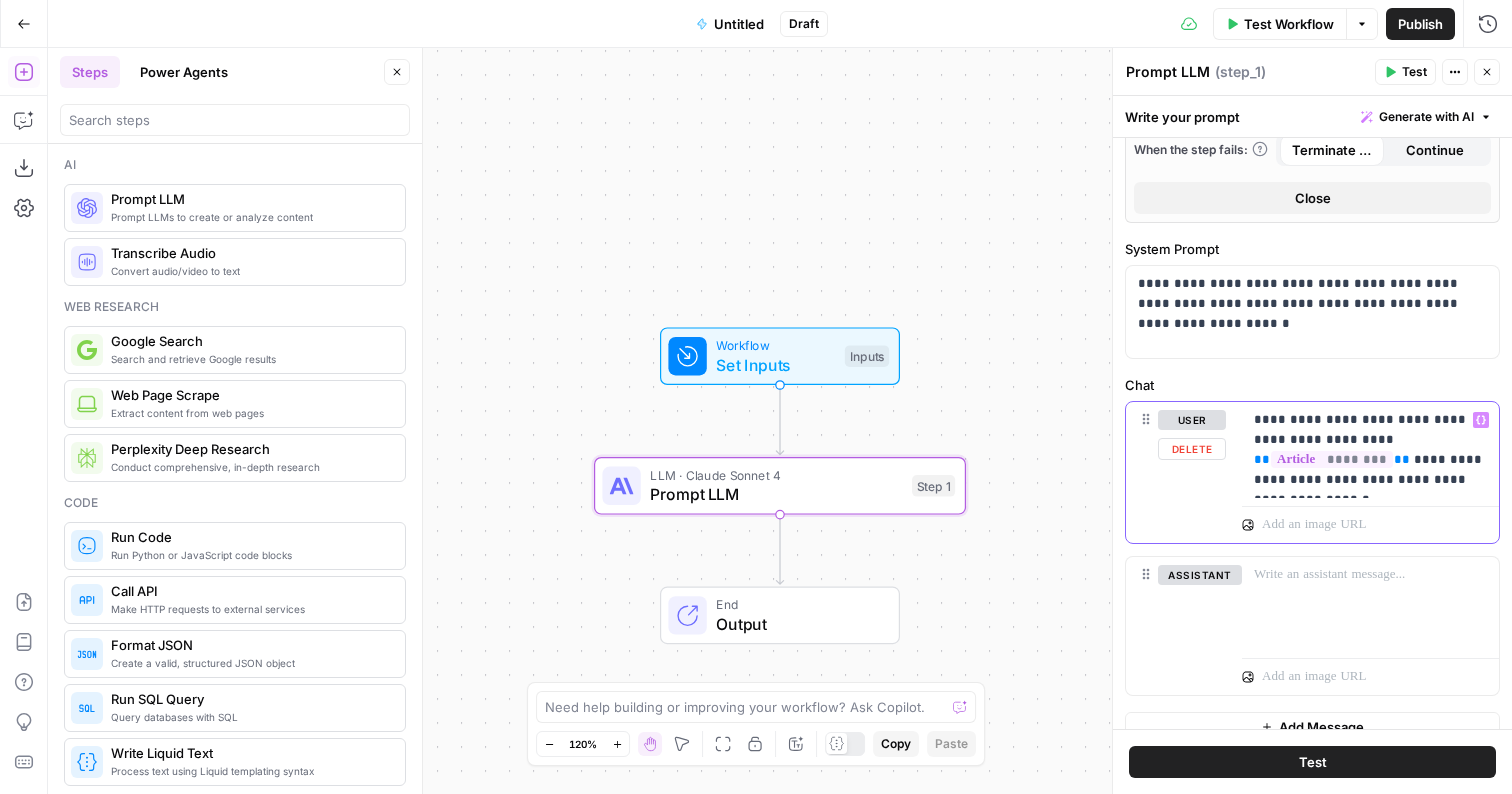 click 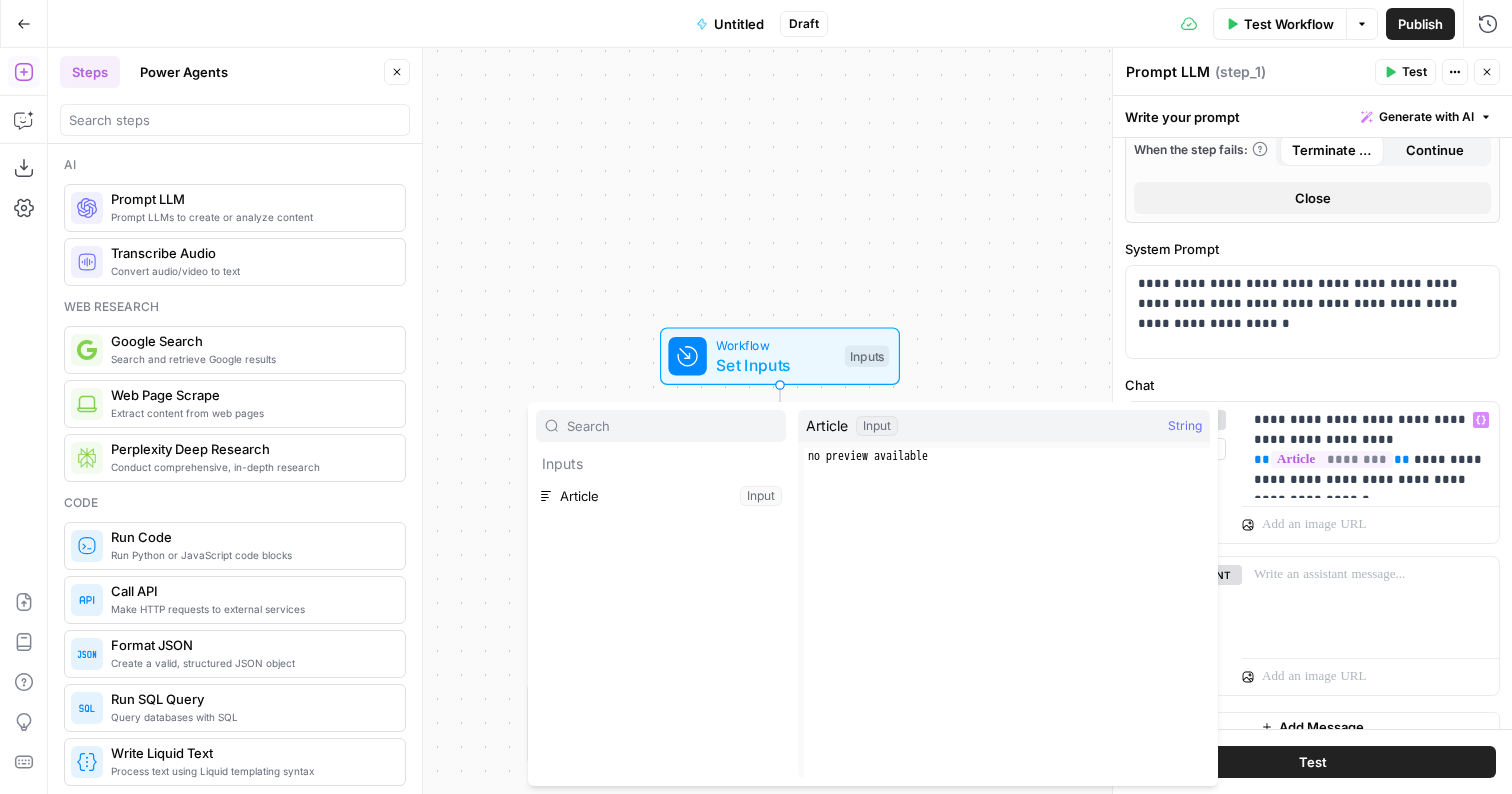 click on "Workflow Set Inputs Inputs LLM · Claude Sonnet 4 Prompt LLM Step 1 End Output" at bounding box center [780, 421] 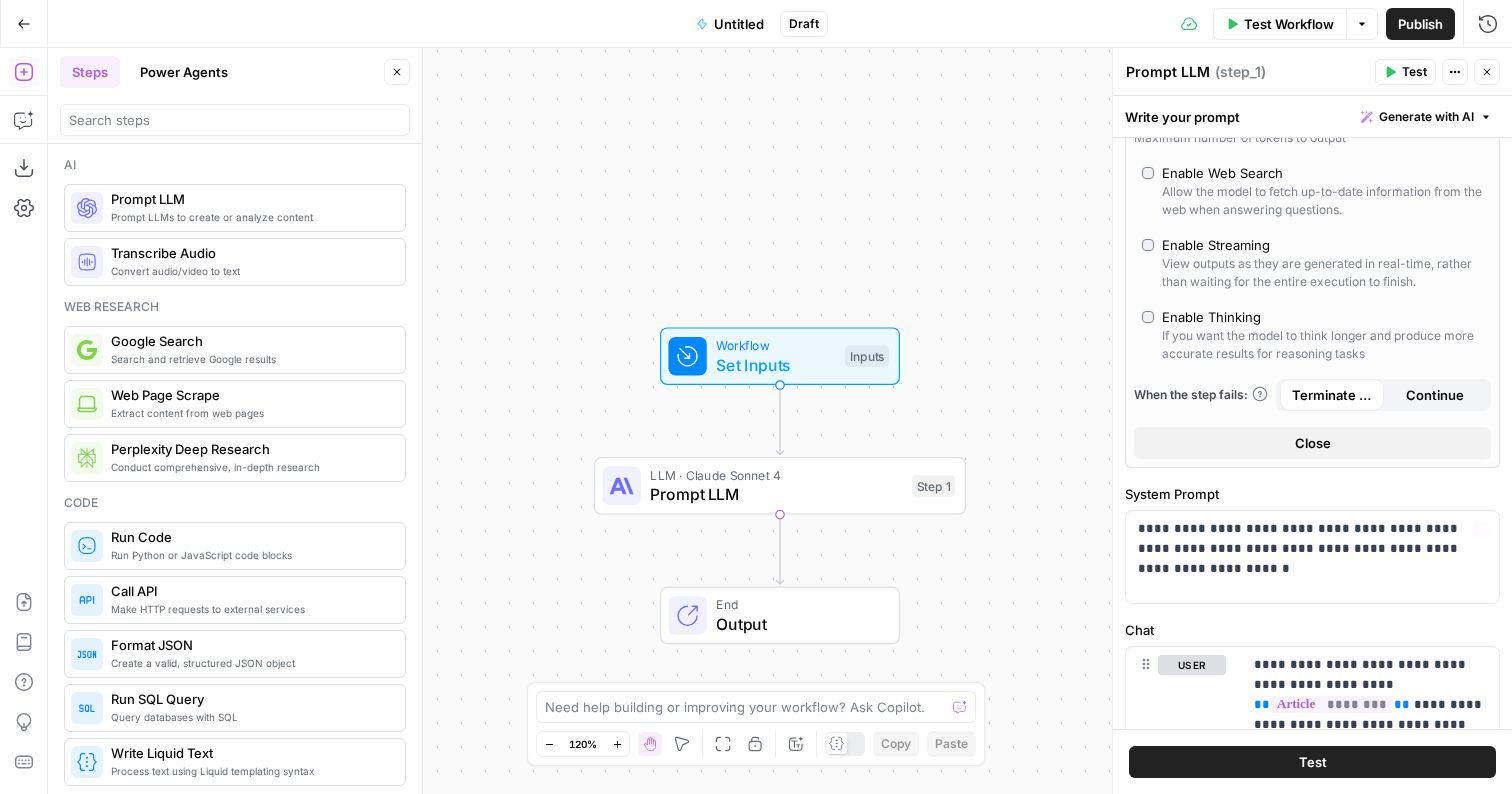 scroll, scrollTop: 0, scrollLeft: 0, axis: both 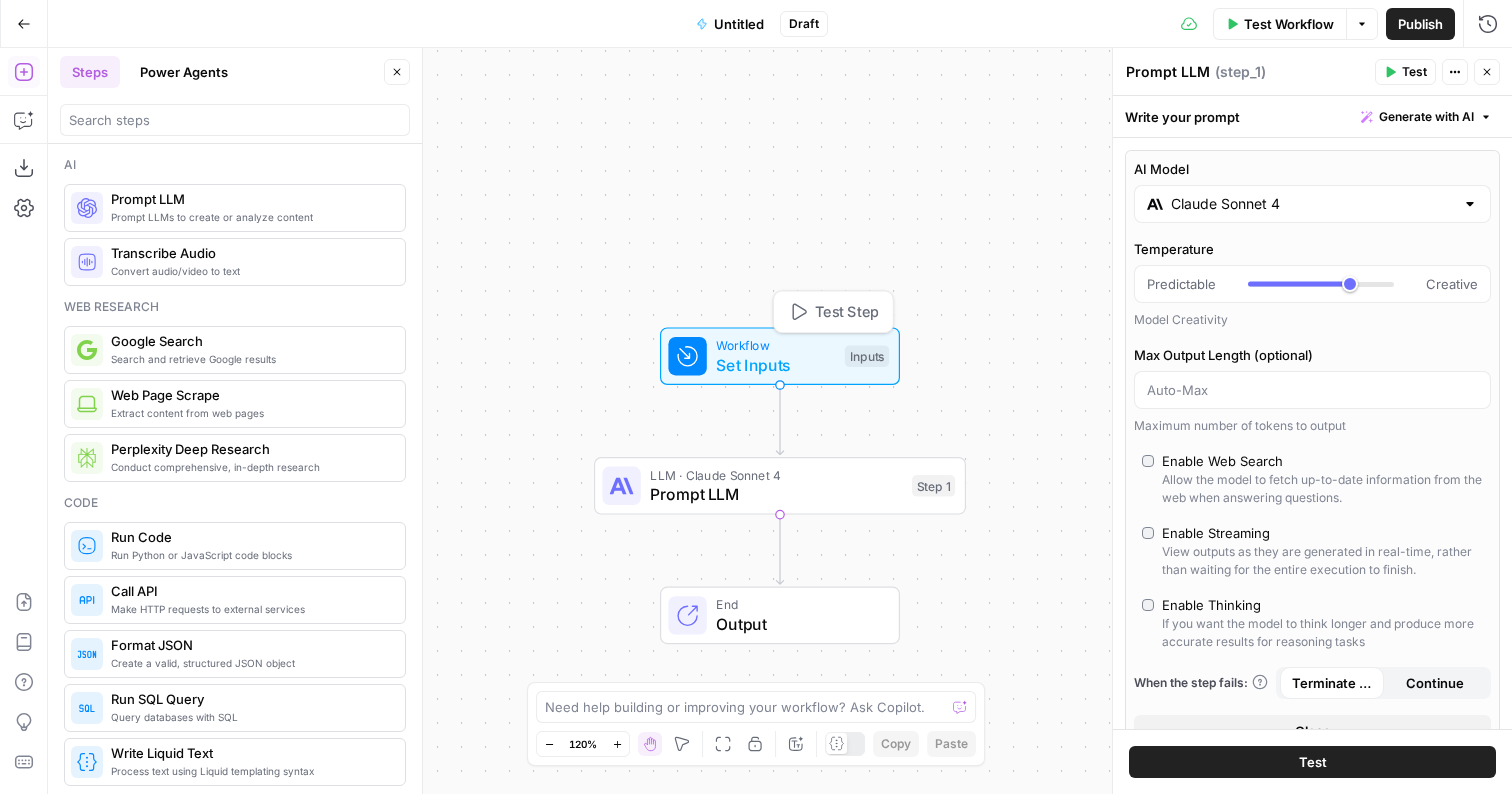 click on "Set Inputs" at bounding box center (775, 365) 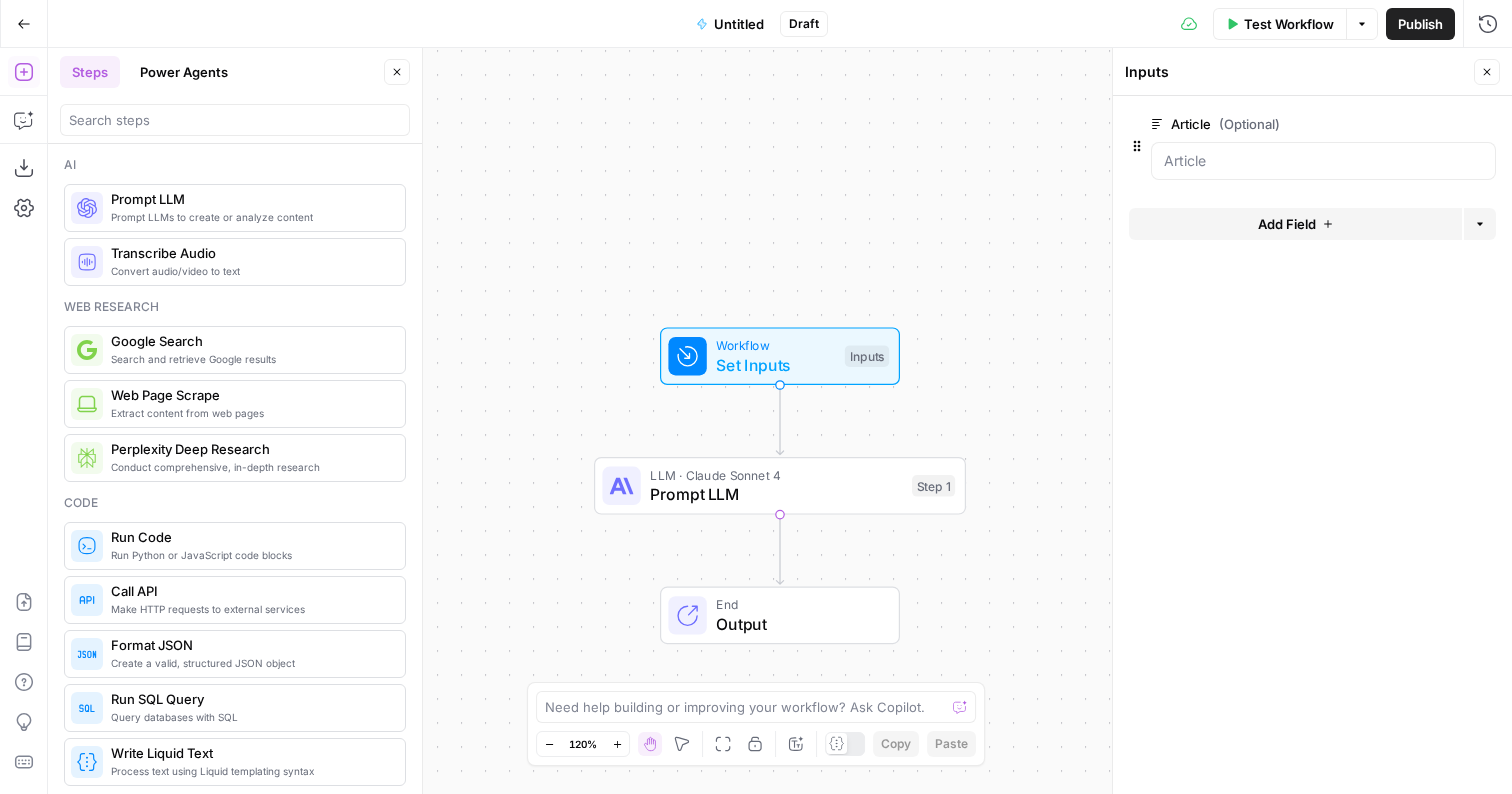 click on "Add Field" at bounding box center [1295, 224] 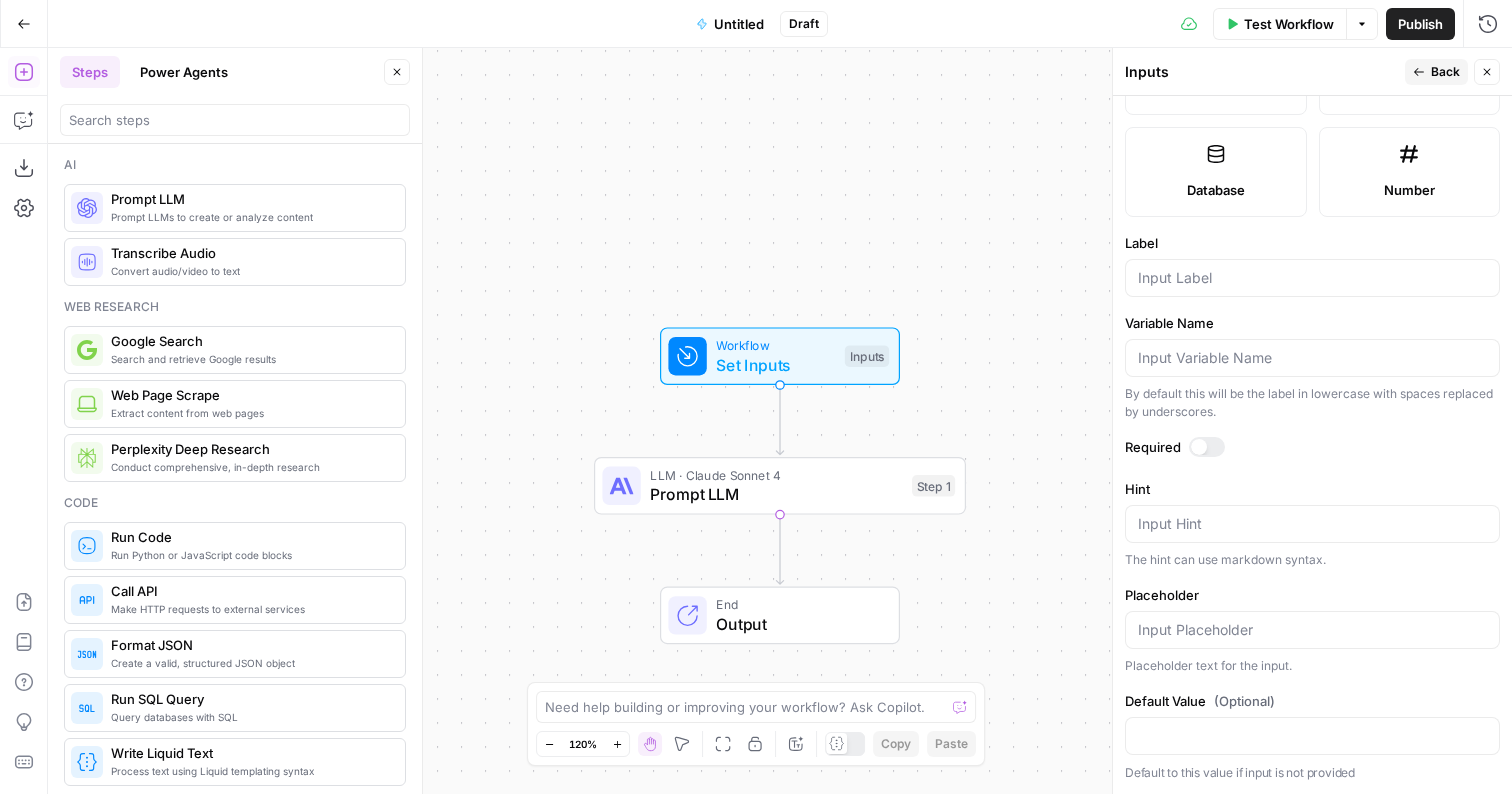 scroll, scrollTop: 0, scrollLeft: 0, axis: both 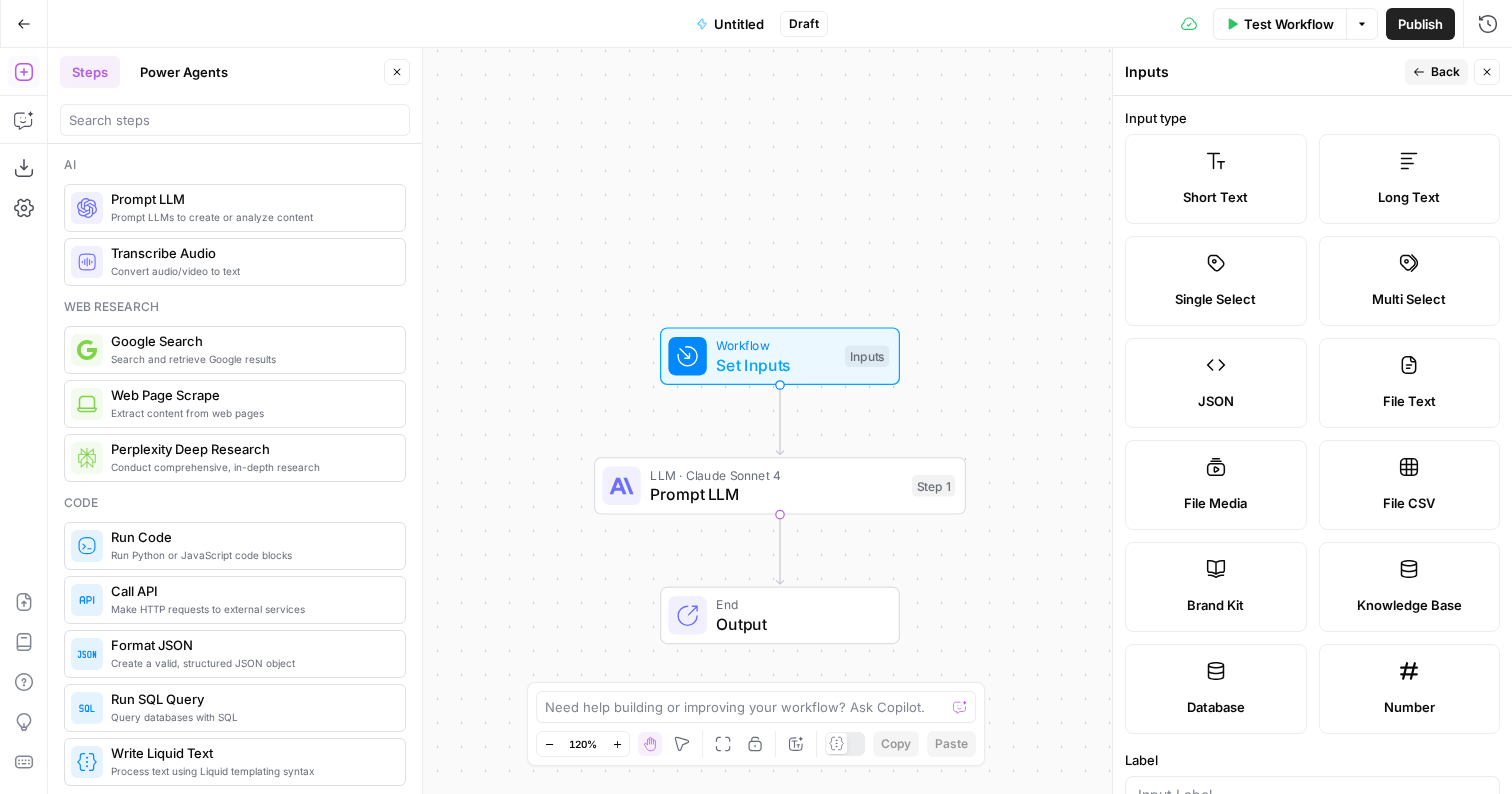 click 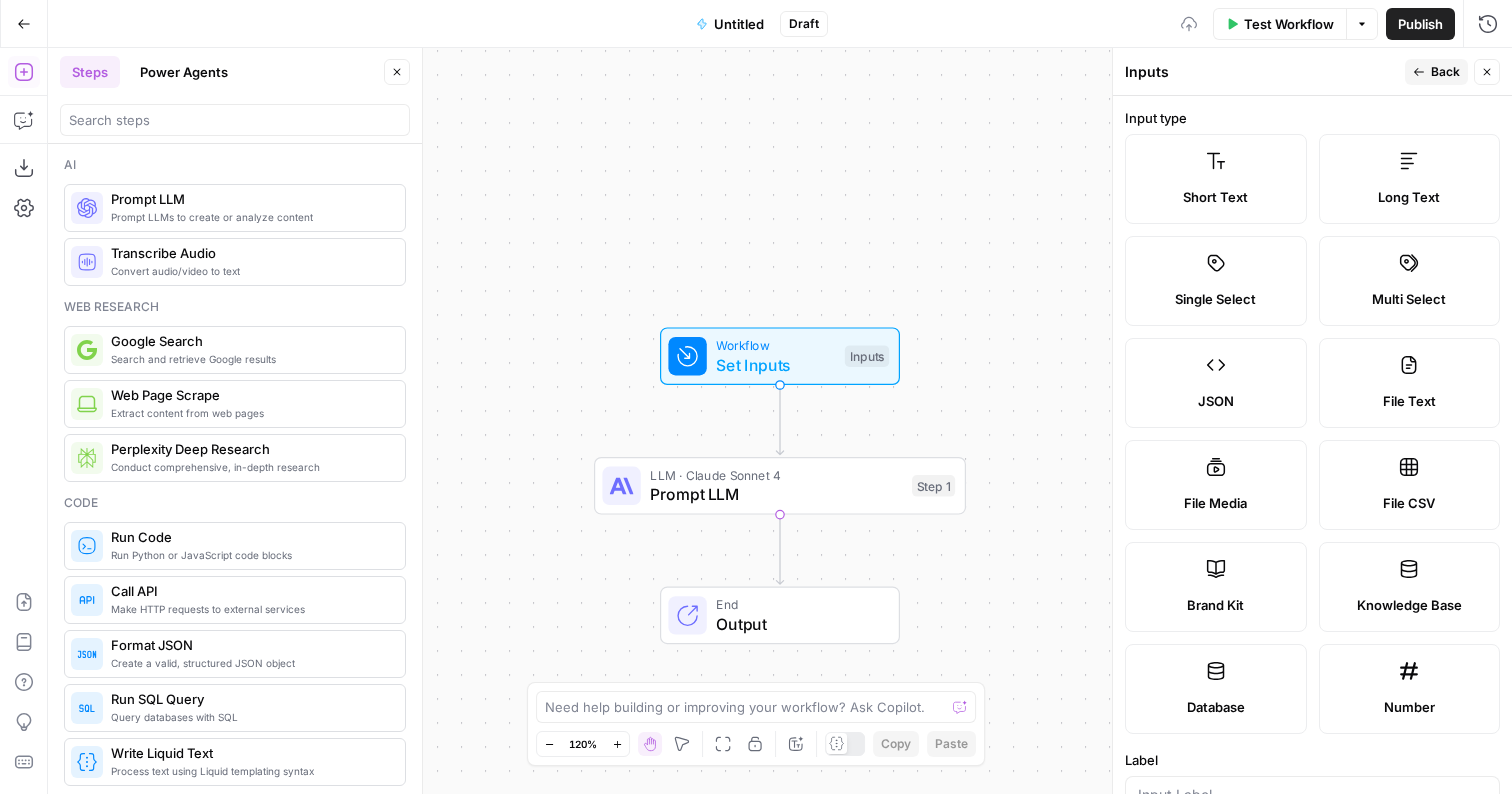 scroll, scrollTop: 304, scrollLeft: 0, axis: vertical 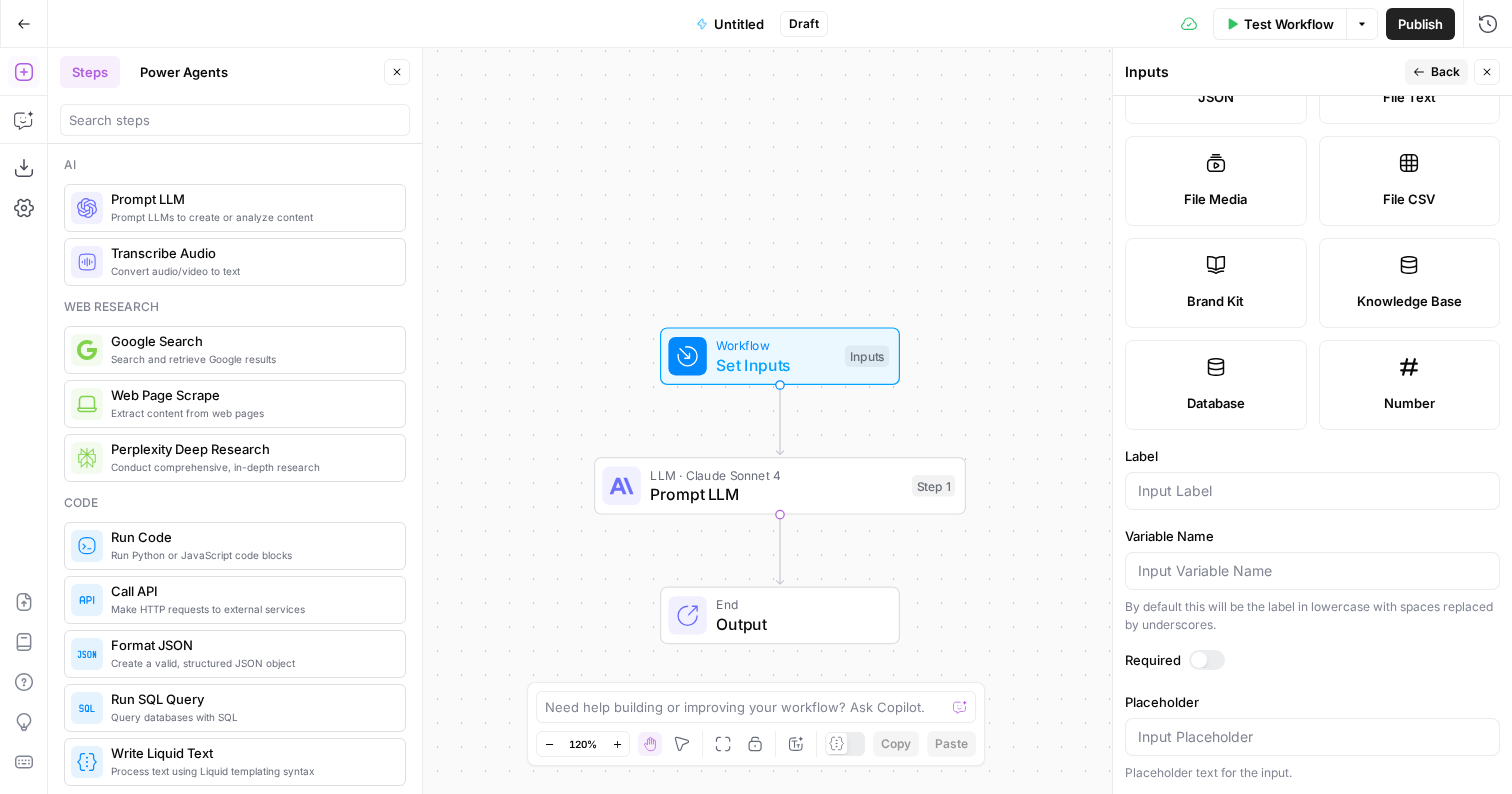 click on "Back" at bounding box center [1445, 72] 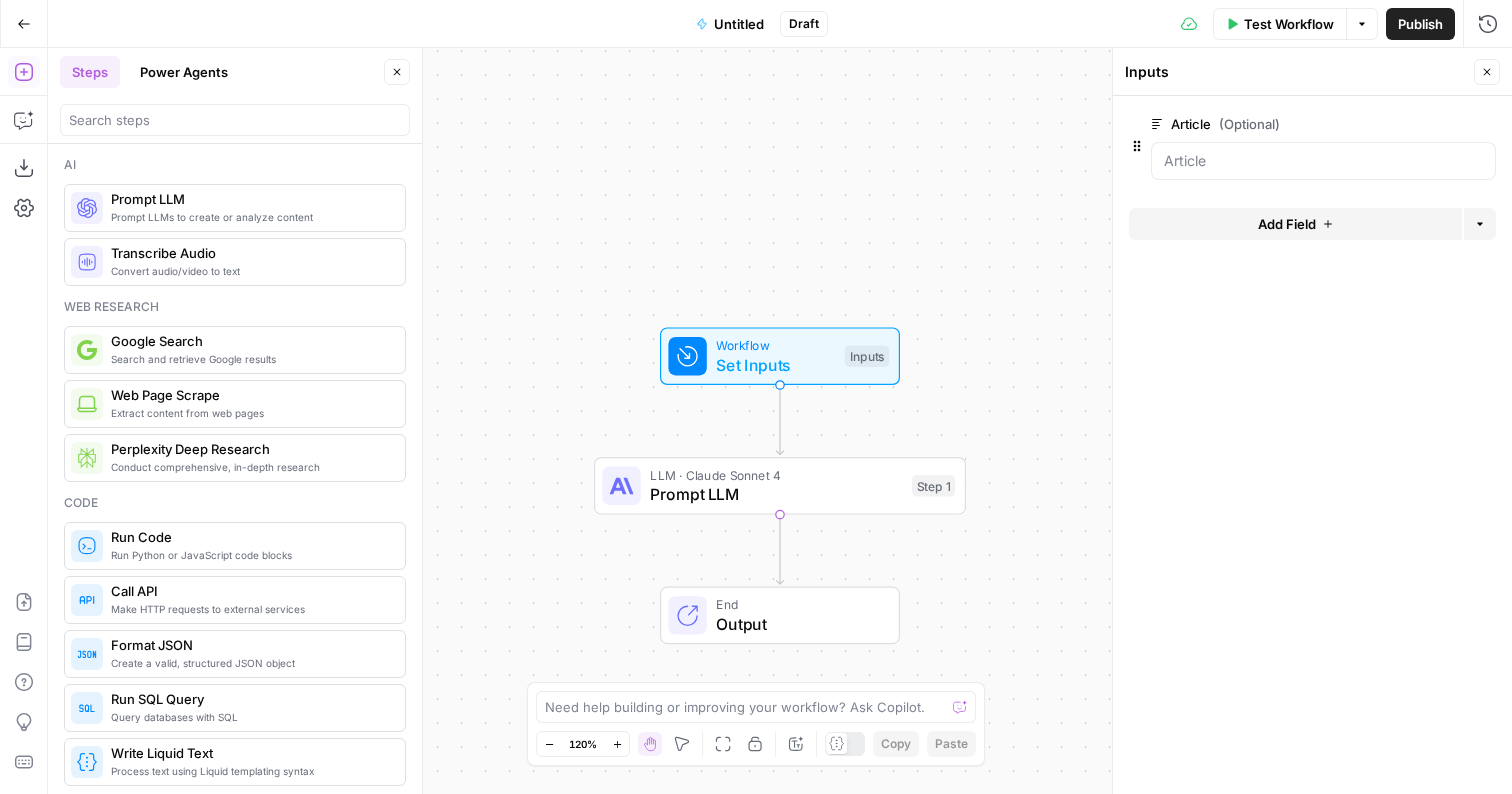 click on "Add Field" at bounding box center [1287, 224] 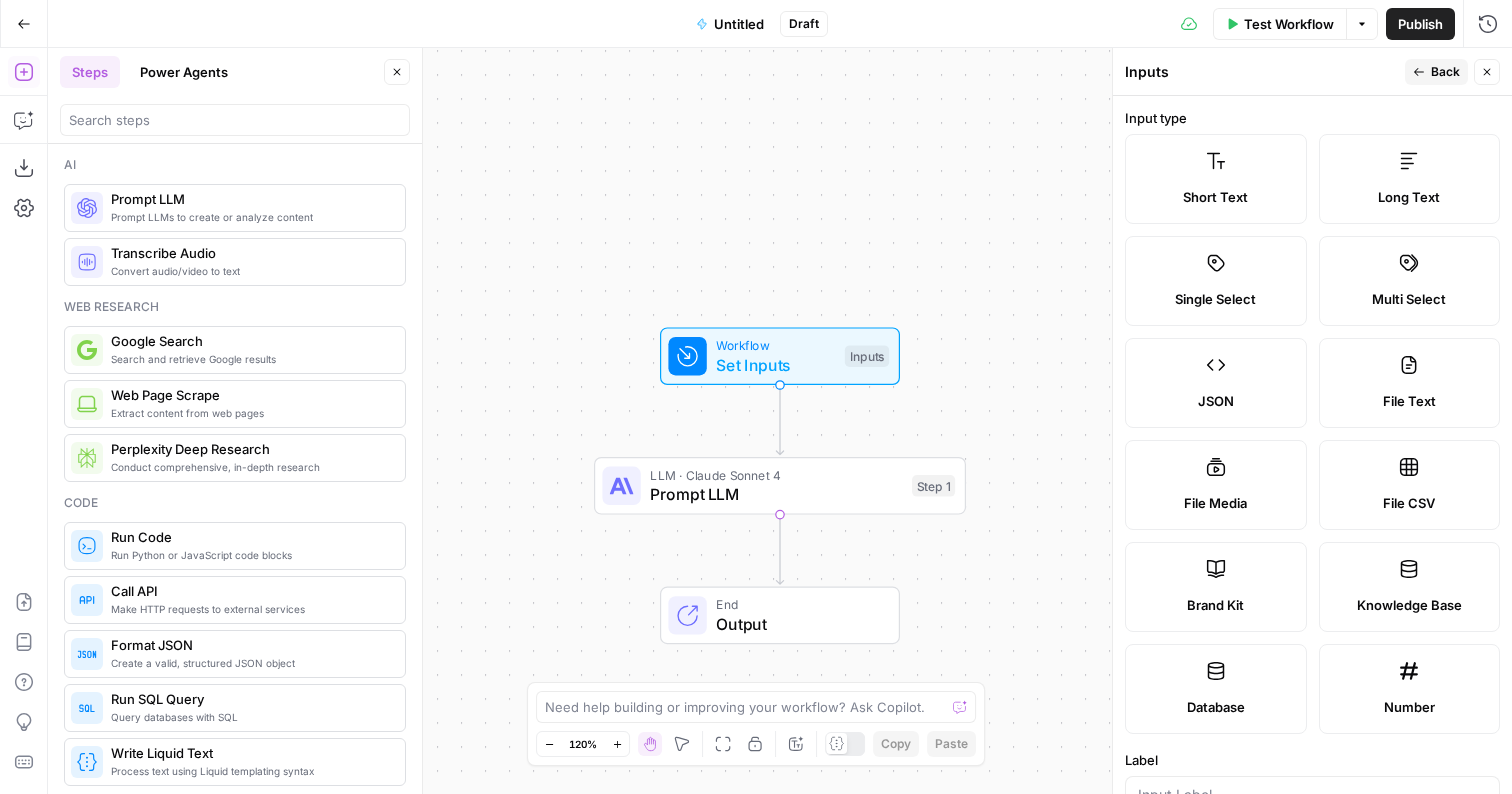 click on "Brand Kit" at bounding box center (1216, 587) 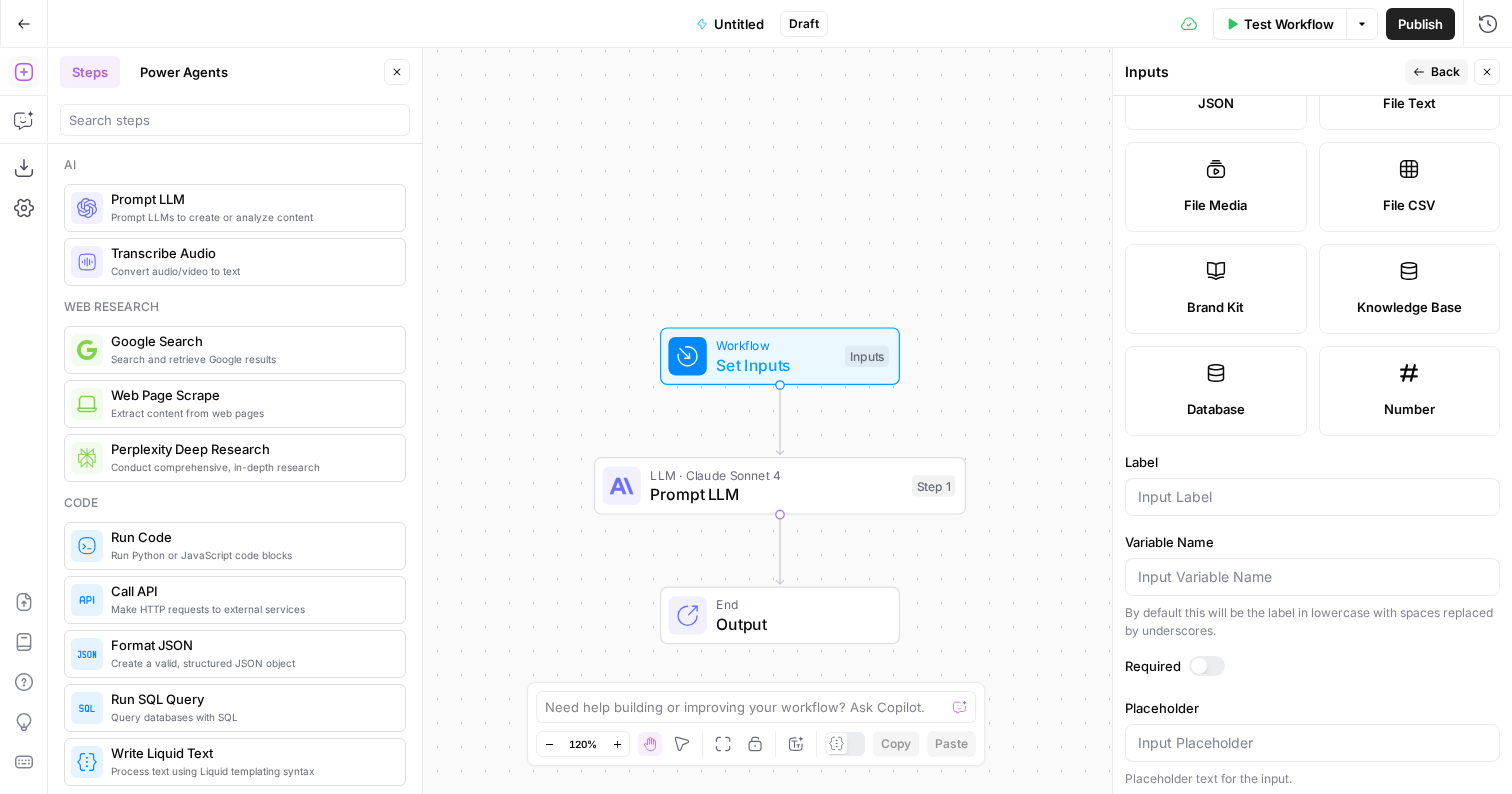 scroll, scrollTop: 304, scrollLeft: 0, axis: vertical 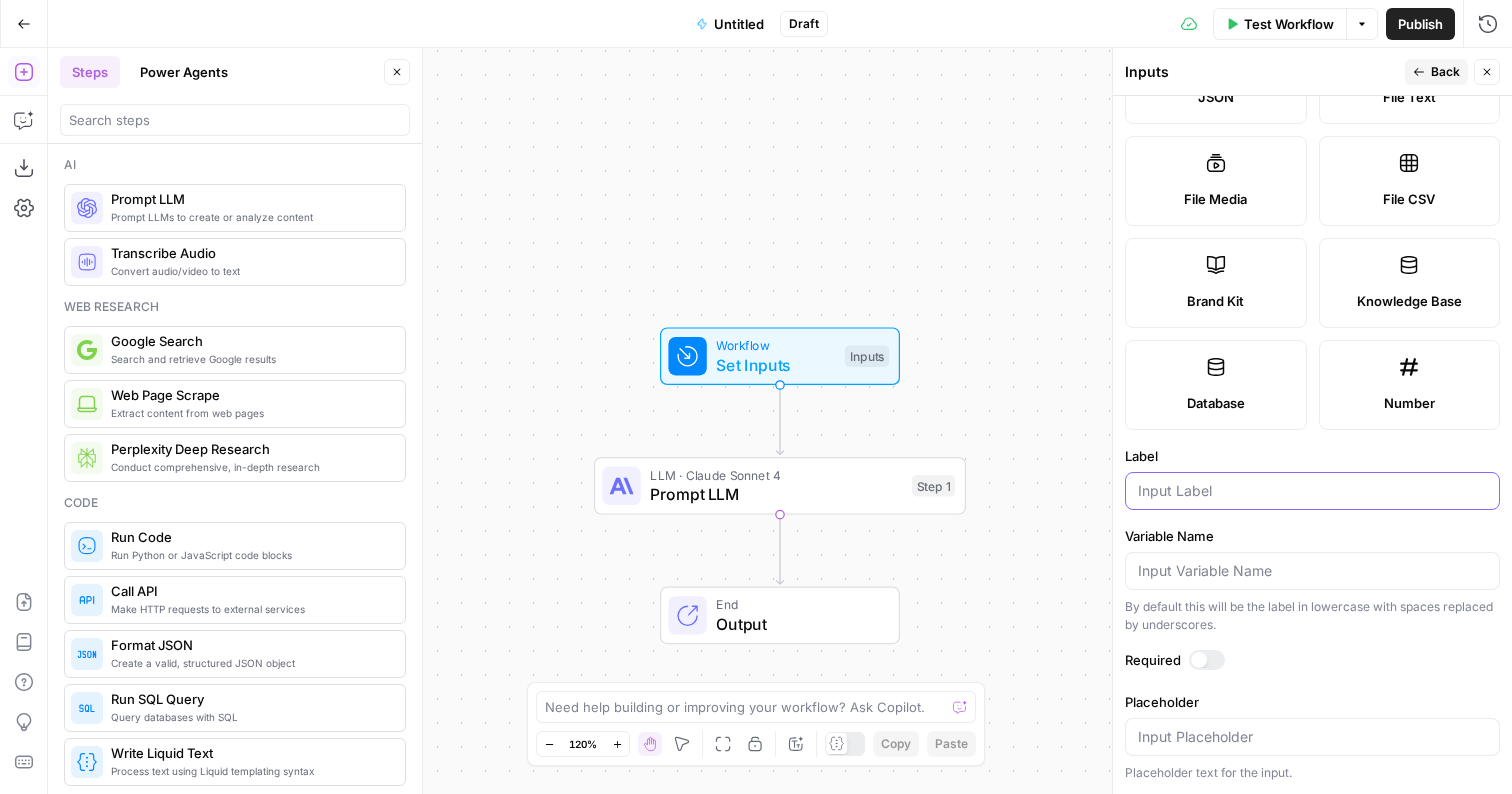 click on "Label" at bounding box center (1312, 491) 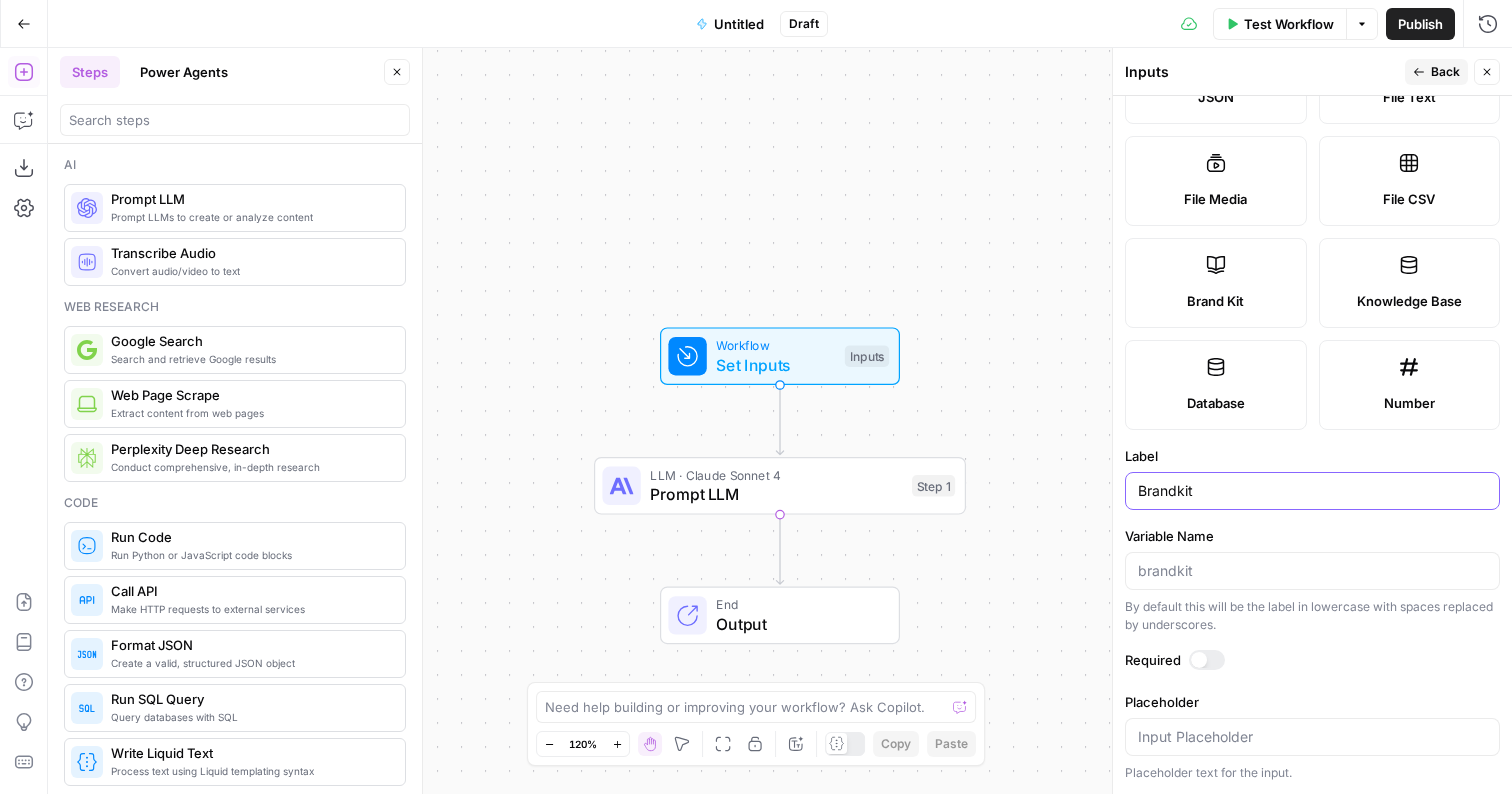 type on "Brandkit" 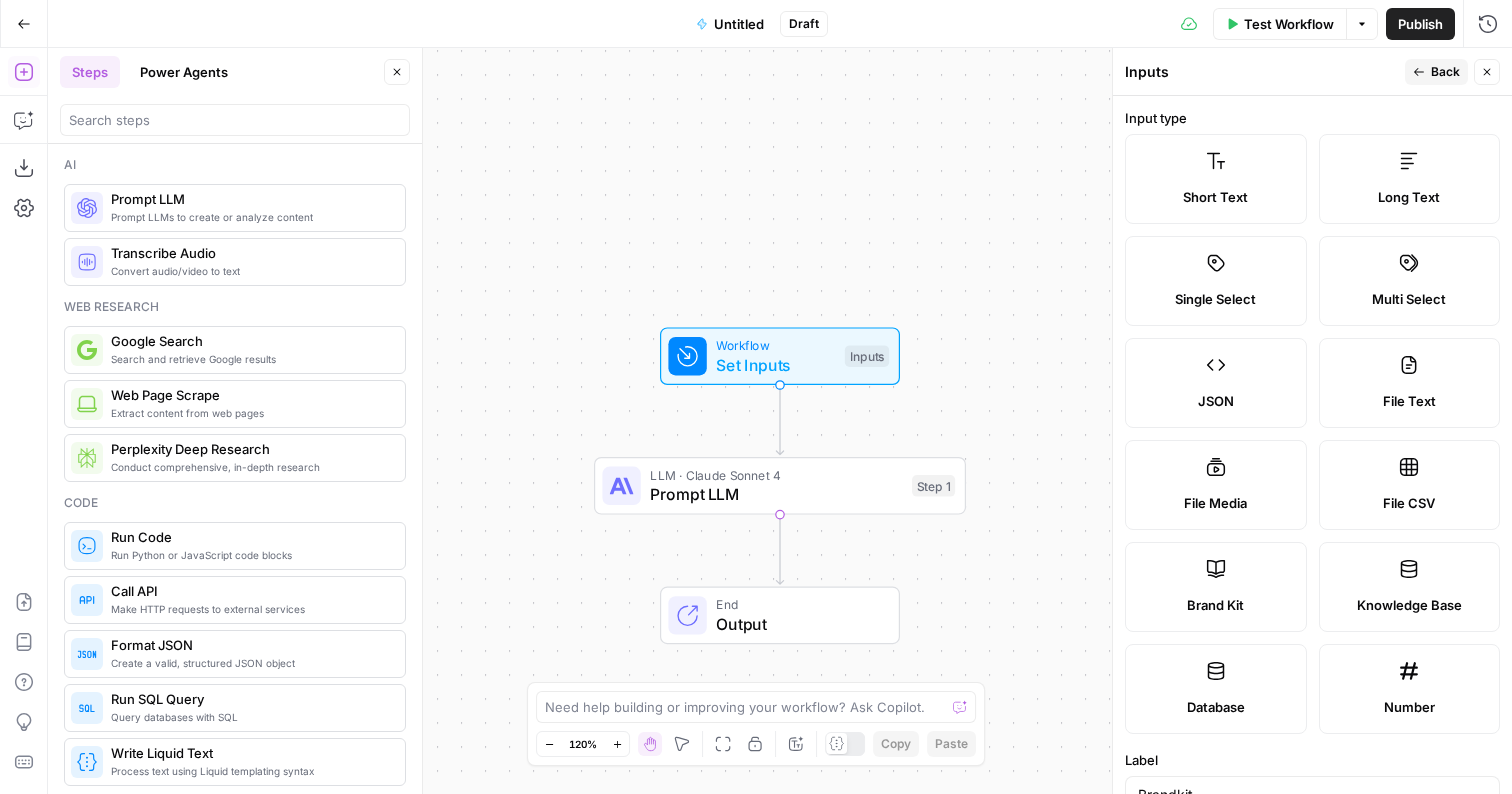 click on "Back" at bounding box center [1445, 72] 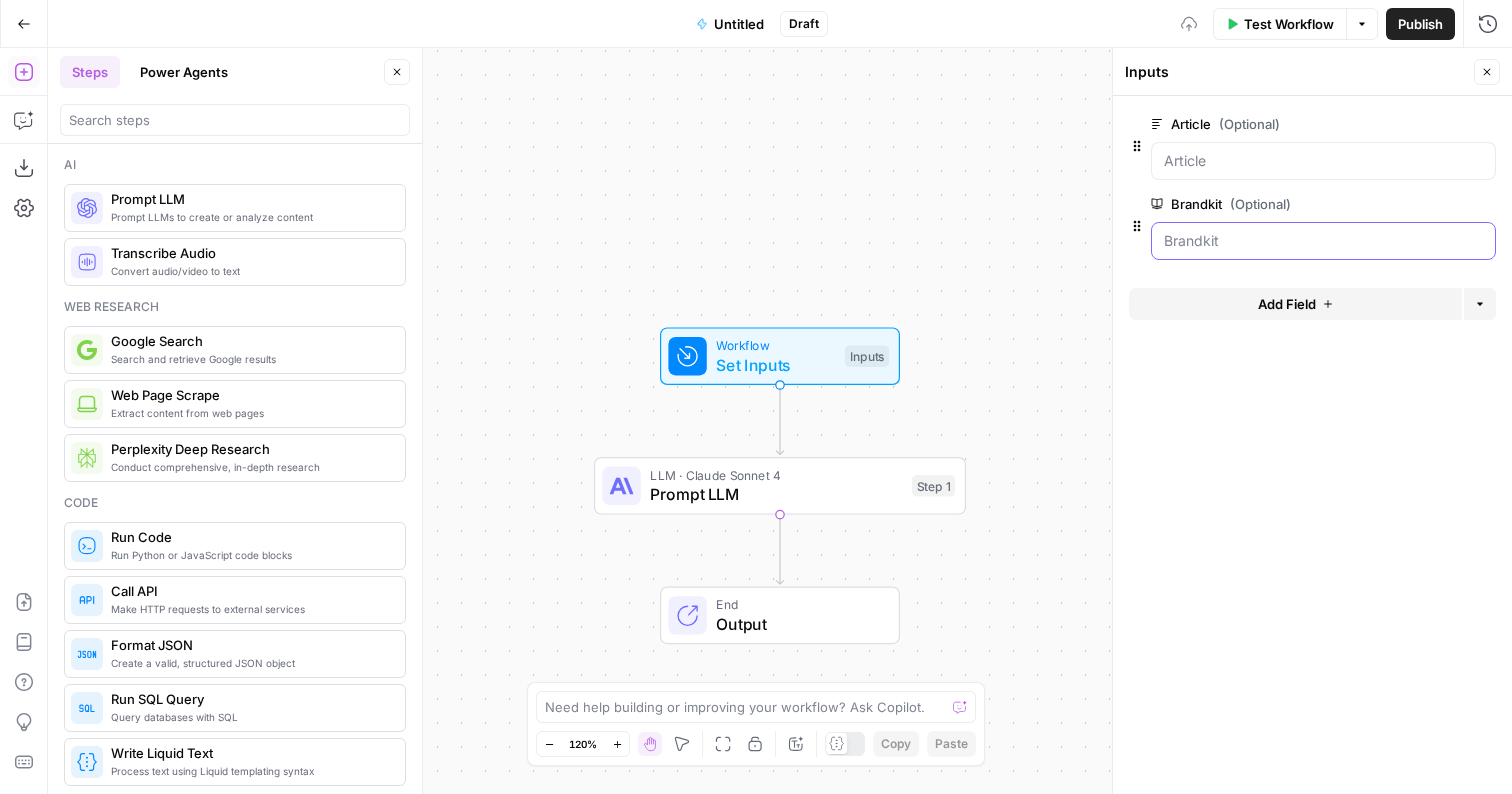 click on "Brandkit   (Optional)" at bounding box center [1323, 241] 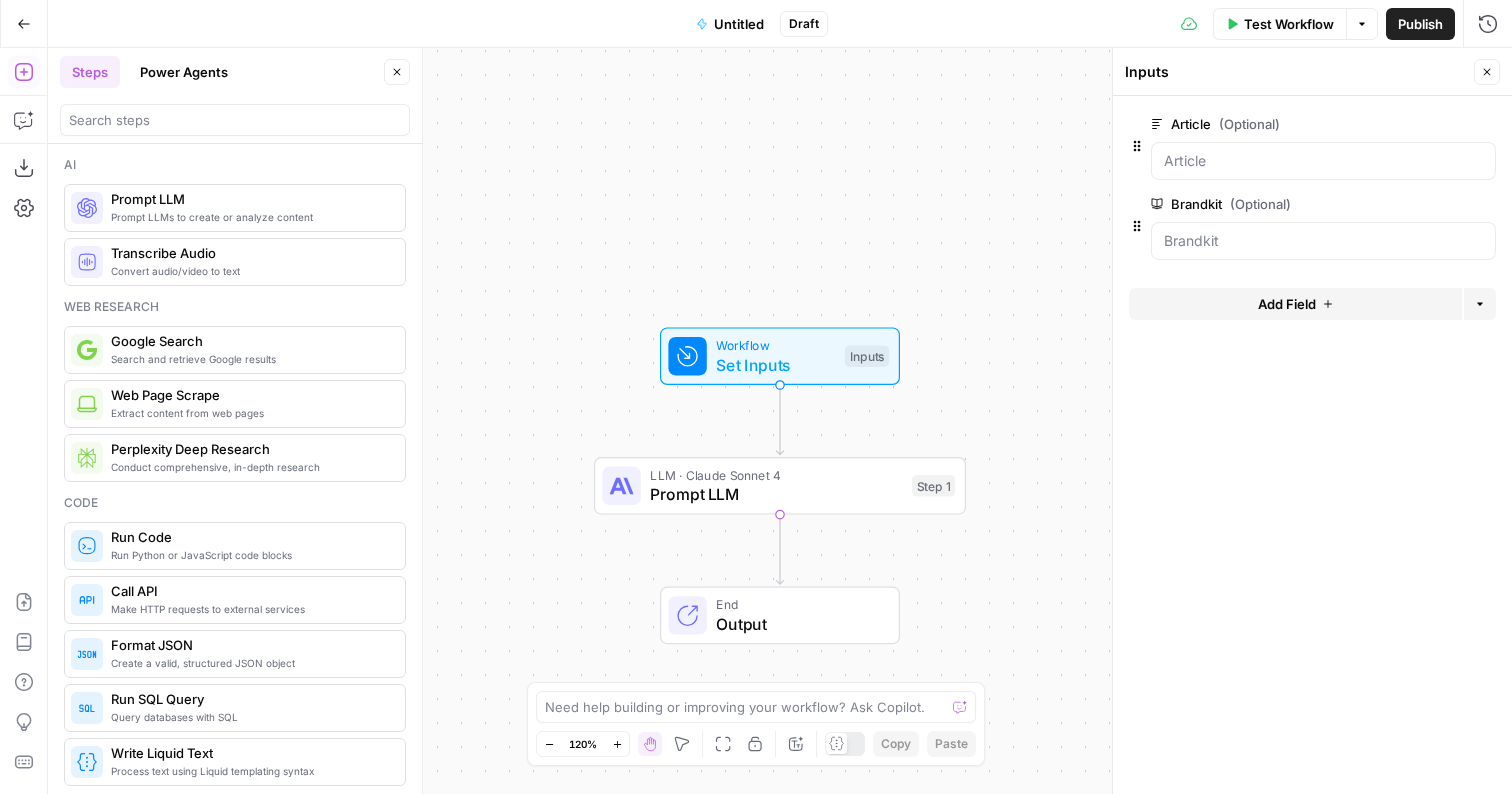 click on "LLM · Claude Sonnet 4" at bounding box center (776, 474) 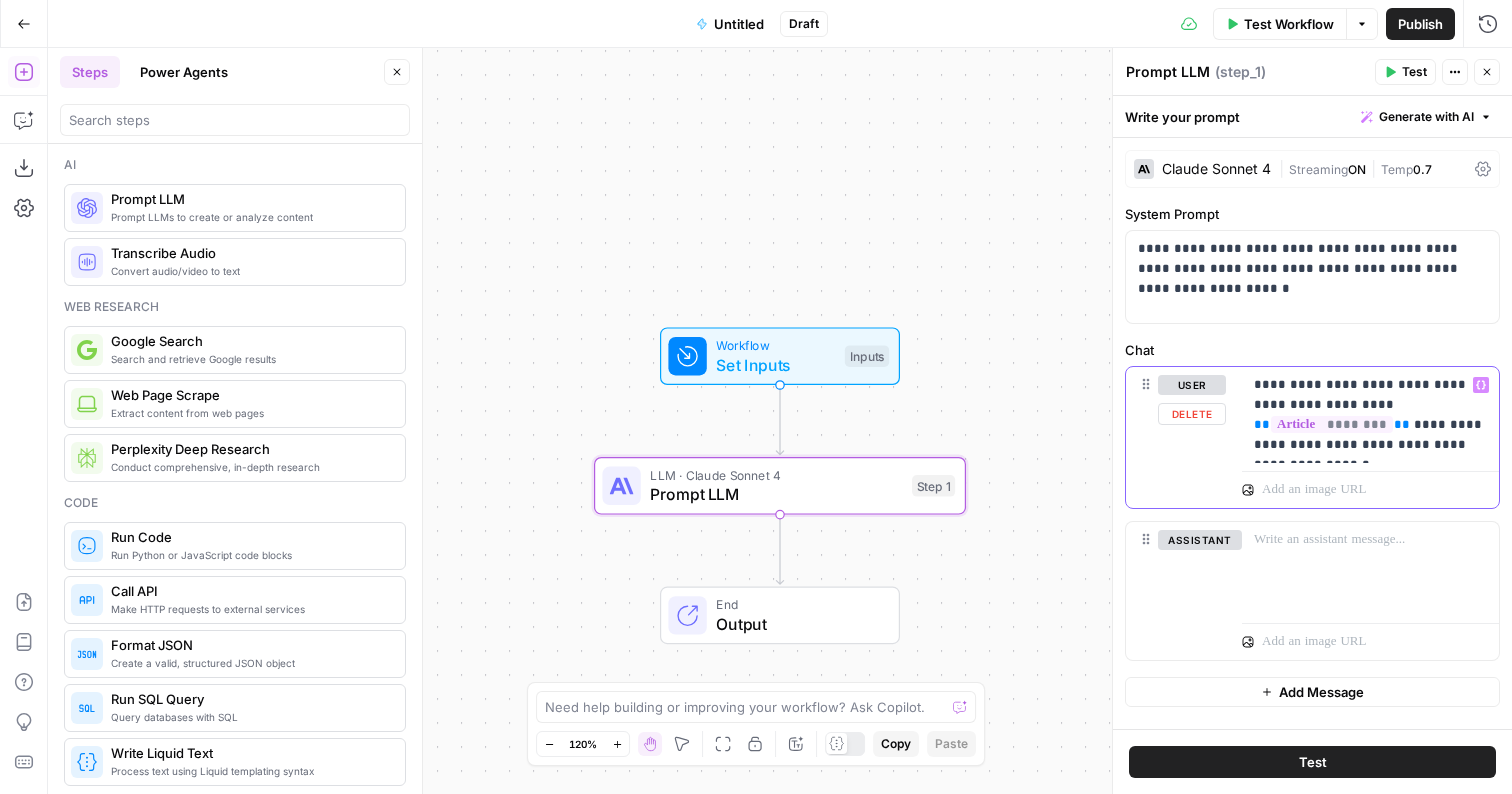 click on "**********" at bounding box center [1370, 415] 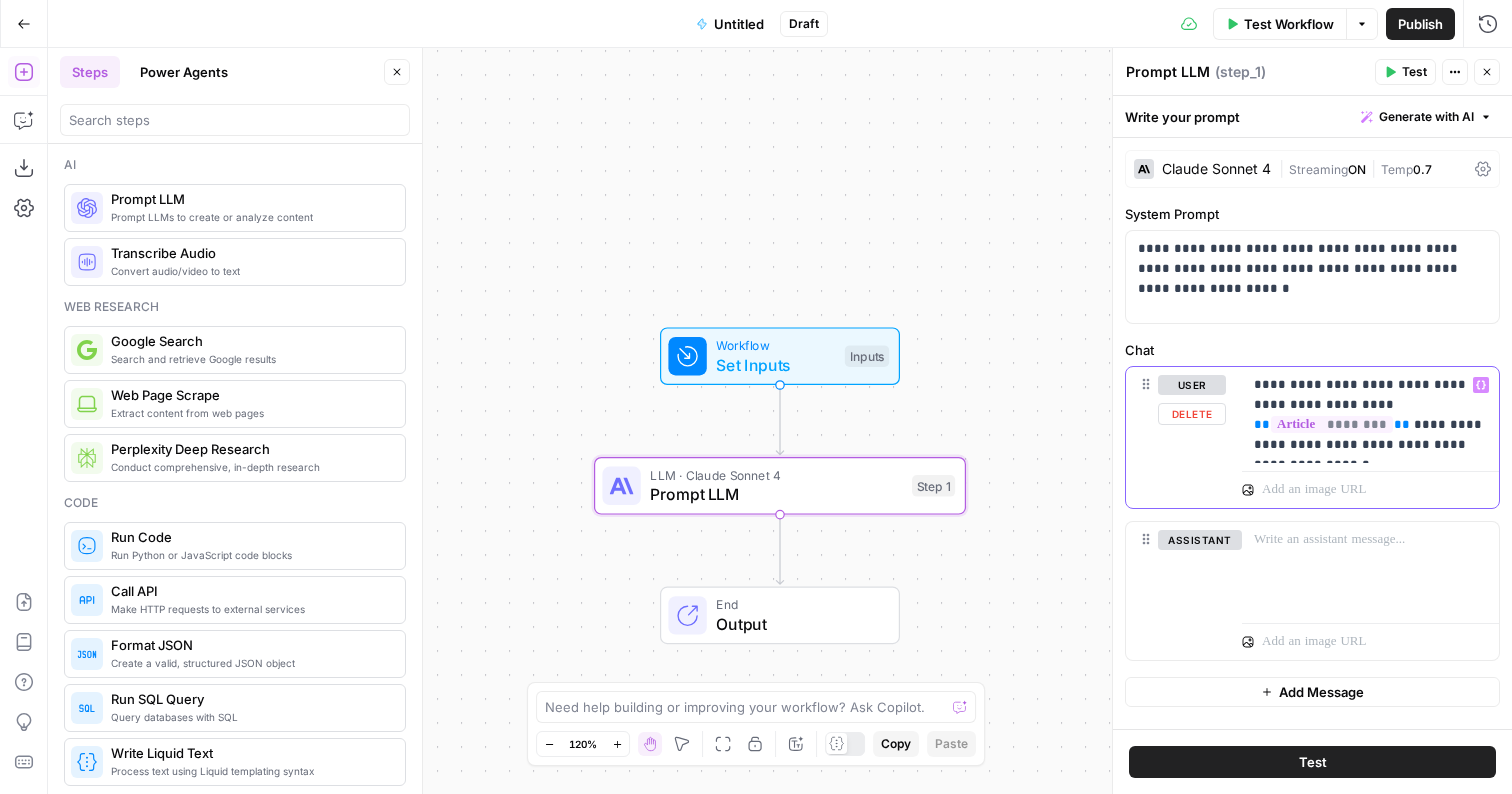 drag, startPoint x: 1312, startPoint y: 448, endPoint x: 1256, endPoint y: 447, distance: 56.008926 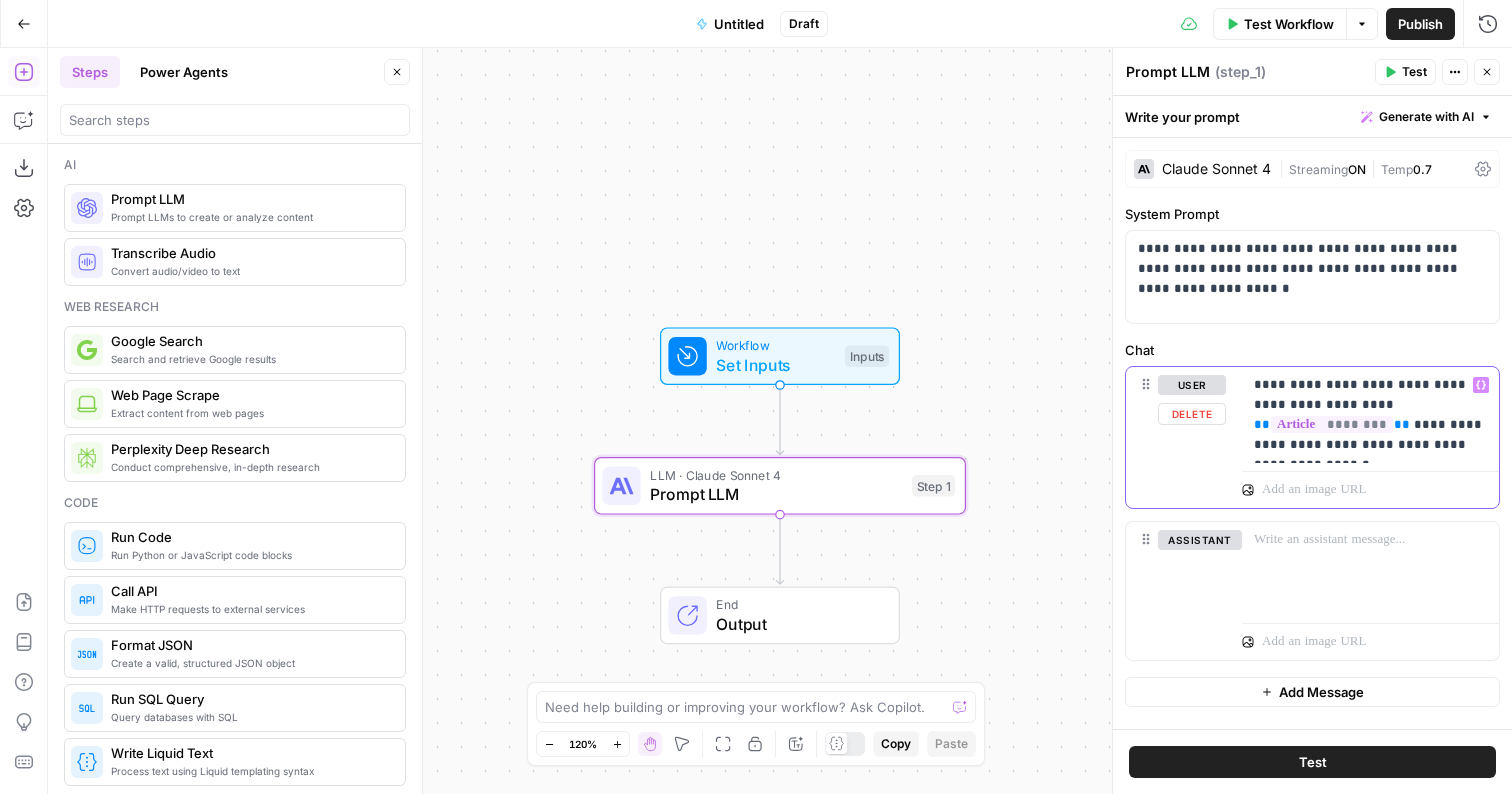 click on "**********" at bounding box center (1370, 415) 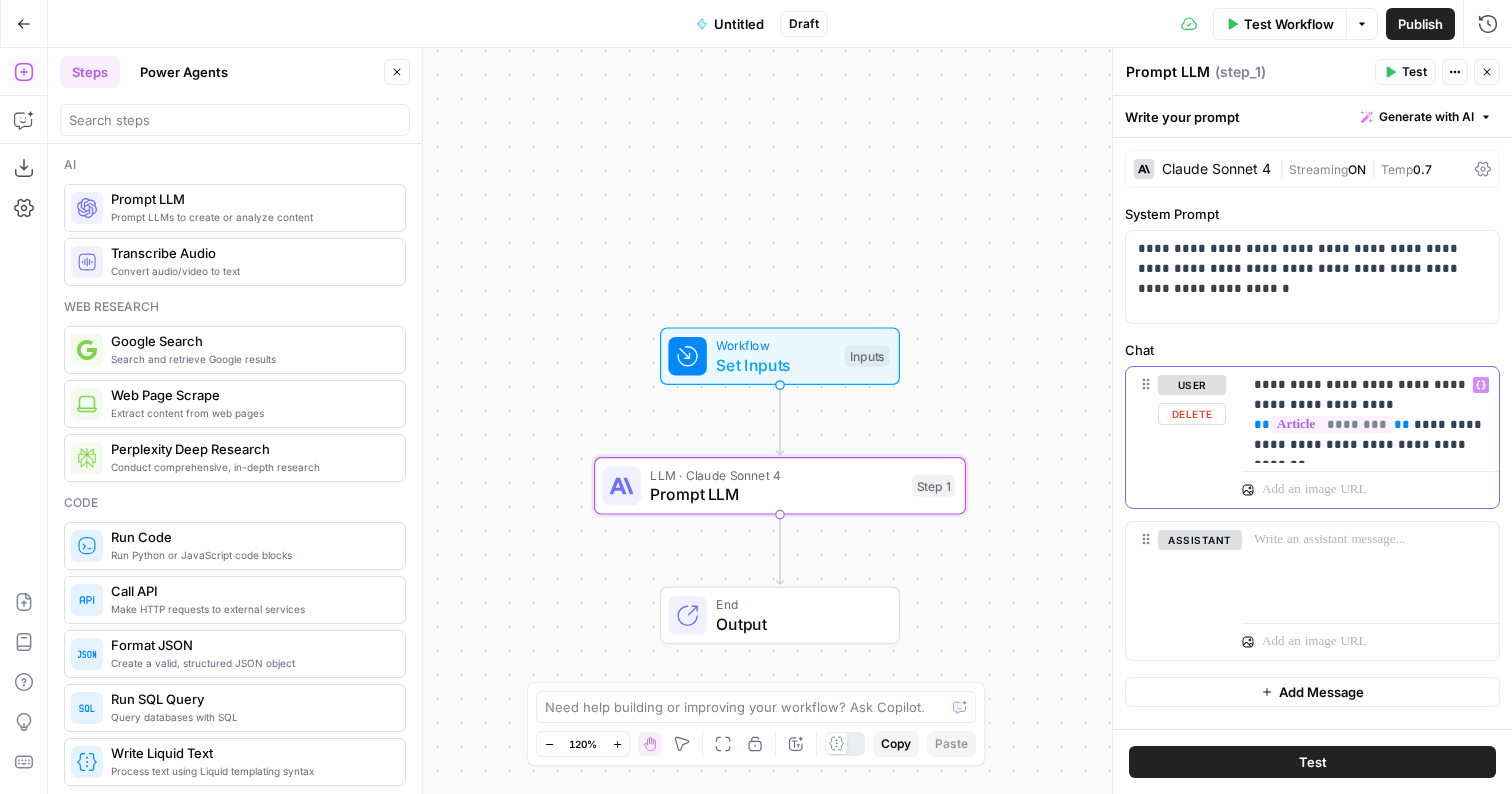 click on "**********" at bounding box center [1370, 415] 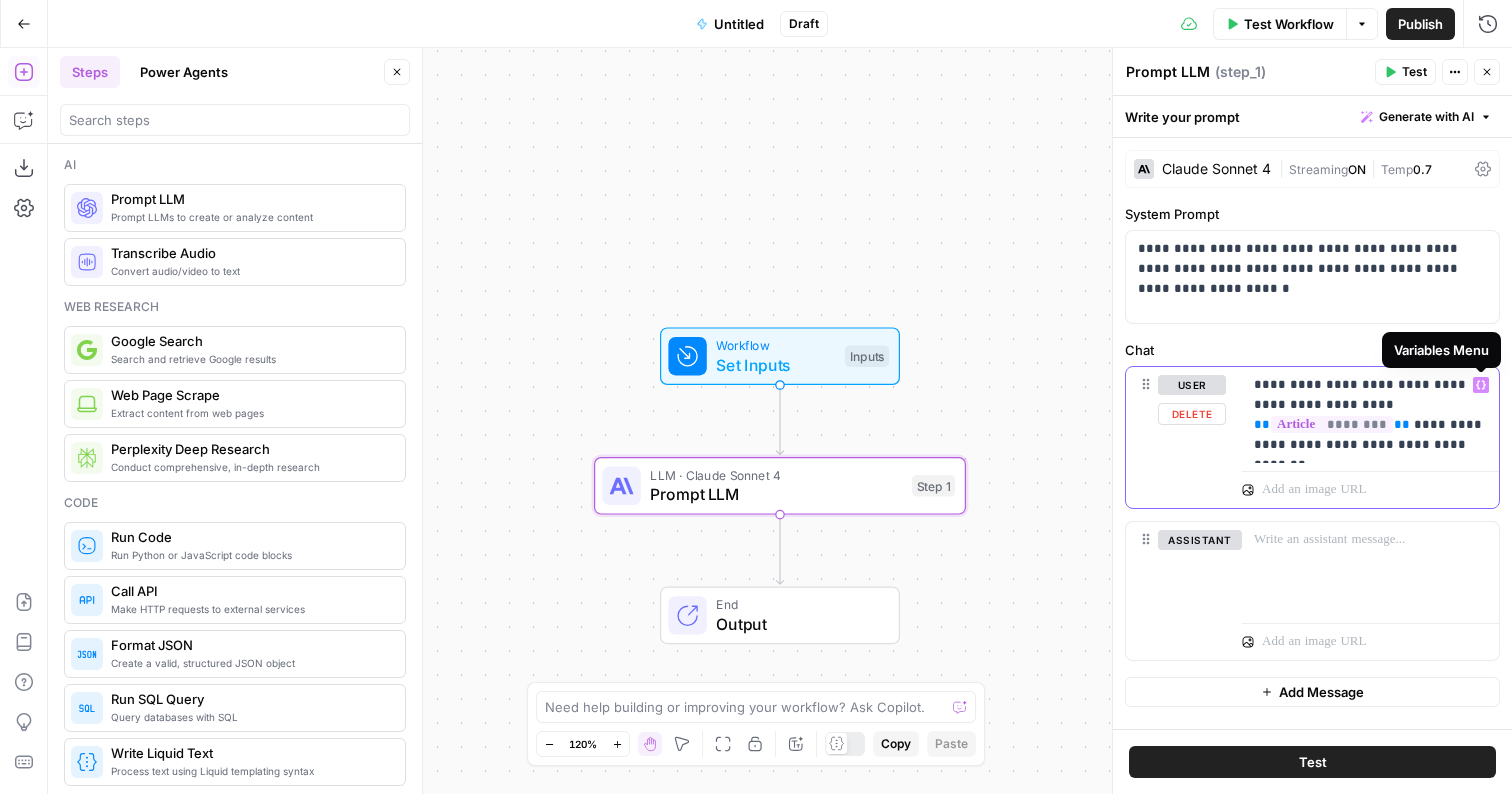 click 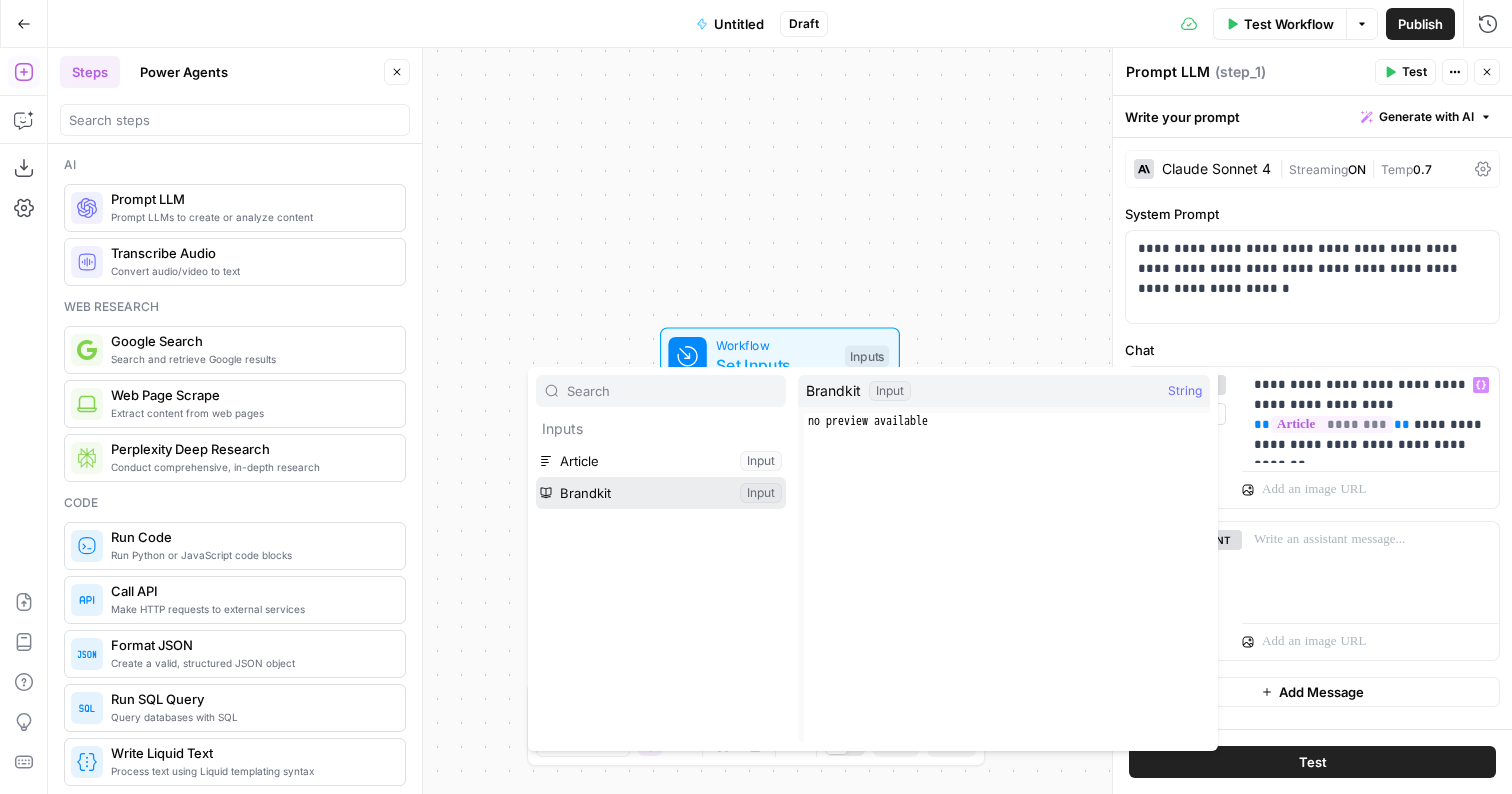 click at bounding box center (661, 493) 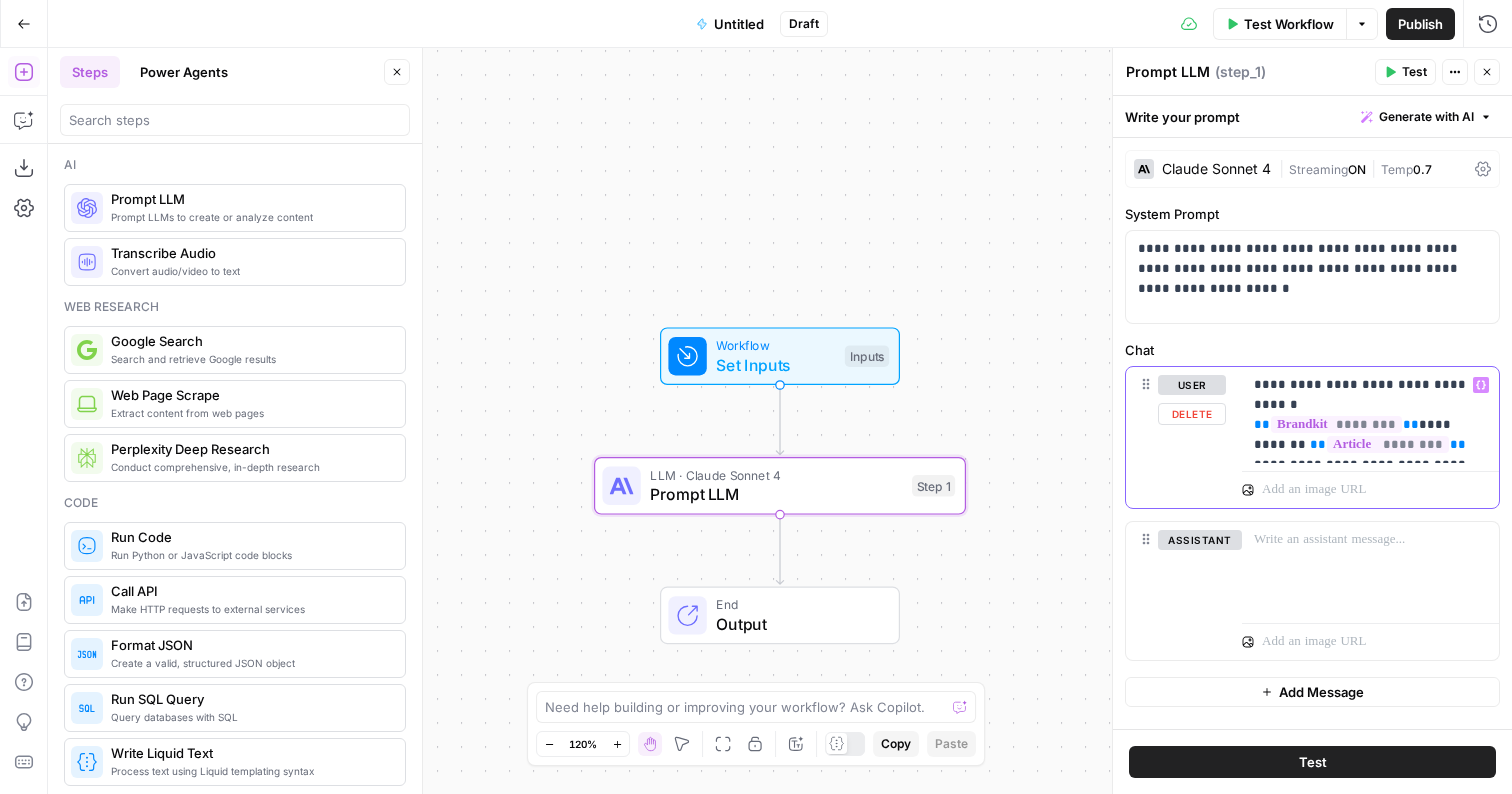 click on "**********" at bounding box center (1370, 415) 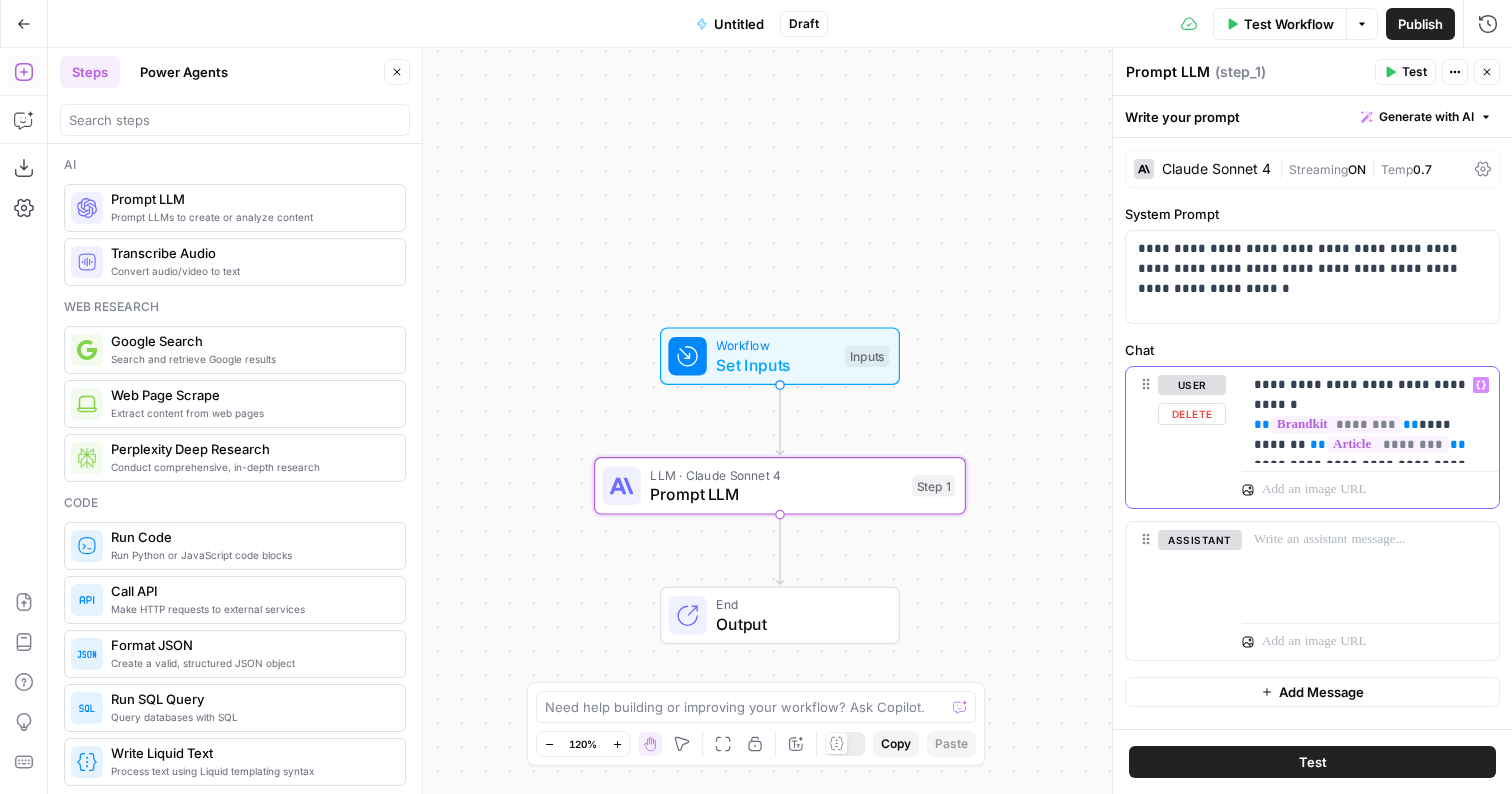 drag, startPoint x: 1403, startPoint y: 404, endPoint x: 1208, endPoint y: 398, distance: 195.09229 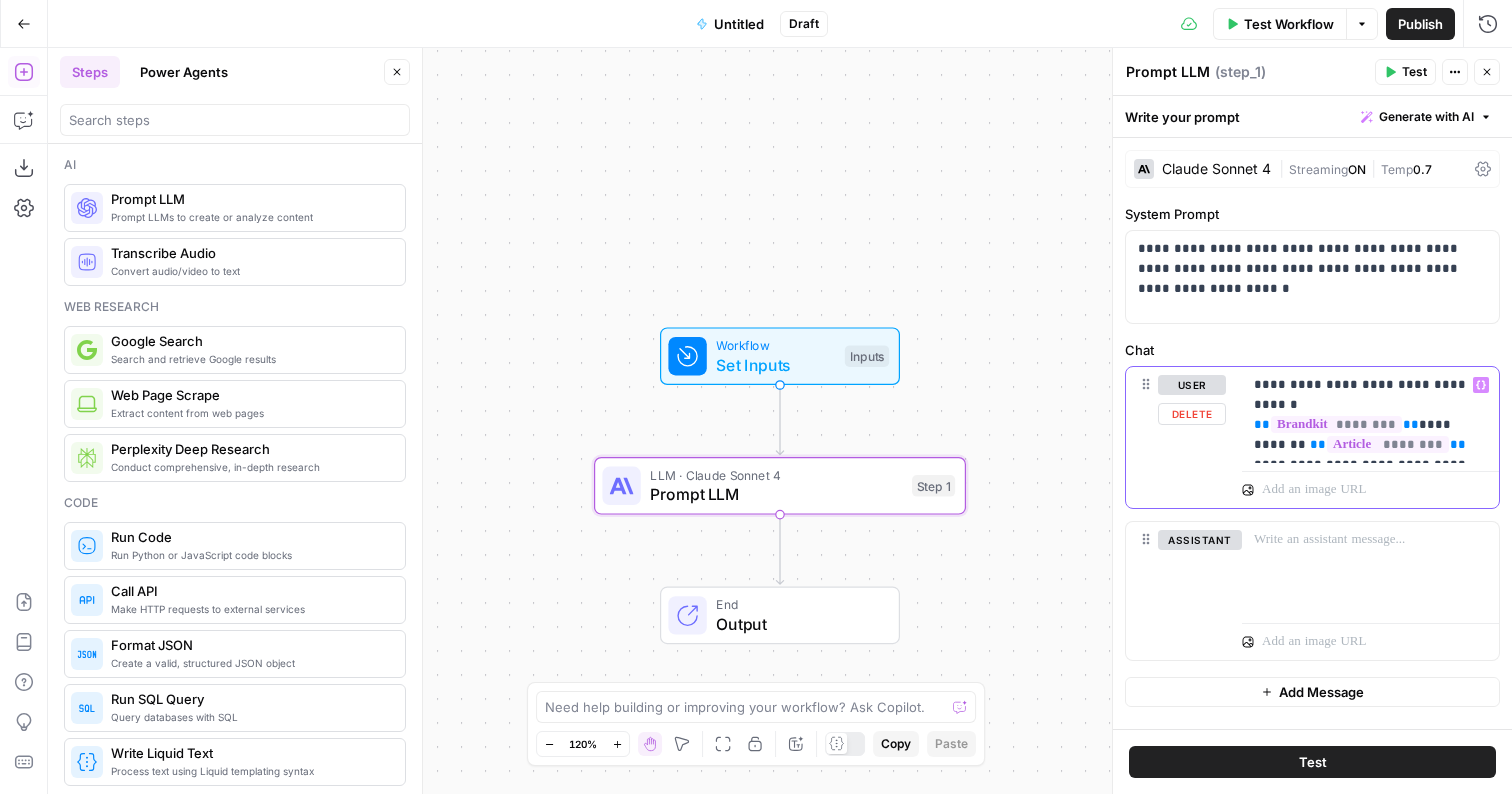 click on "**********" at bounding box center [1312, 437] 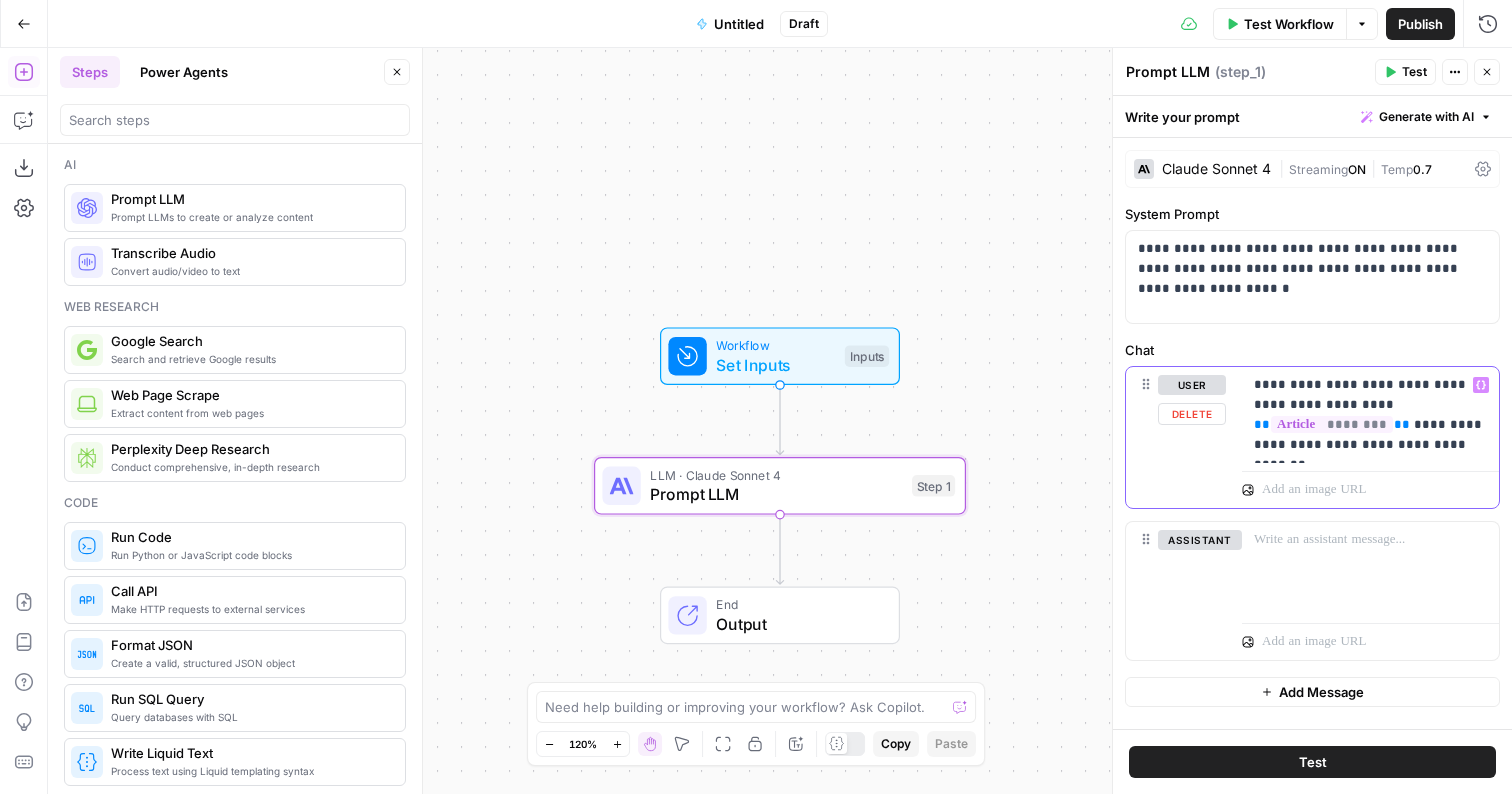 click on "**********" at bounding box center (1370, 415) 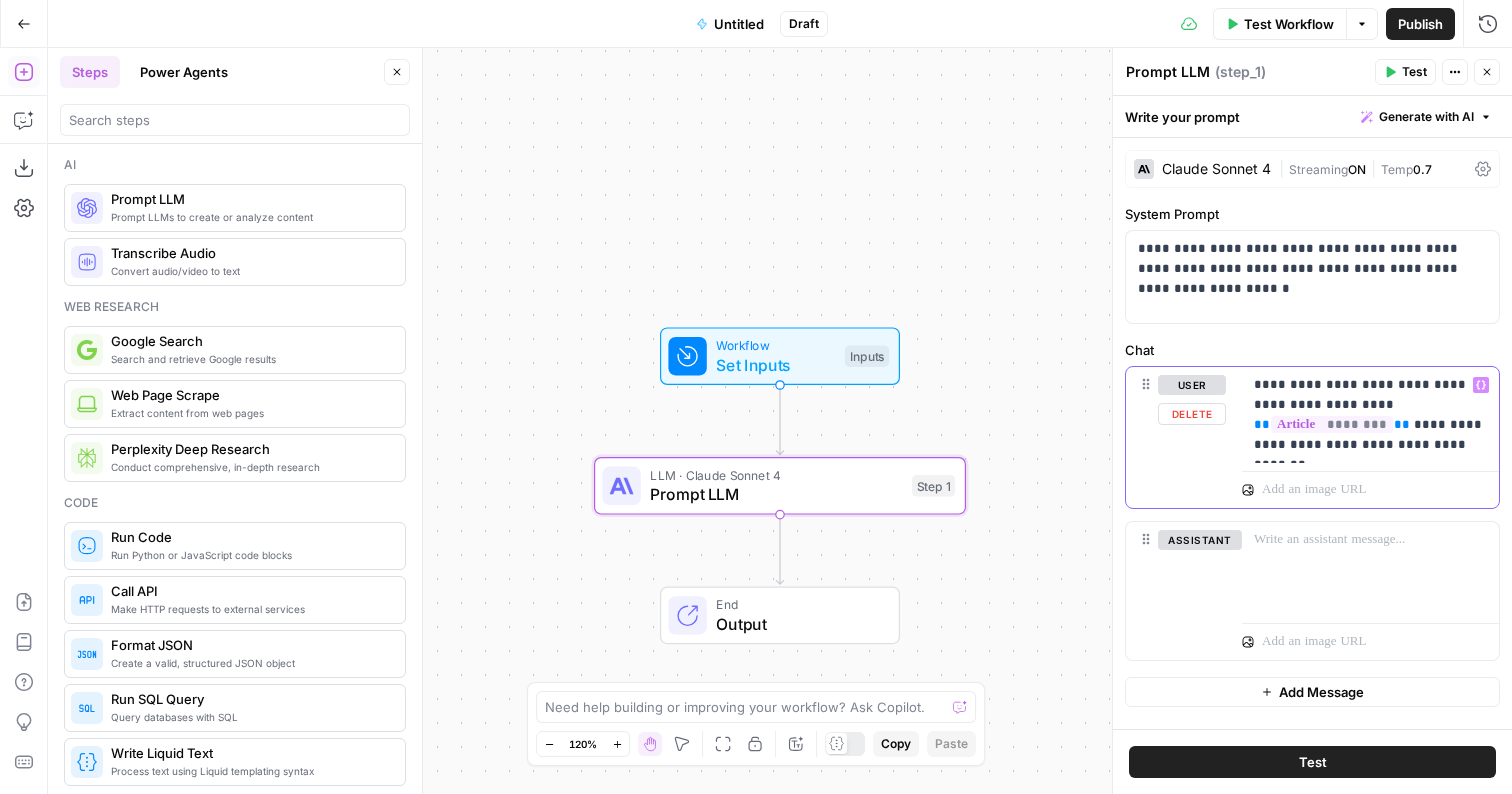click on "Variables Menu" at bounding box center [1481, 385] 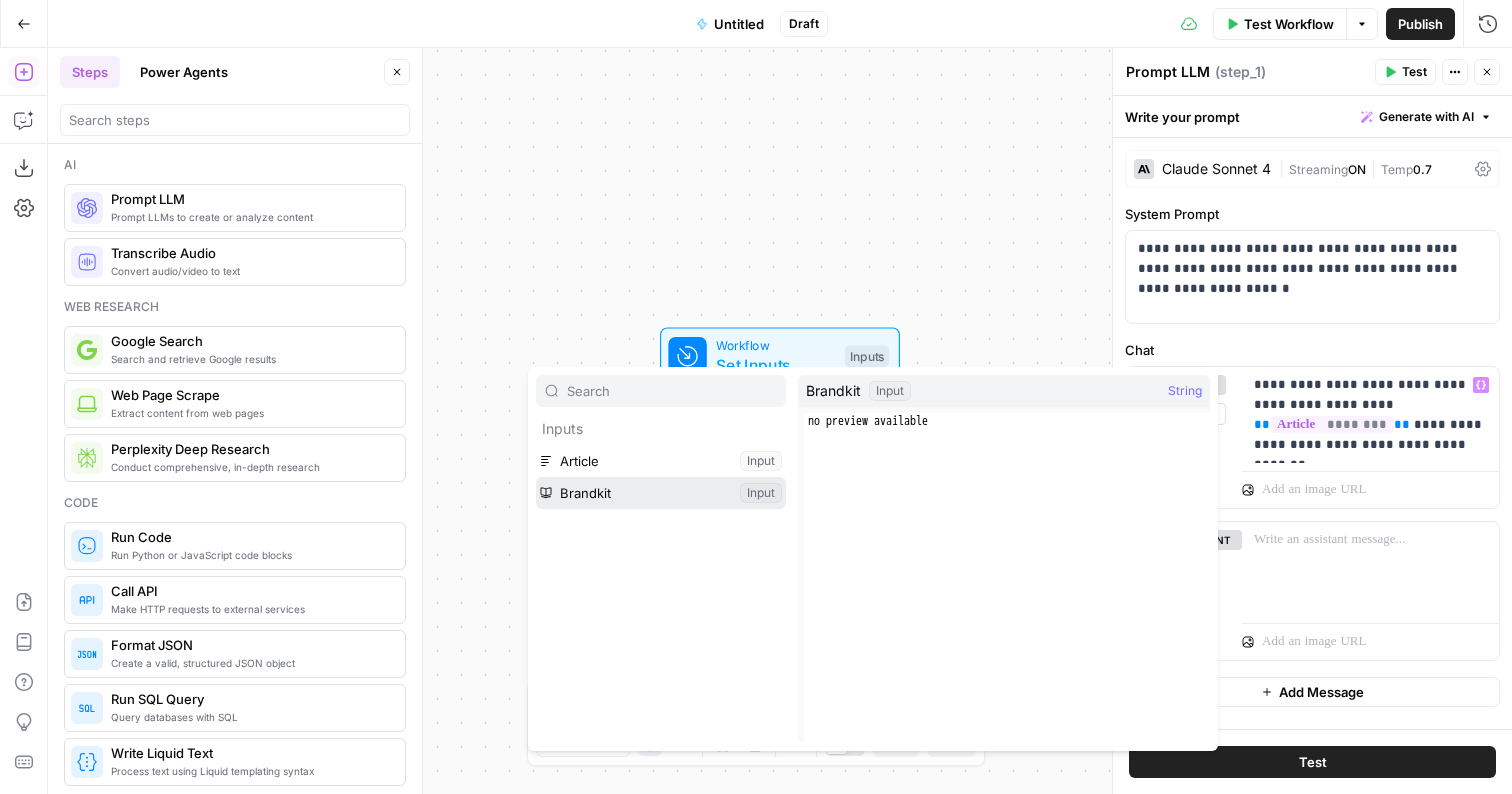click at bounding box center [661, 493] 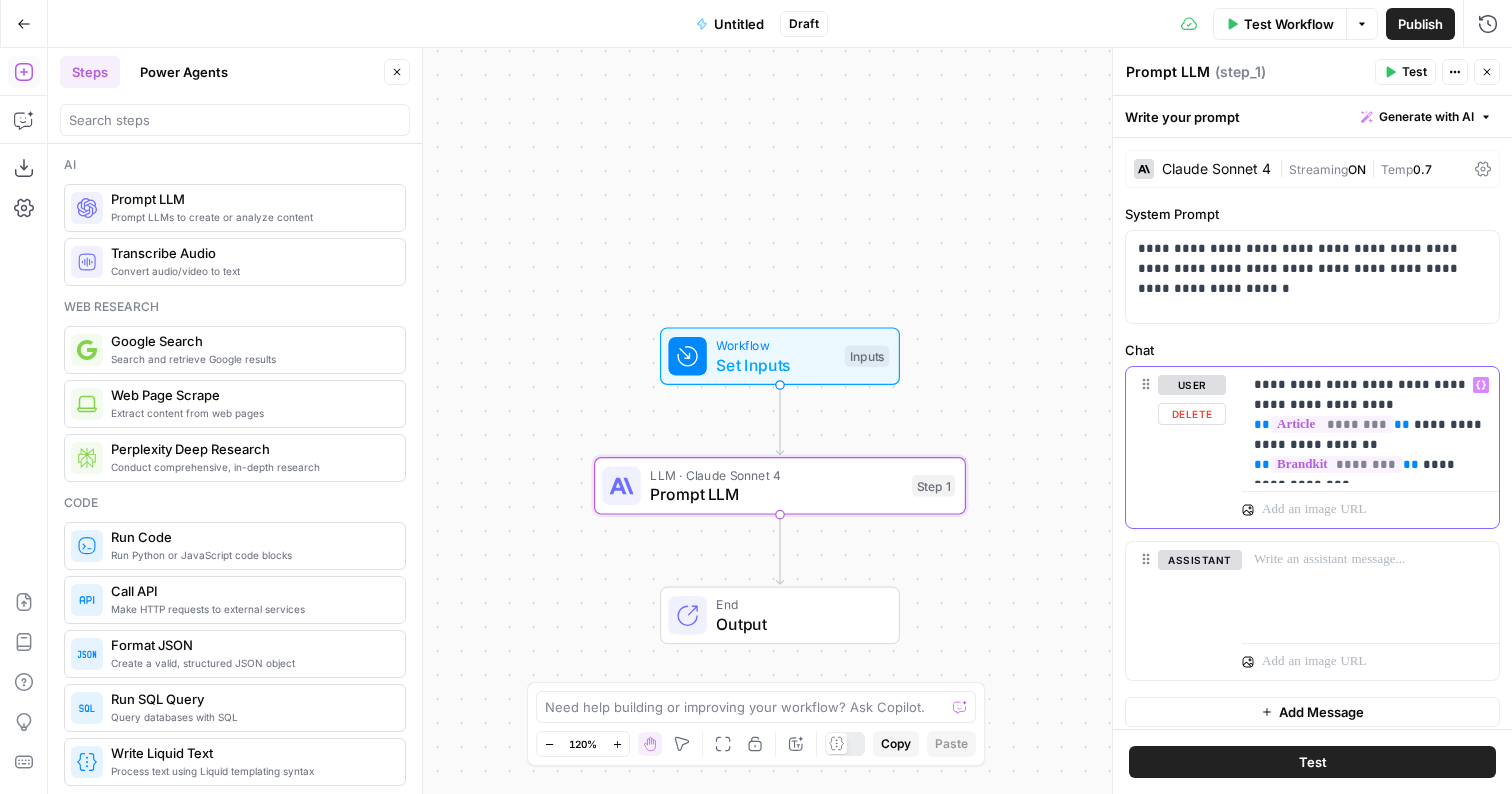 click on "**********" at bounding box center [1370, 425] 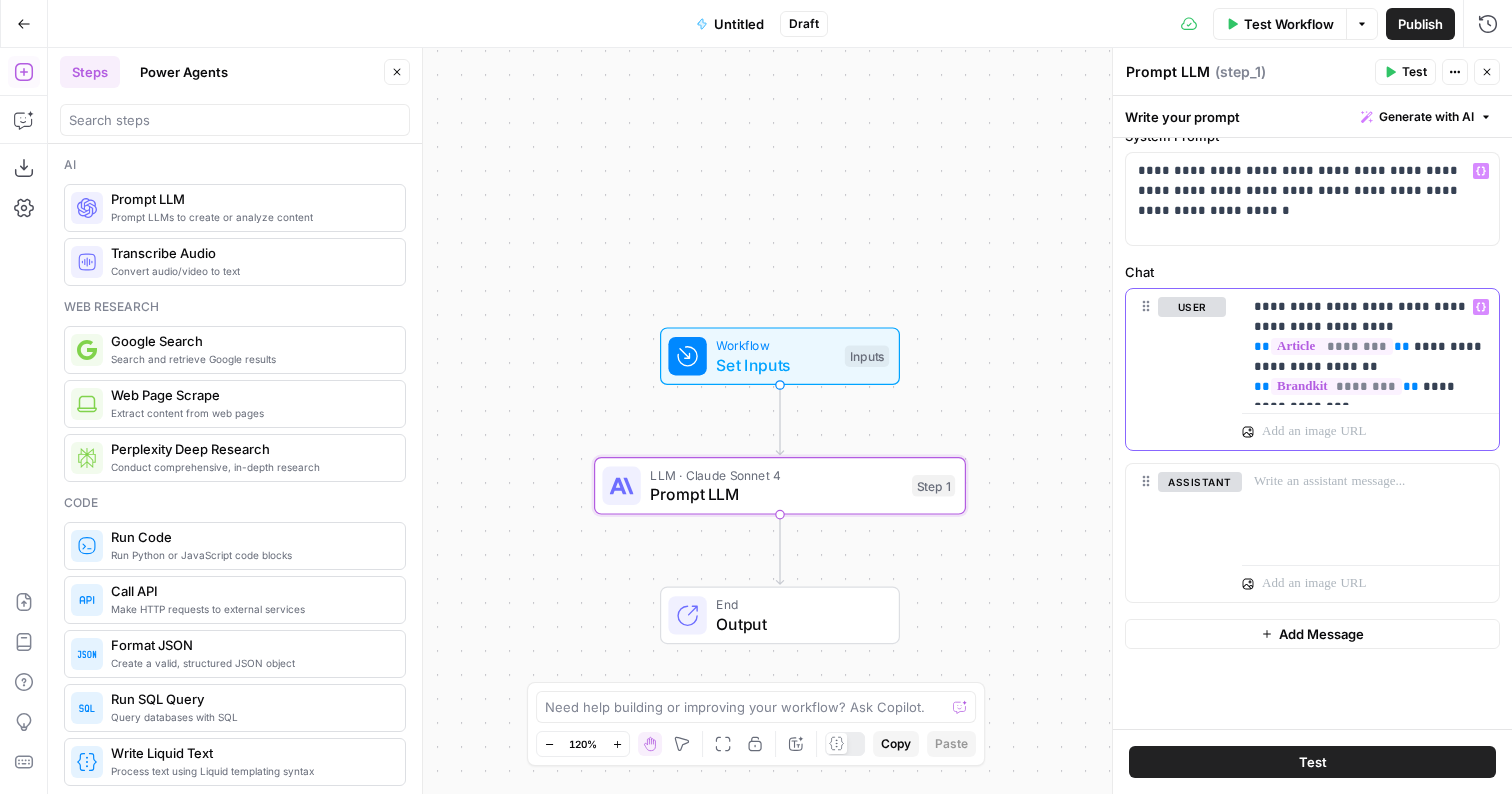 scroll, scrollTop: 89, scrollLeft: 0, axis: vertical 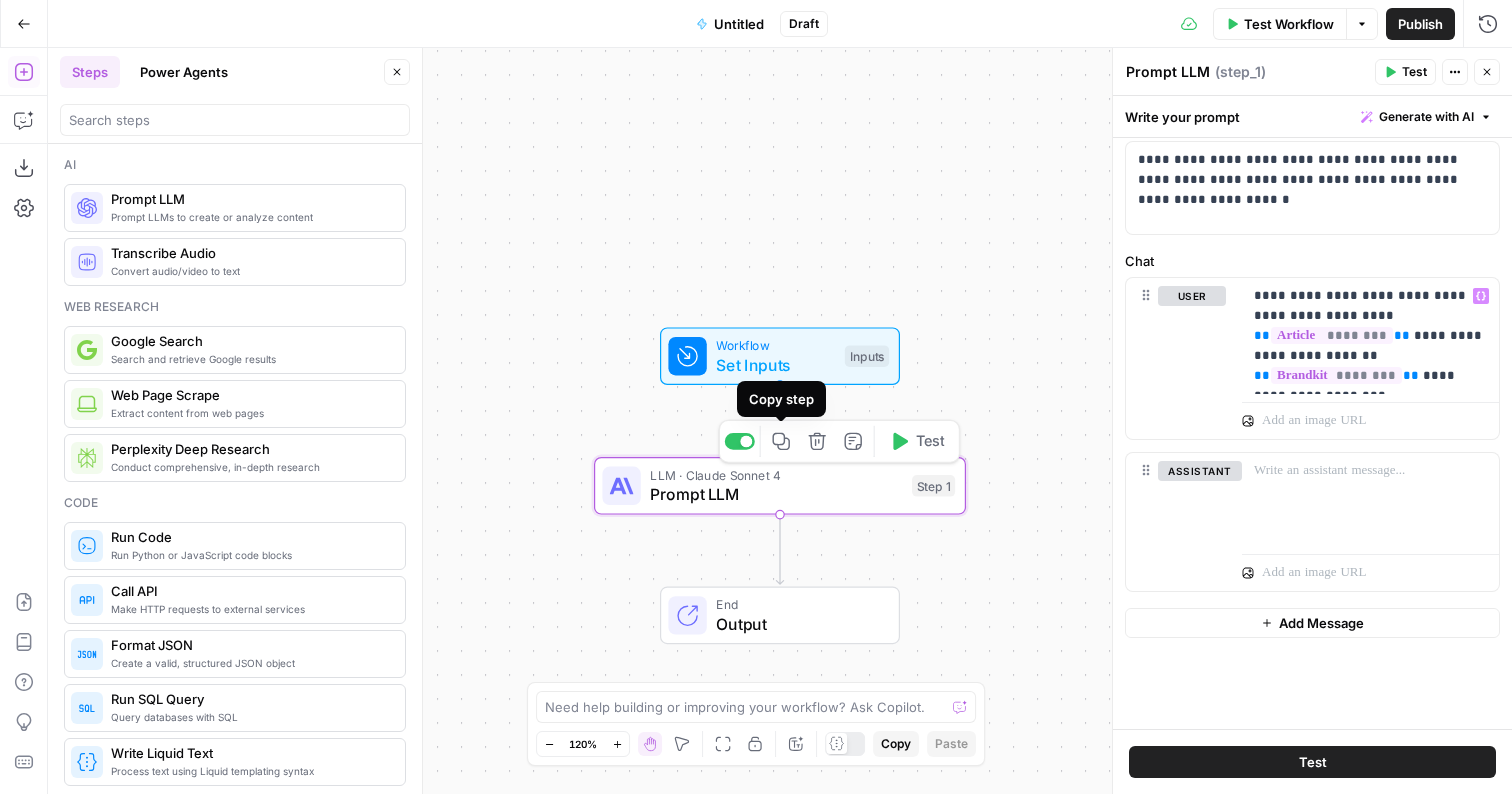 click 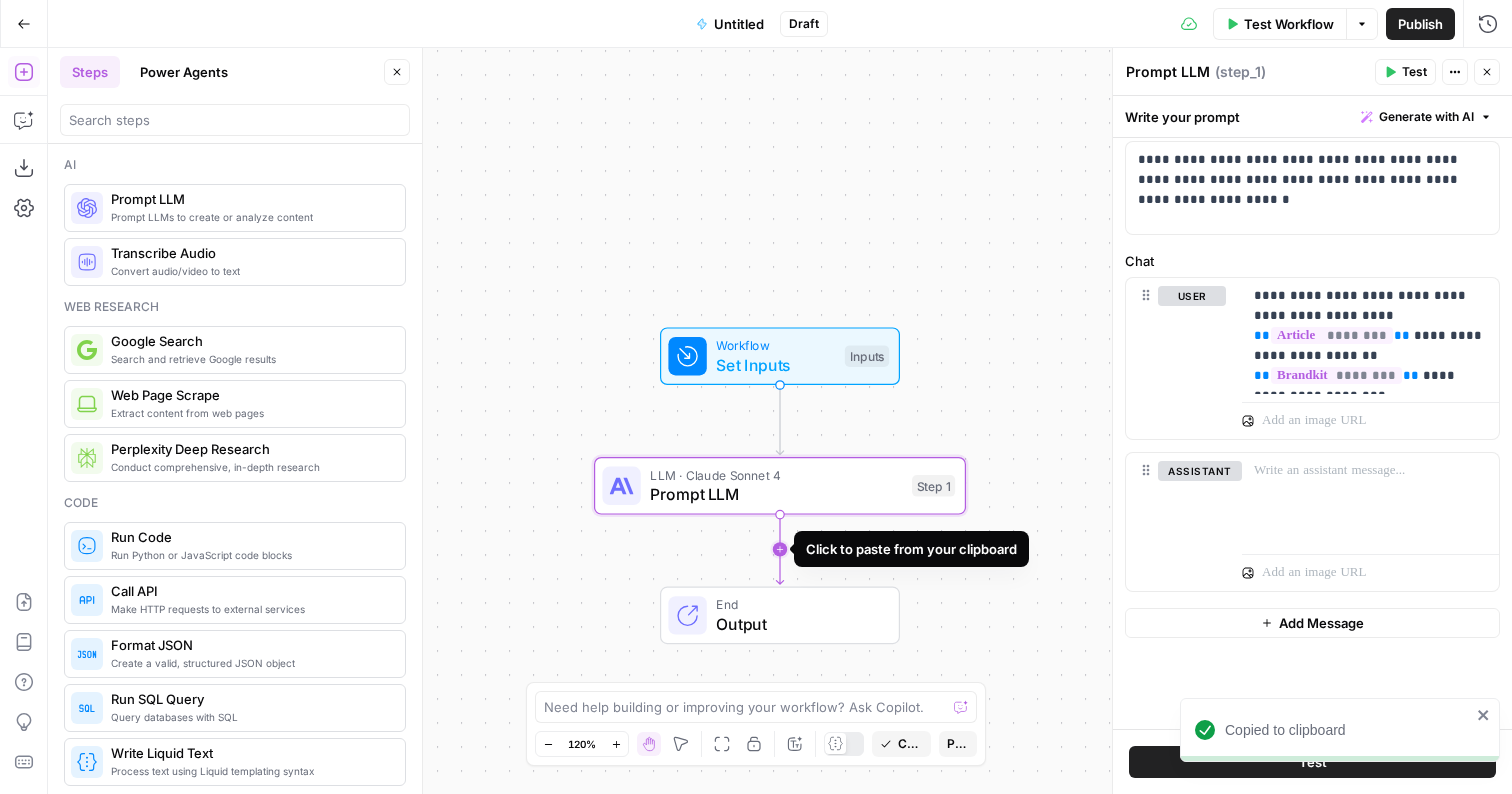 click 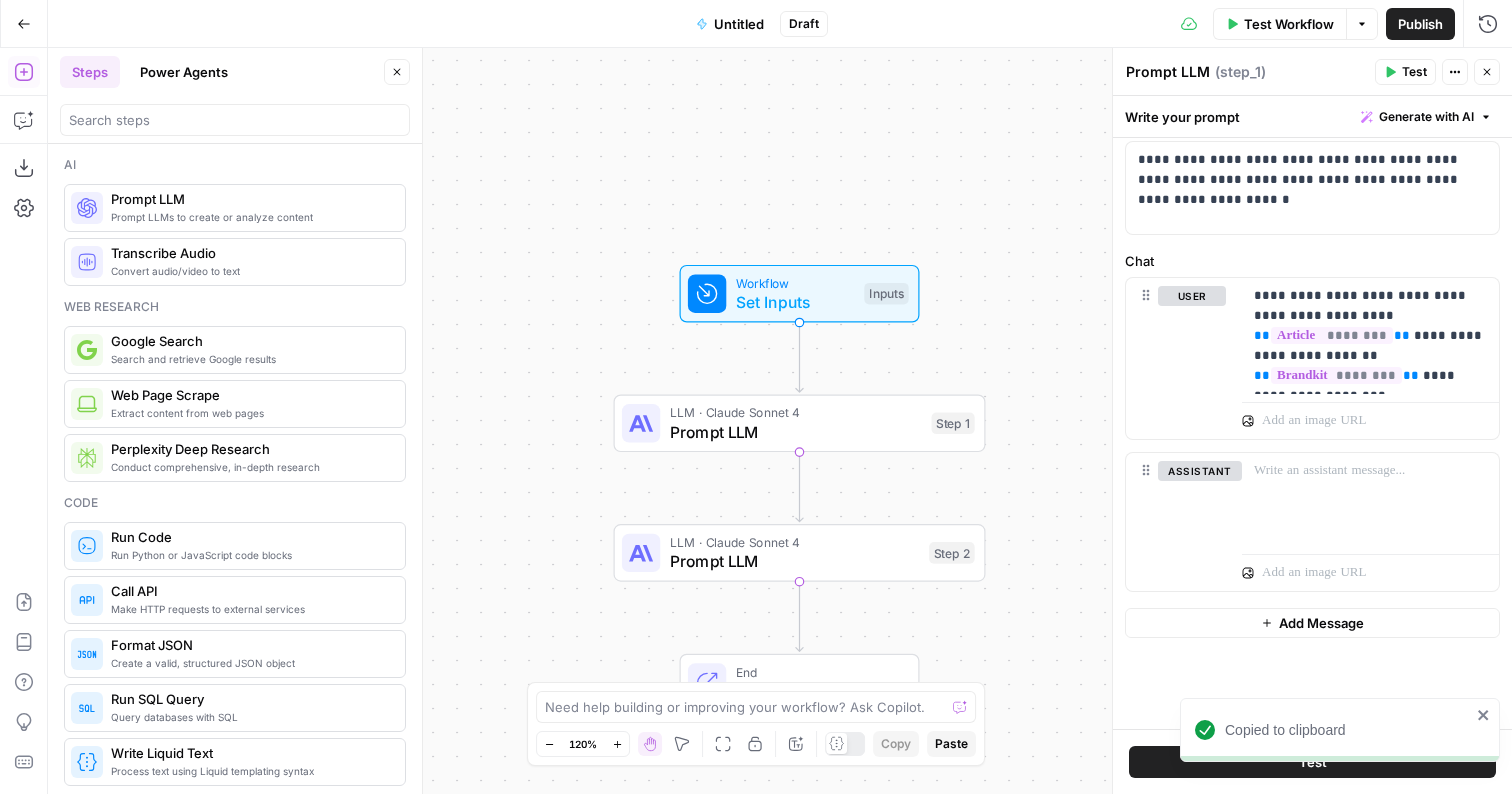 click on "Prompt LLM" at bounding box center [795, 561] 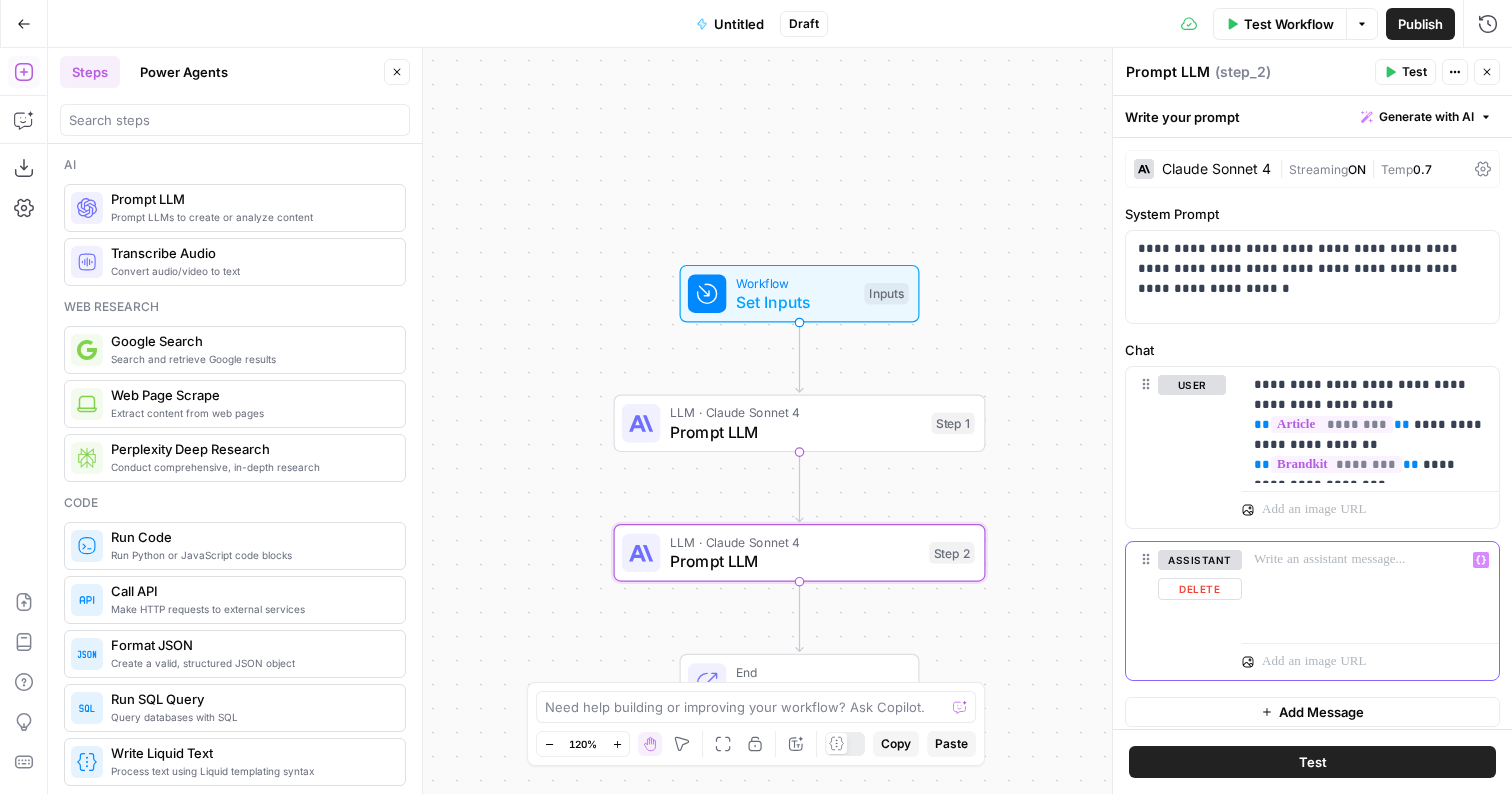 click at bounding box center (1370, 588) 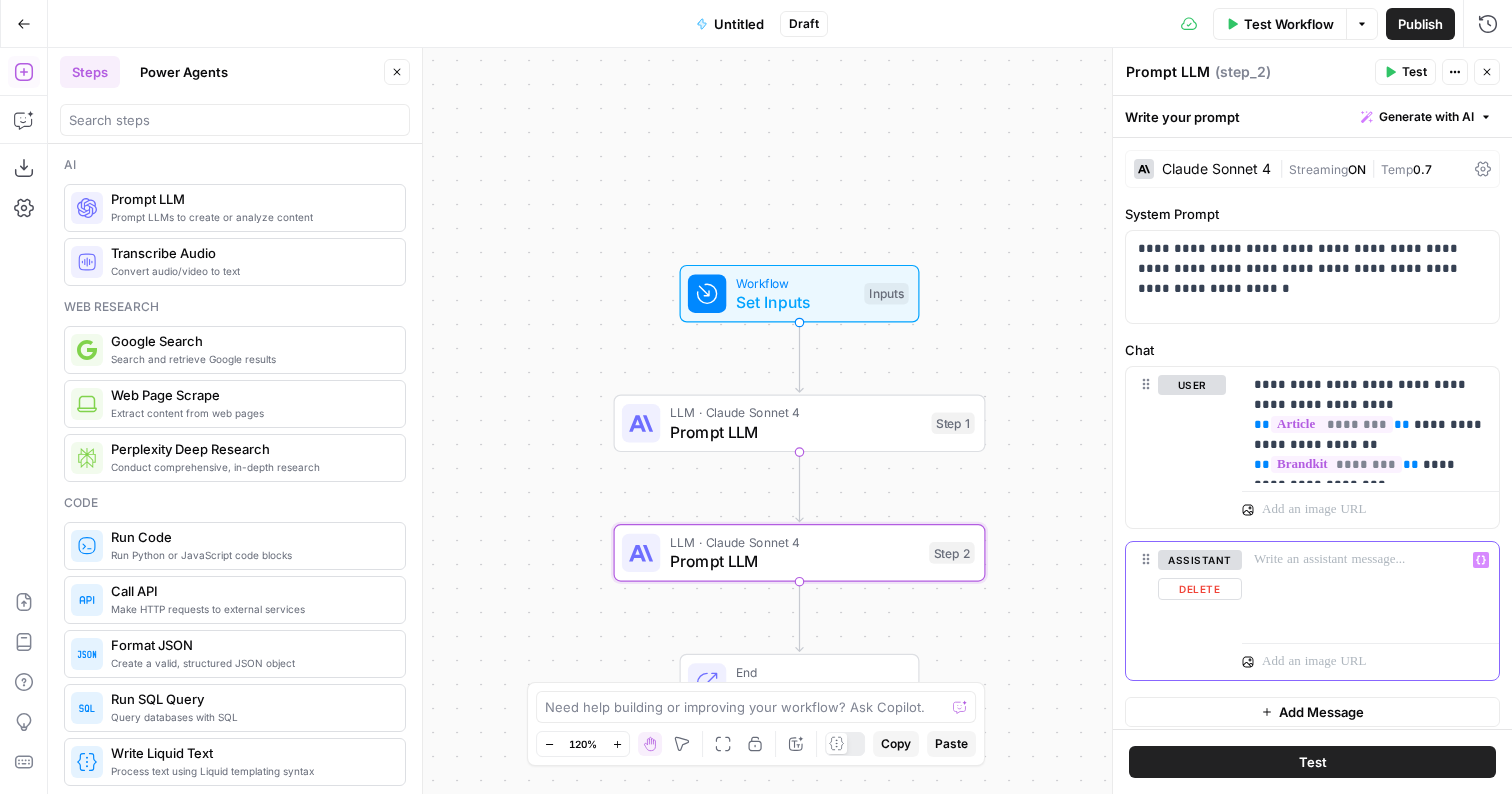 type 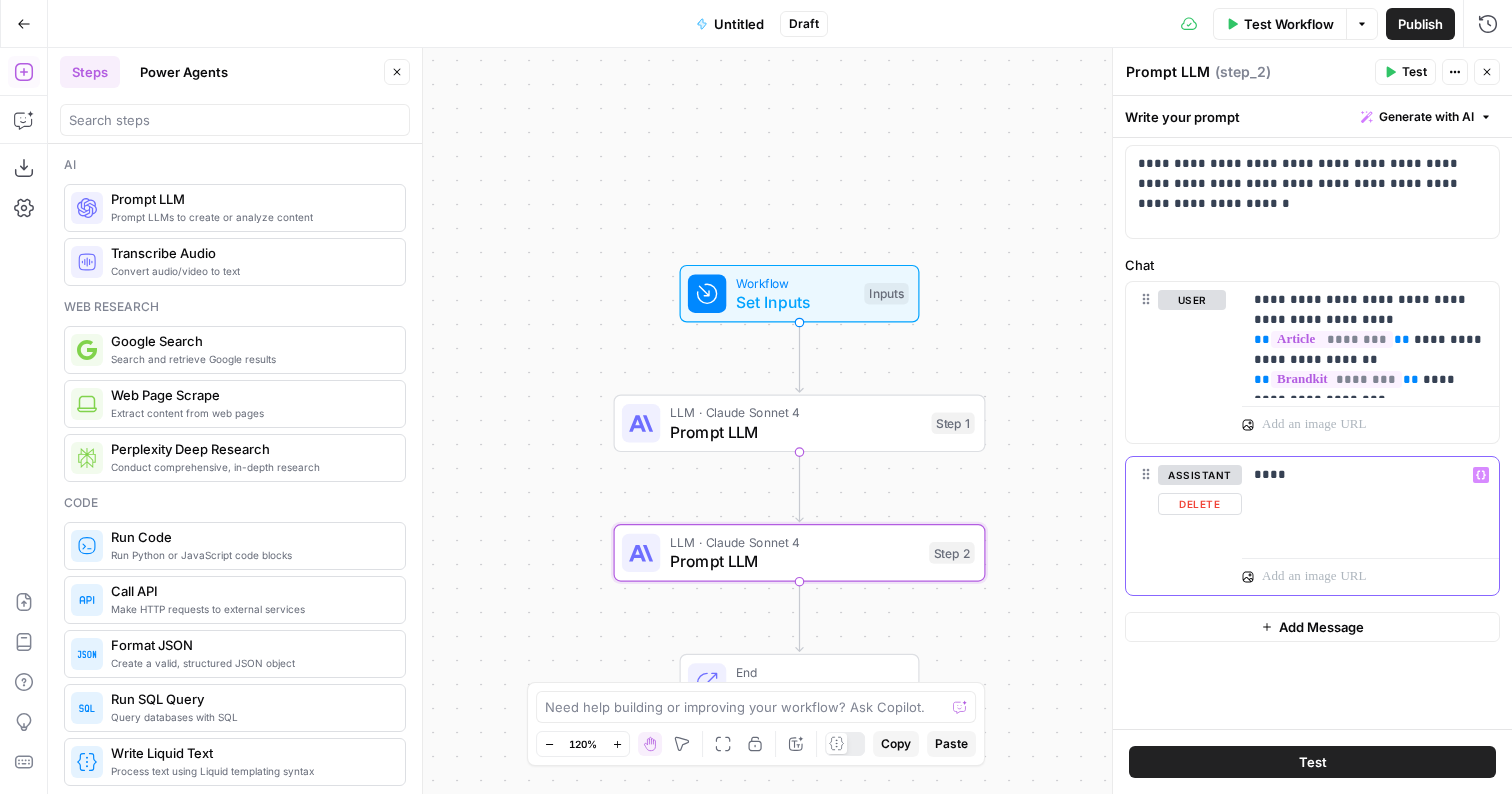 scroll, scrollTop: 89, scrollLeft: 0, axis: vertical 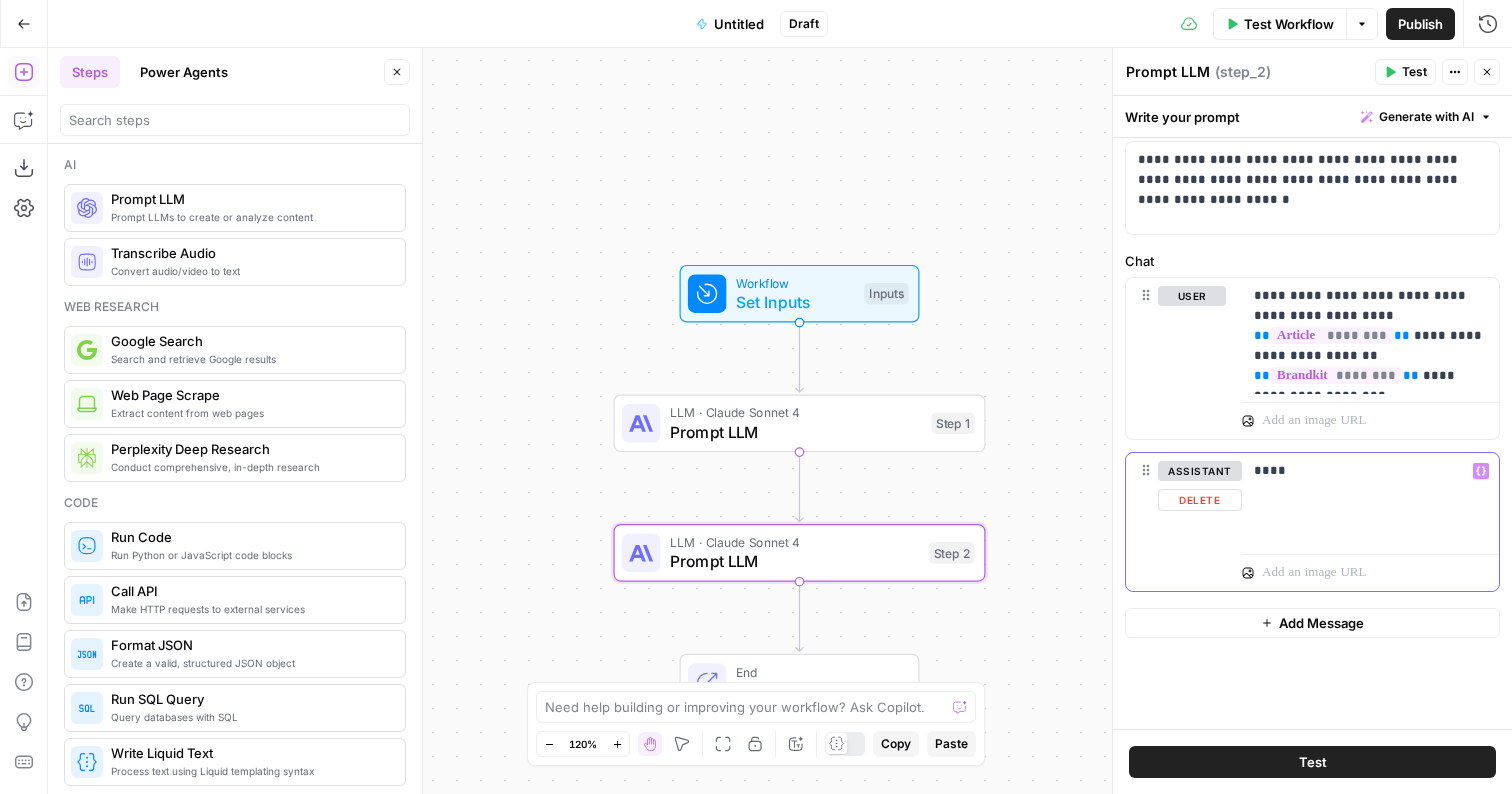 drag, startPoint x: 1304, startPoint y: 474, endPoint x: 1248, endPoint y: 474, distance: 56 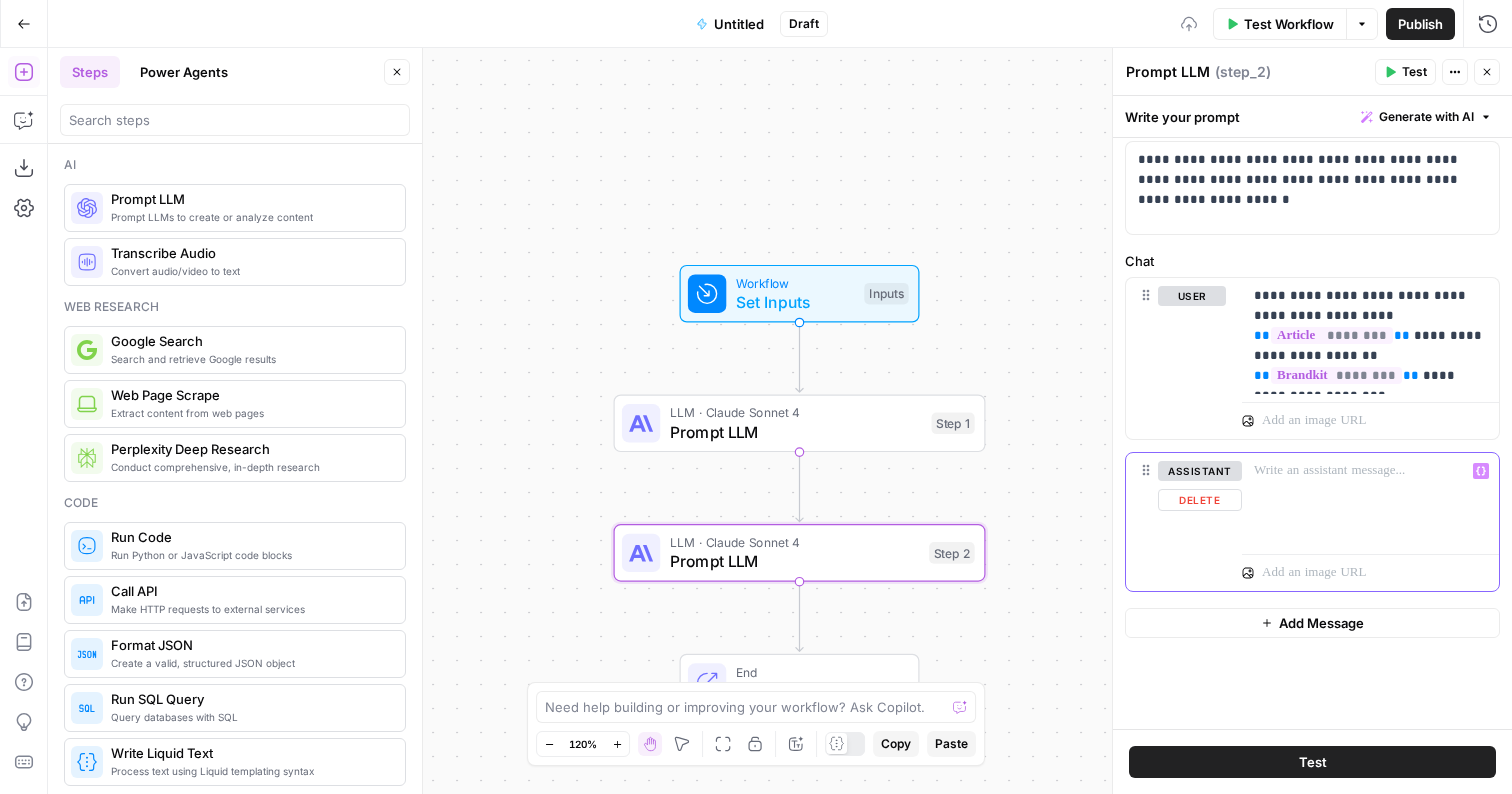 click on "Variables Menu" at bounding box center (1481, 471) 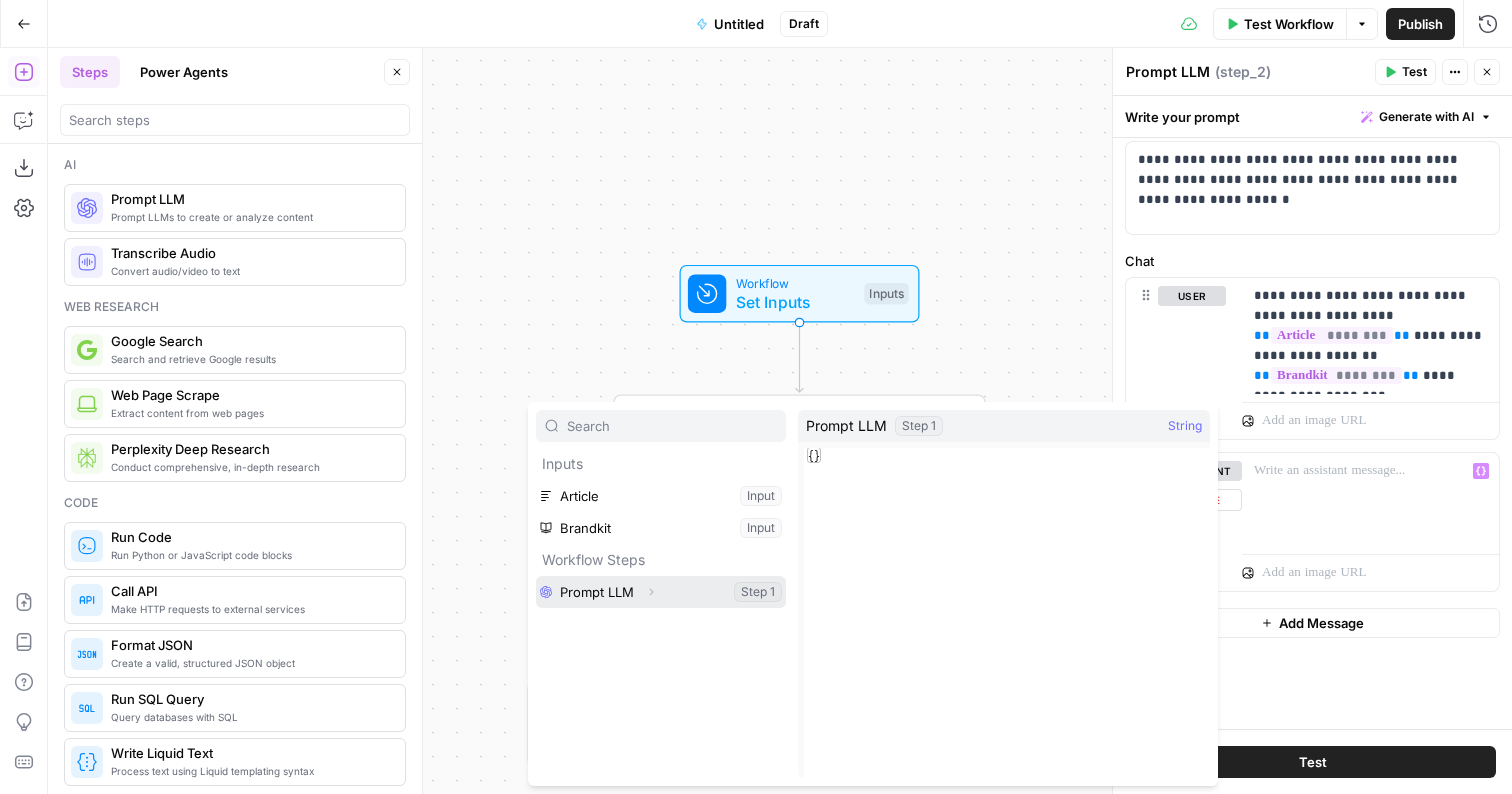 click at bounding box center (661, 592) 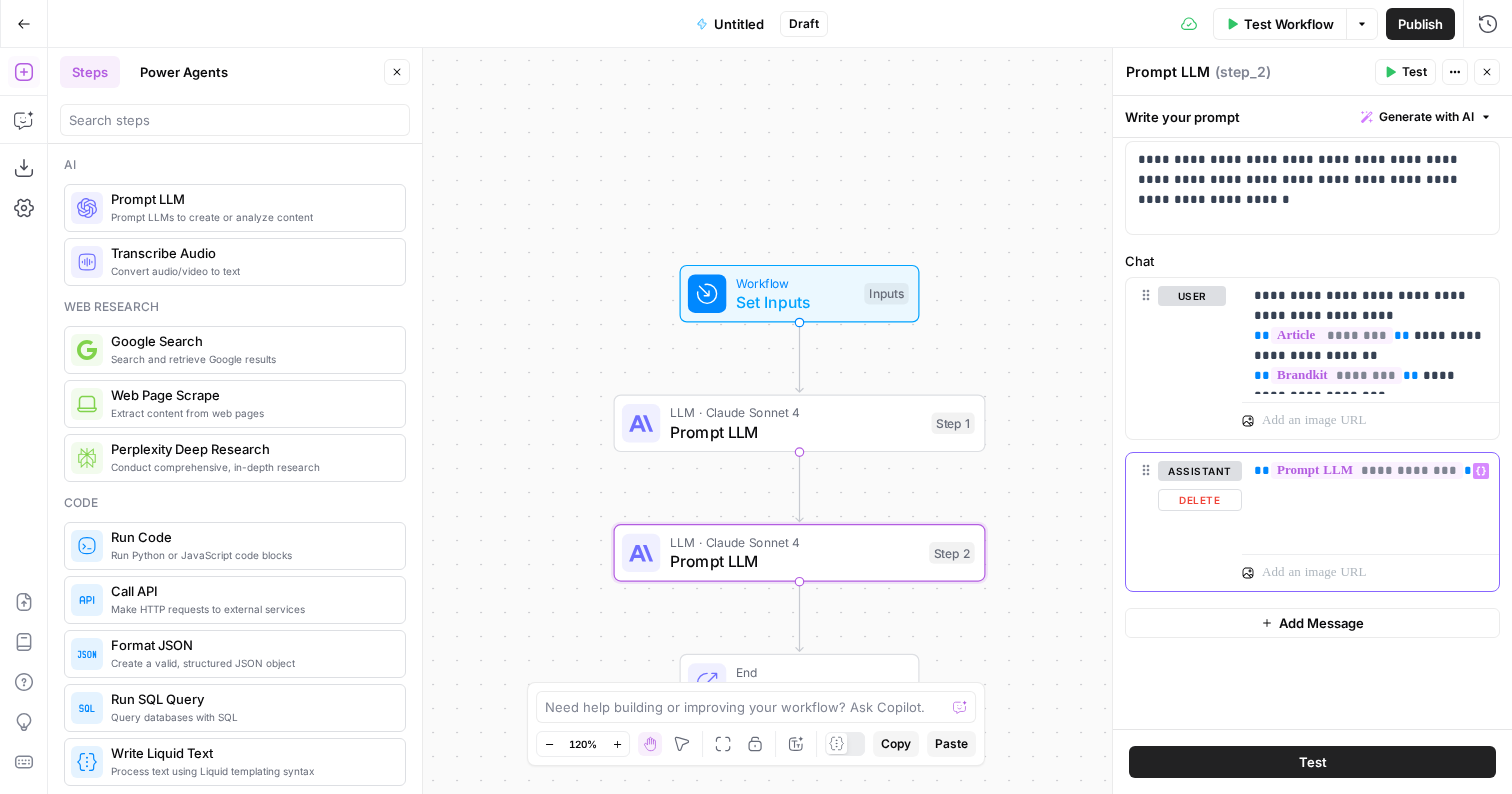 drag, startPoint x: 1462, startPoint y: 474, endPoint x: 1194, endPoint y: 472, distance: 268.00748 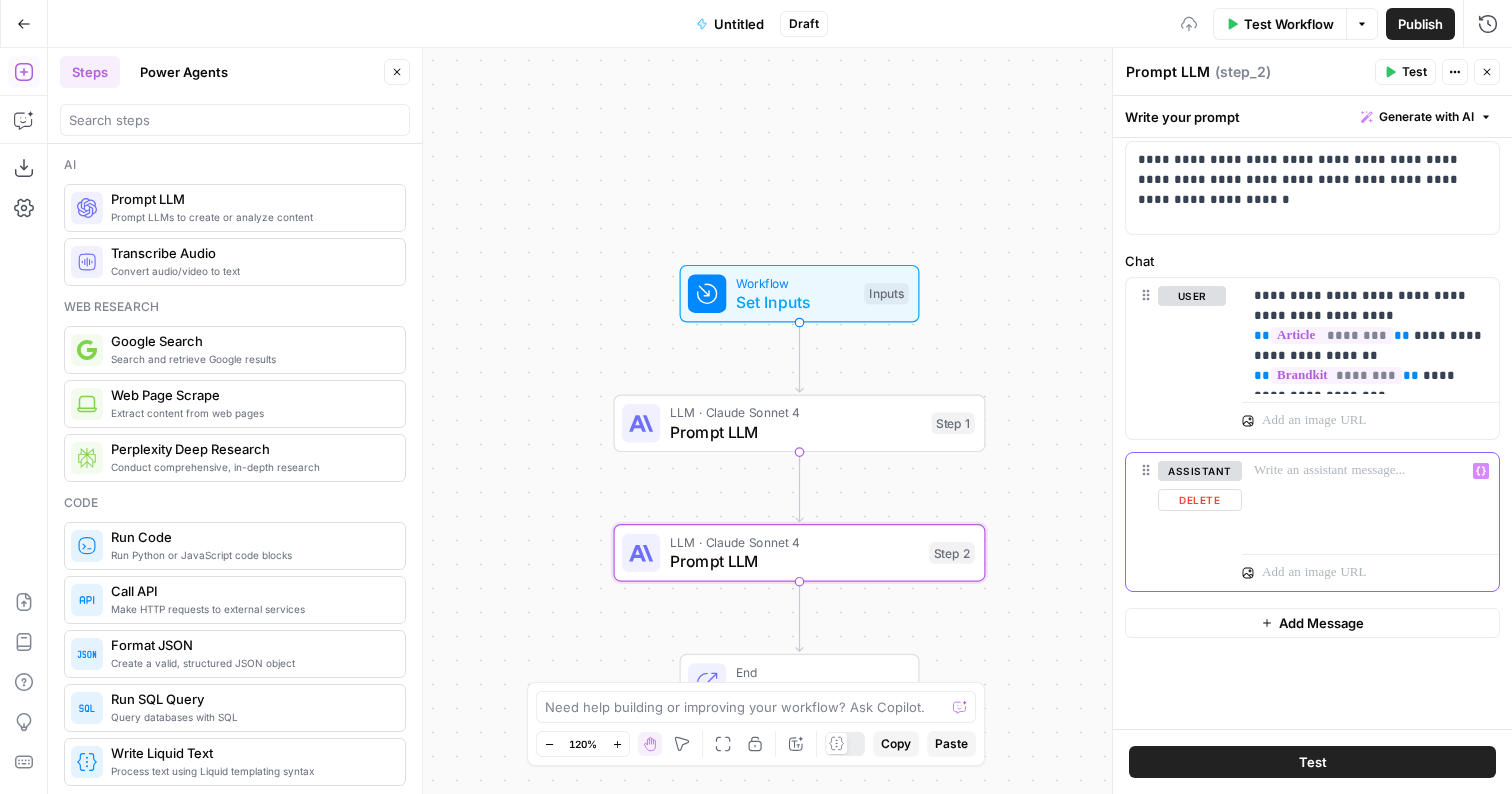 click 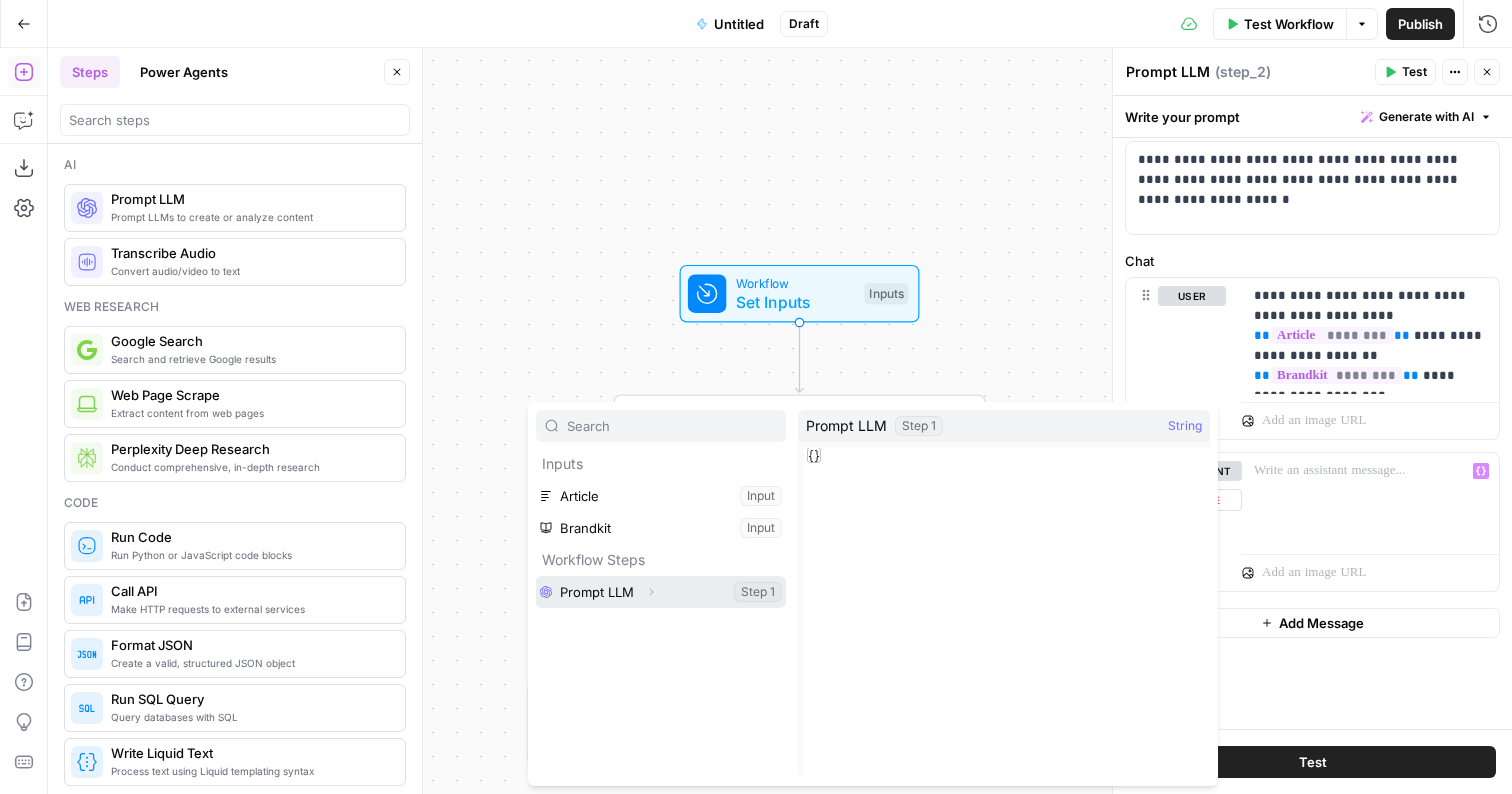 click on "Expand" at bounding box center (656, 592) 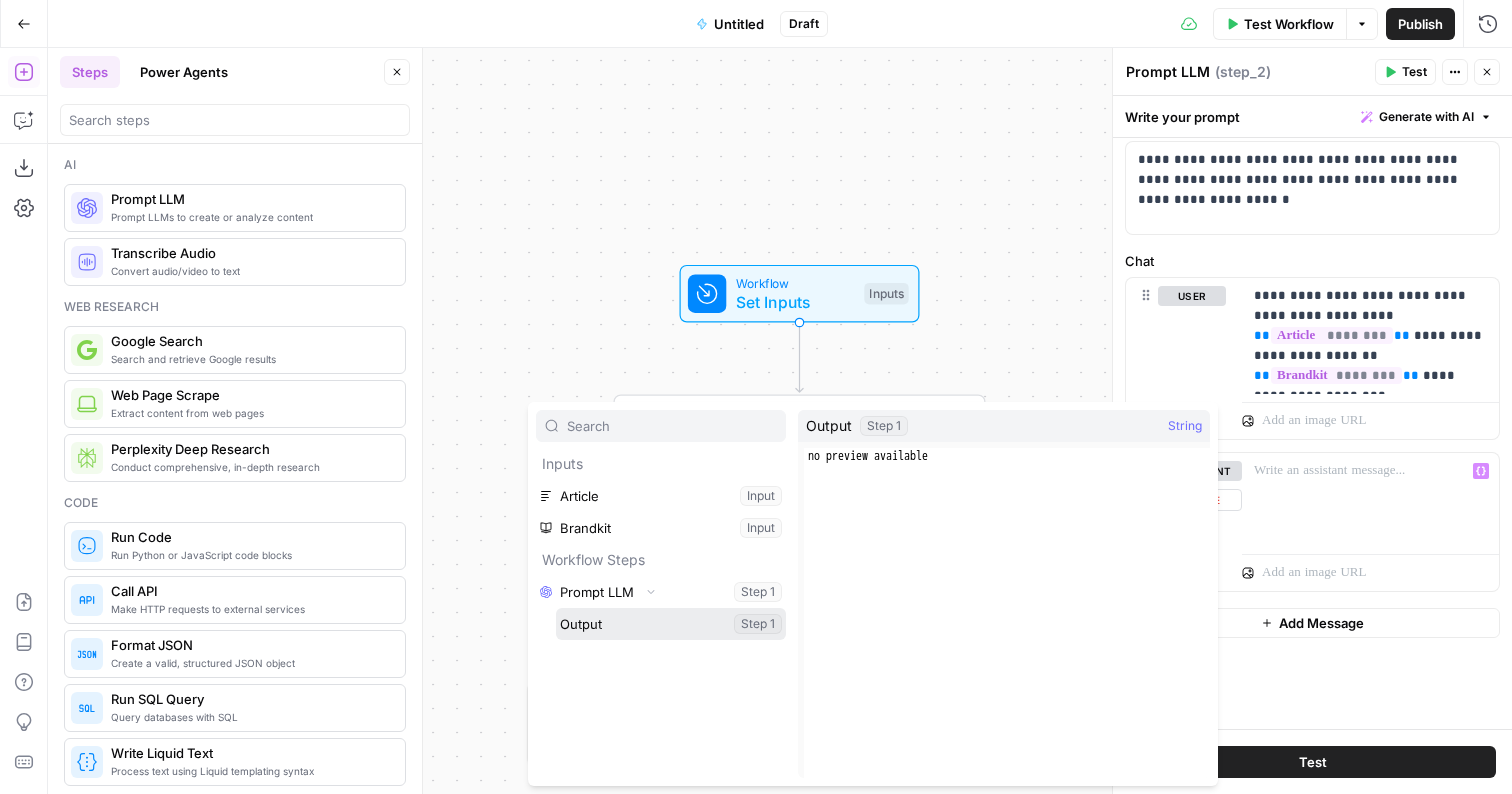 click at bounding box center [671, 624] 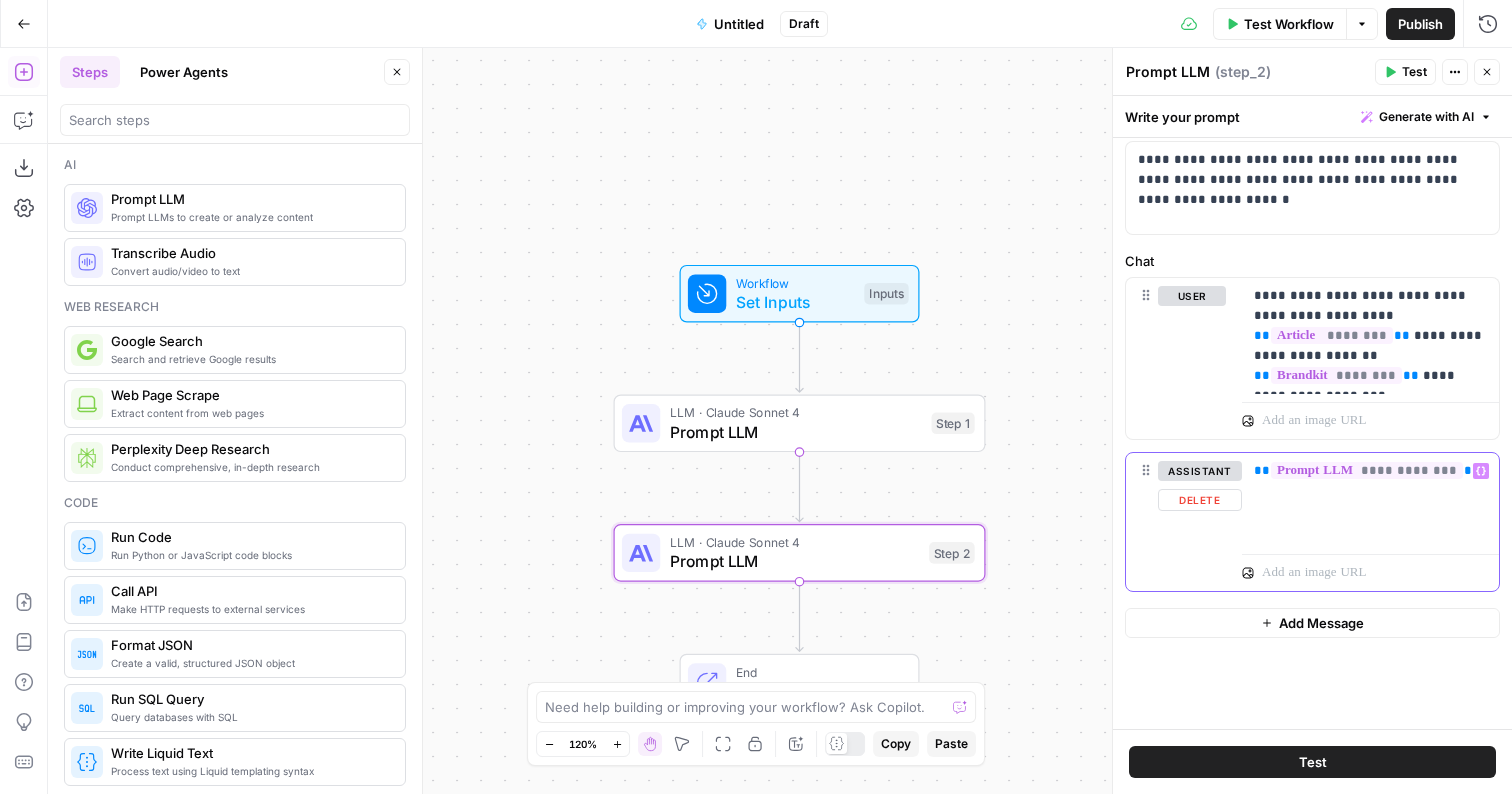 click on "**********" at bounding box center (1370, 499) 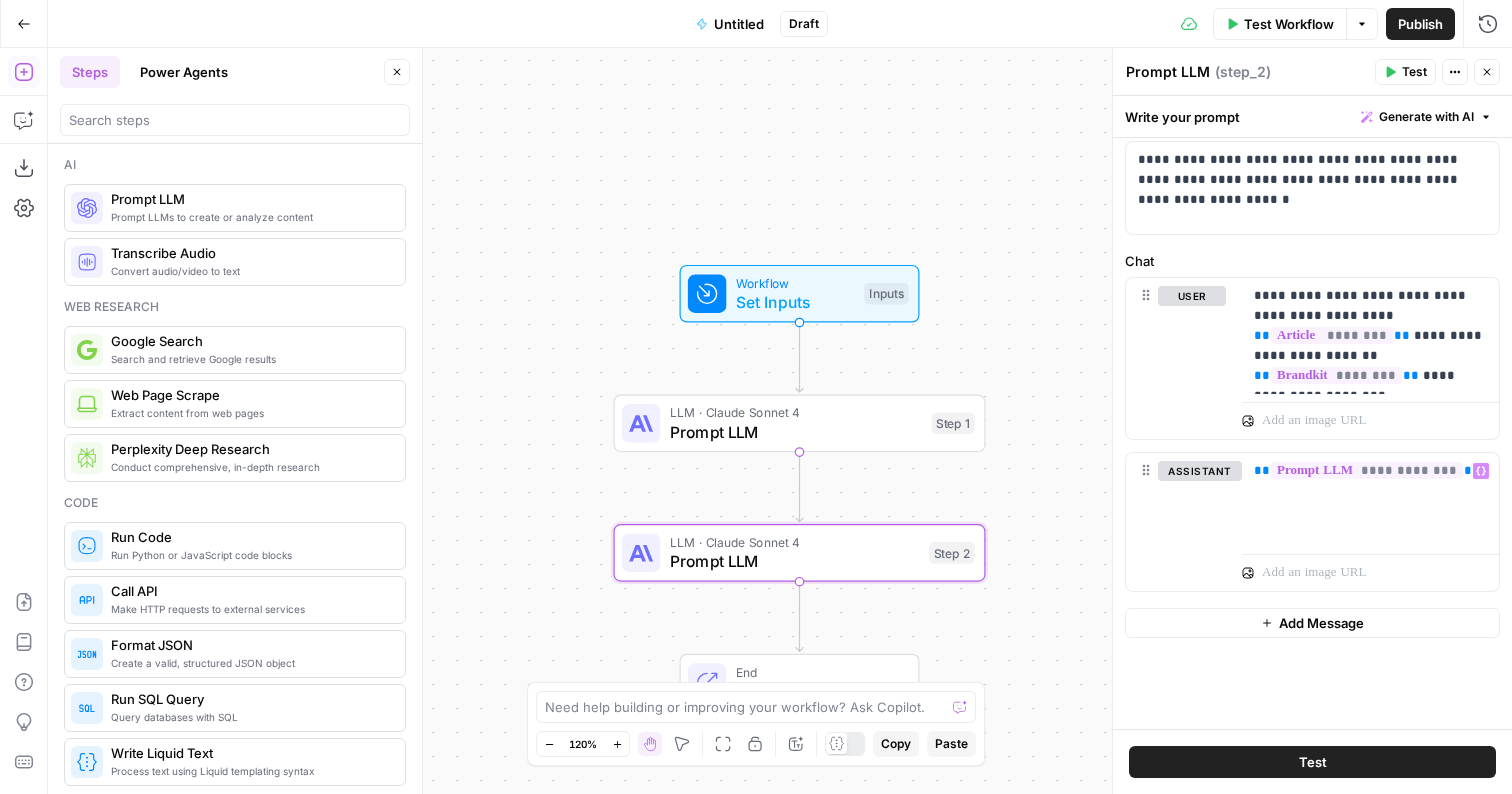 click on "Add Message" at bounding box center [1321, 623] 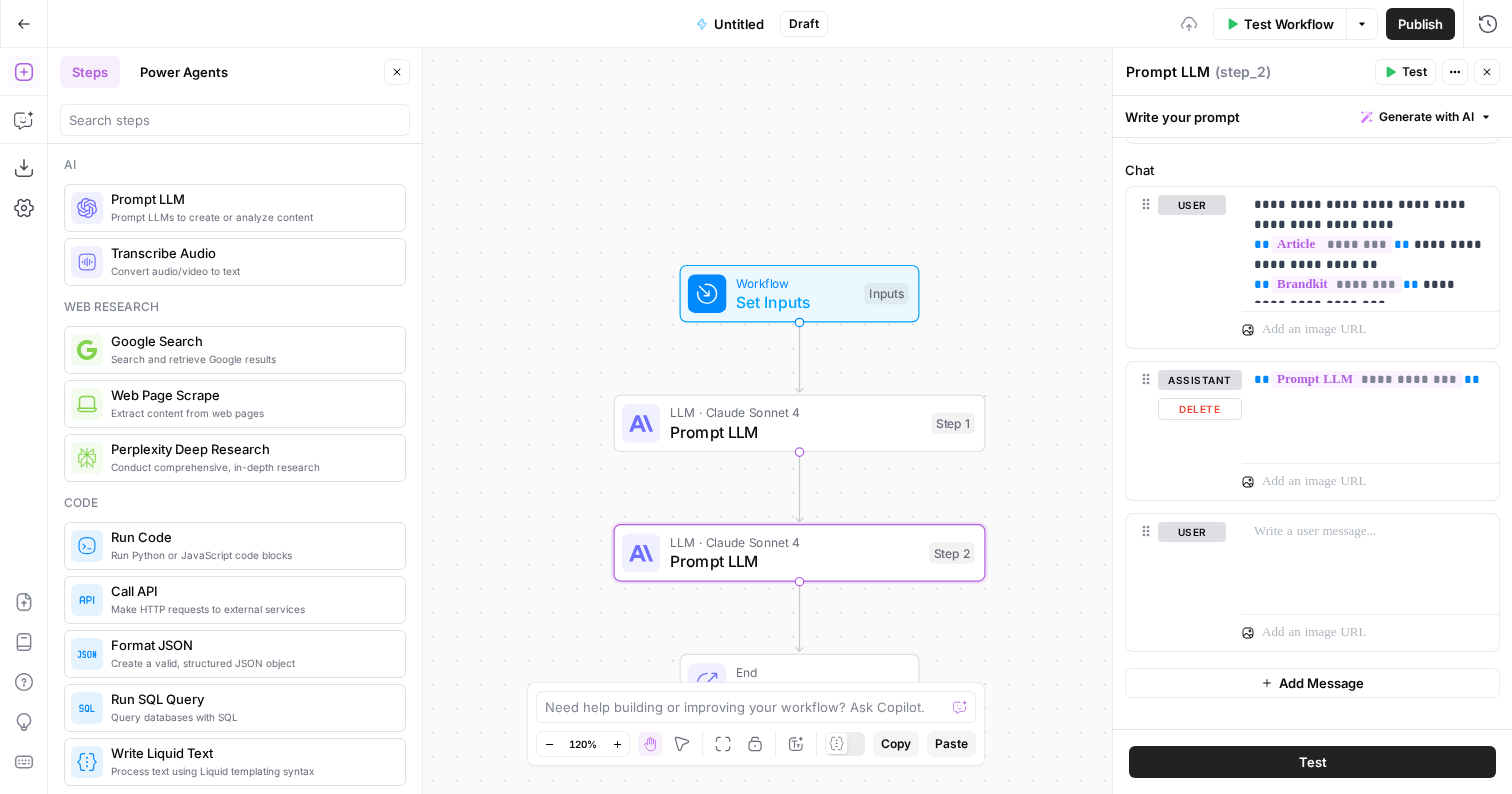 scroll, scrollTop: 196, scrollLeft: 0, axis: vertical 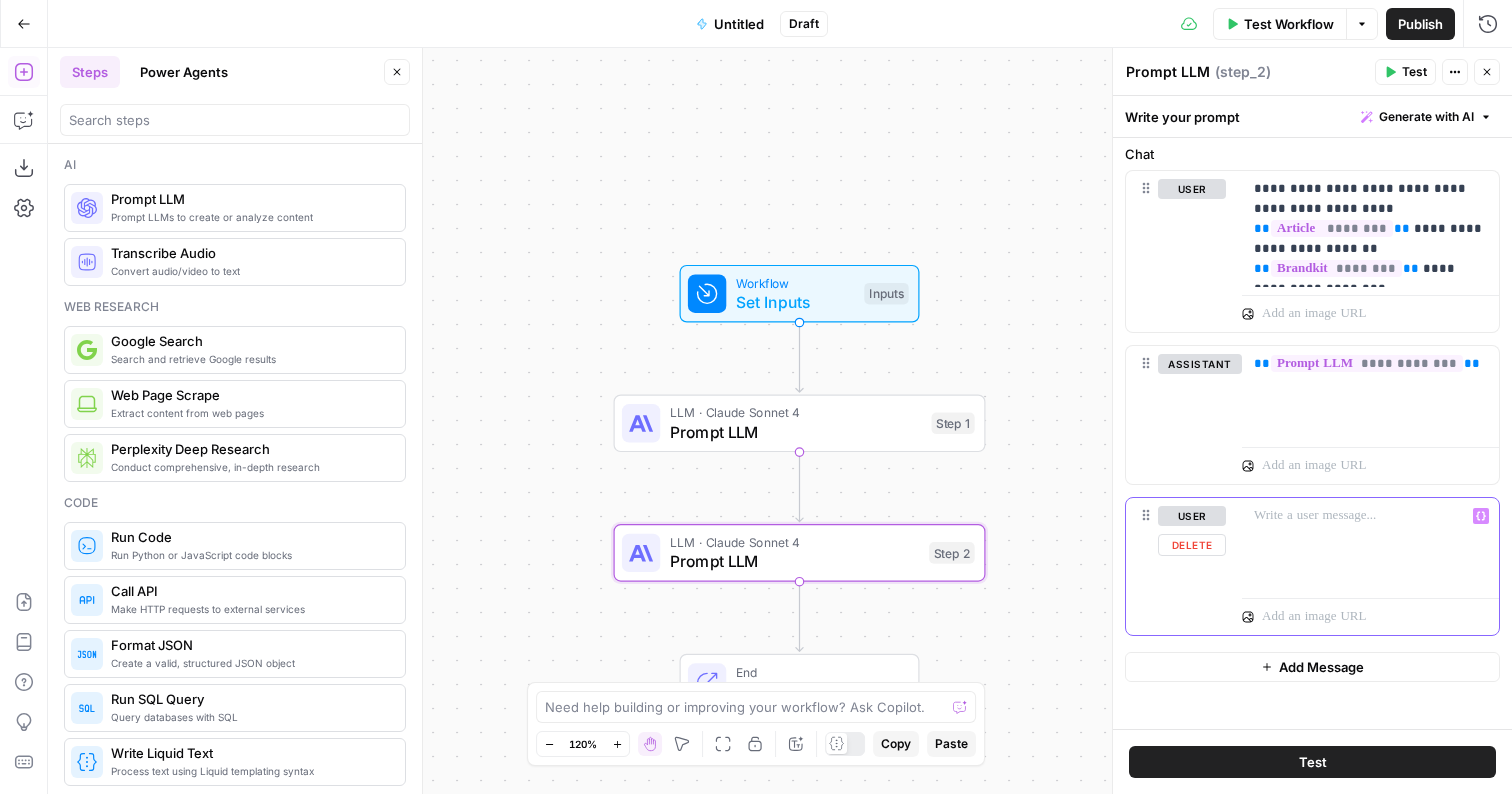 click at bounding box center (1370, 516) 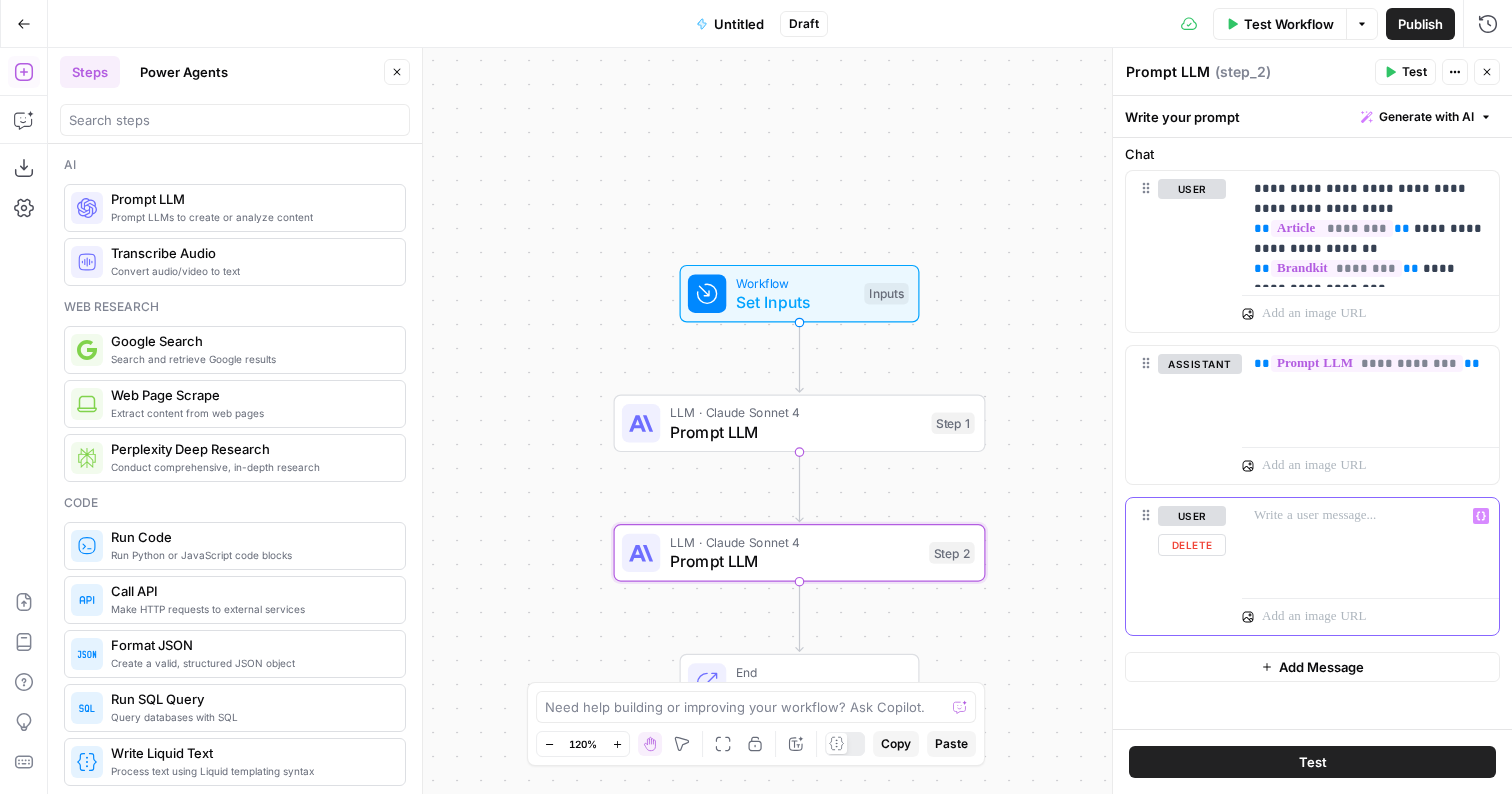 type 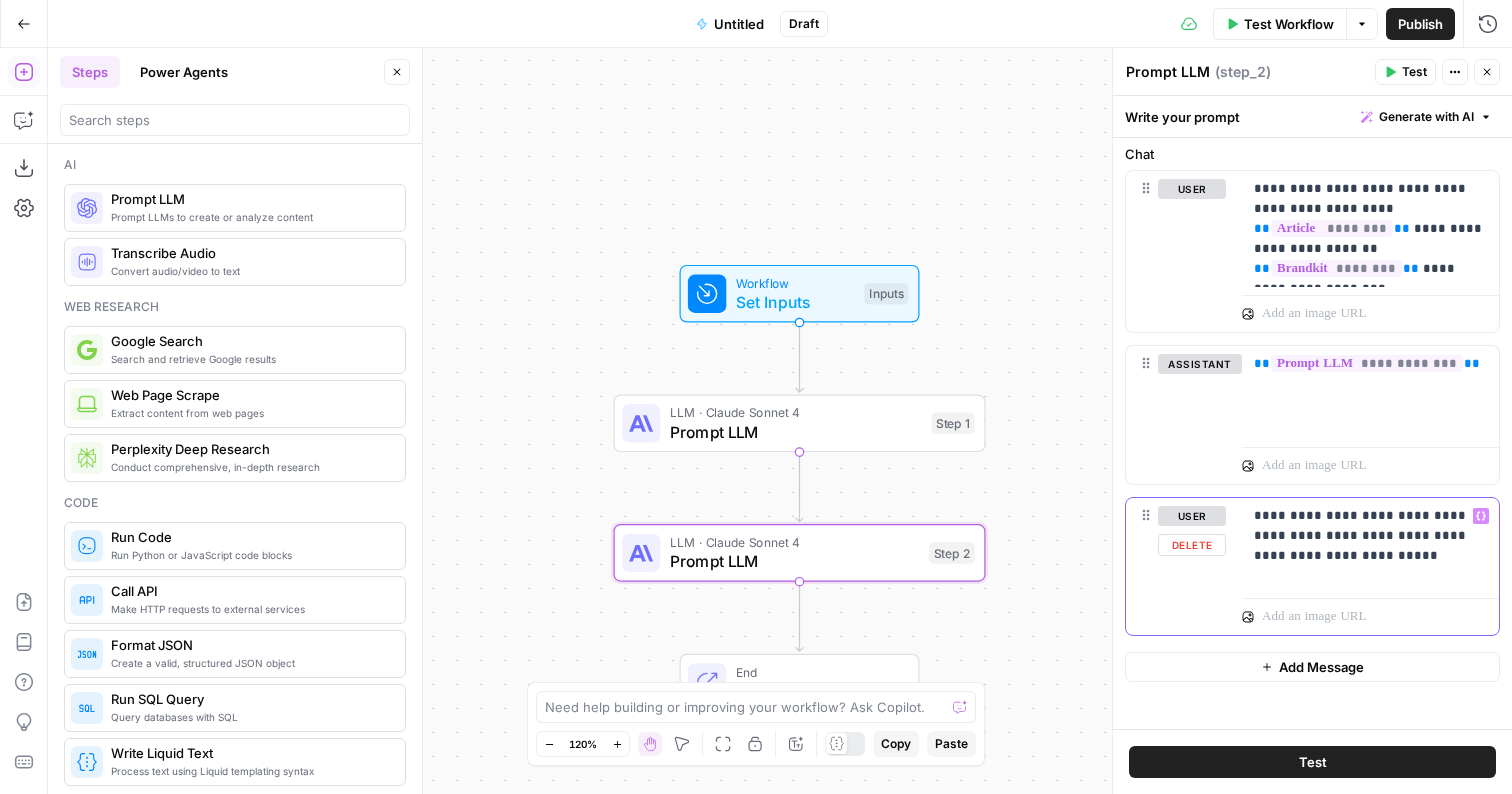 click on "Variables Menu" at bounding box center [1481, 516] 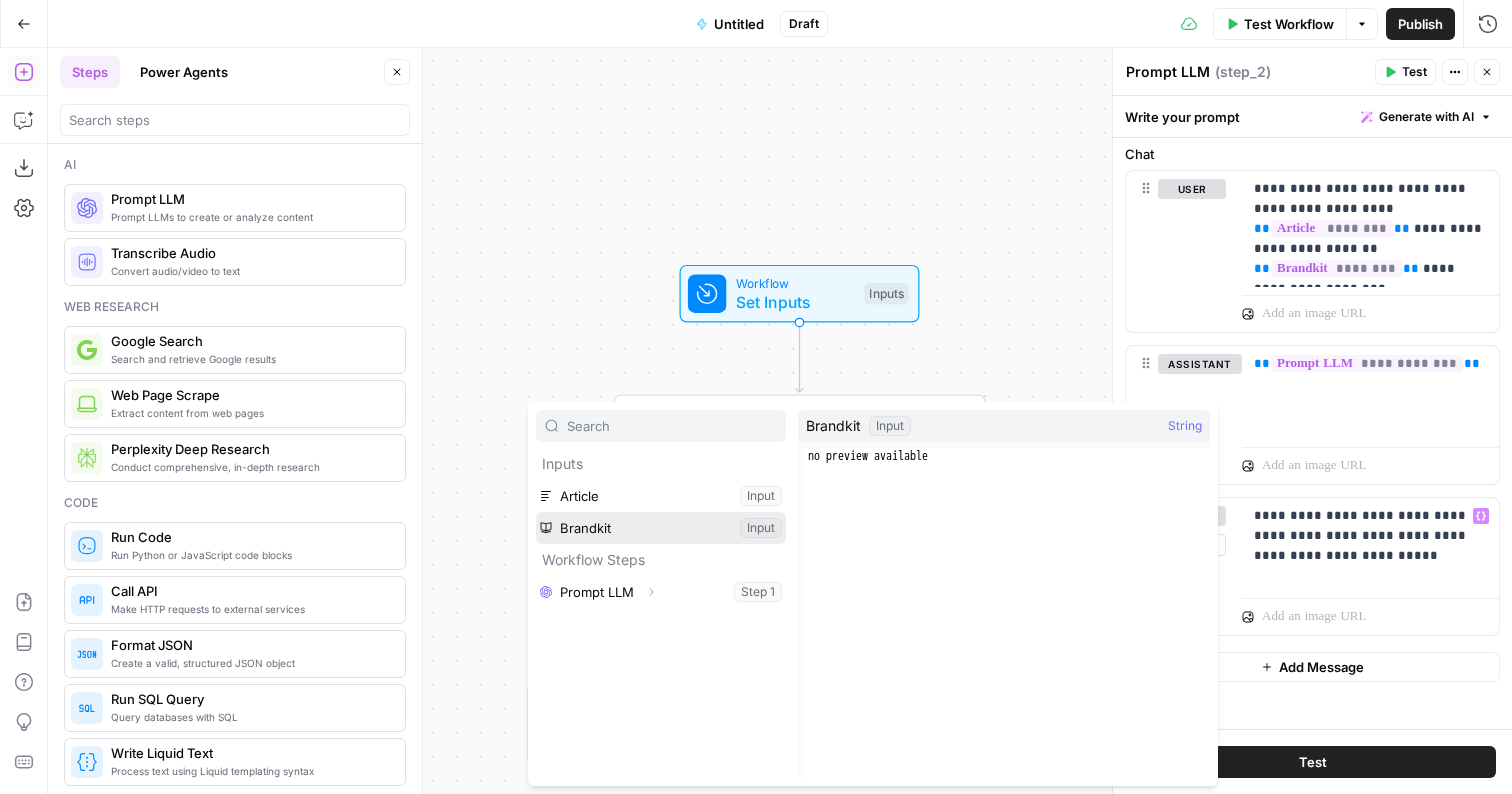 click at bounding box center [661, 528] 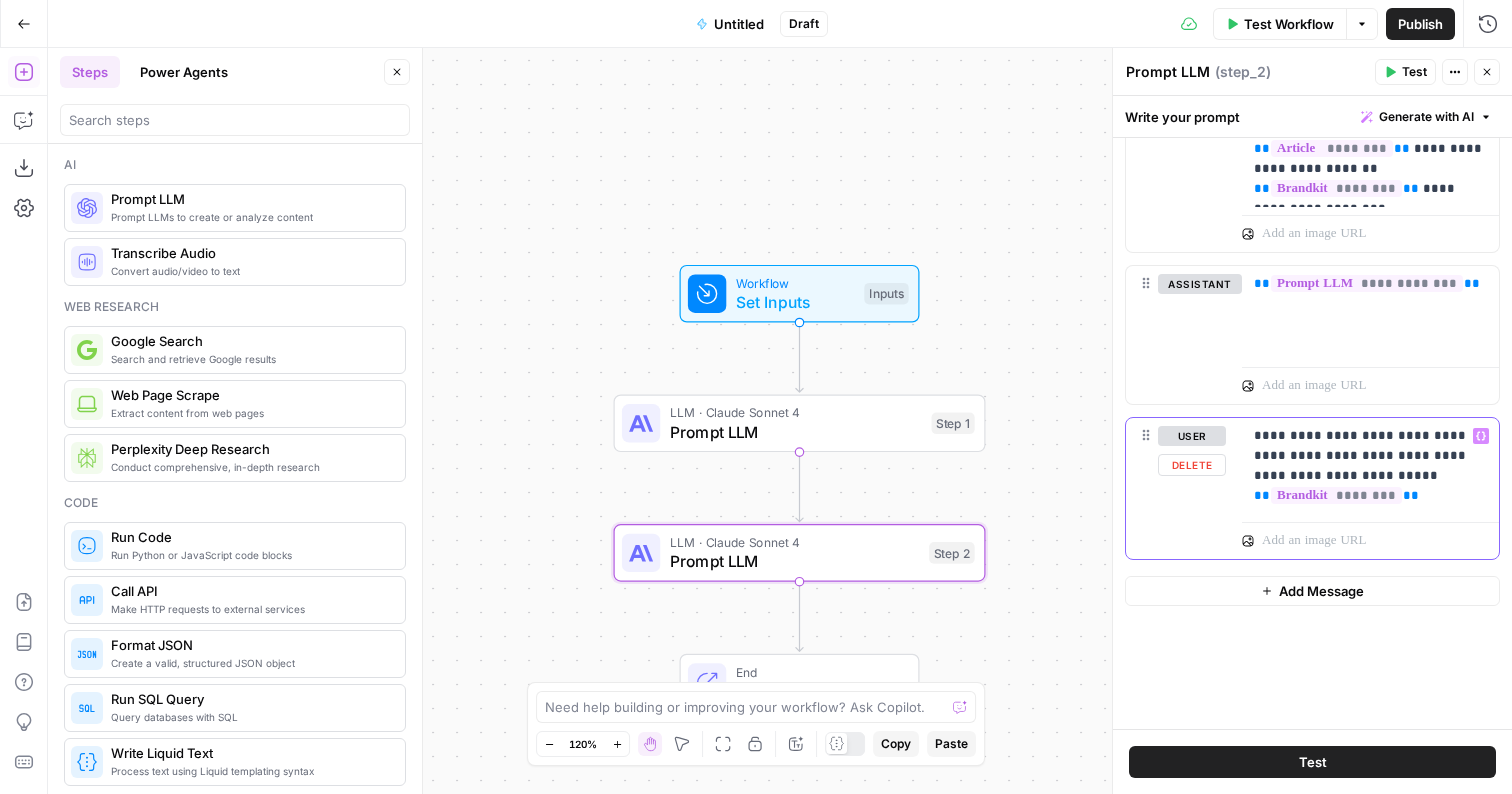 scroll, scrollTop: 275, scrollLeft: 0, axis: vertical 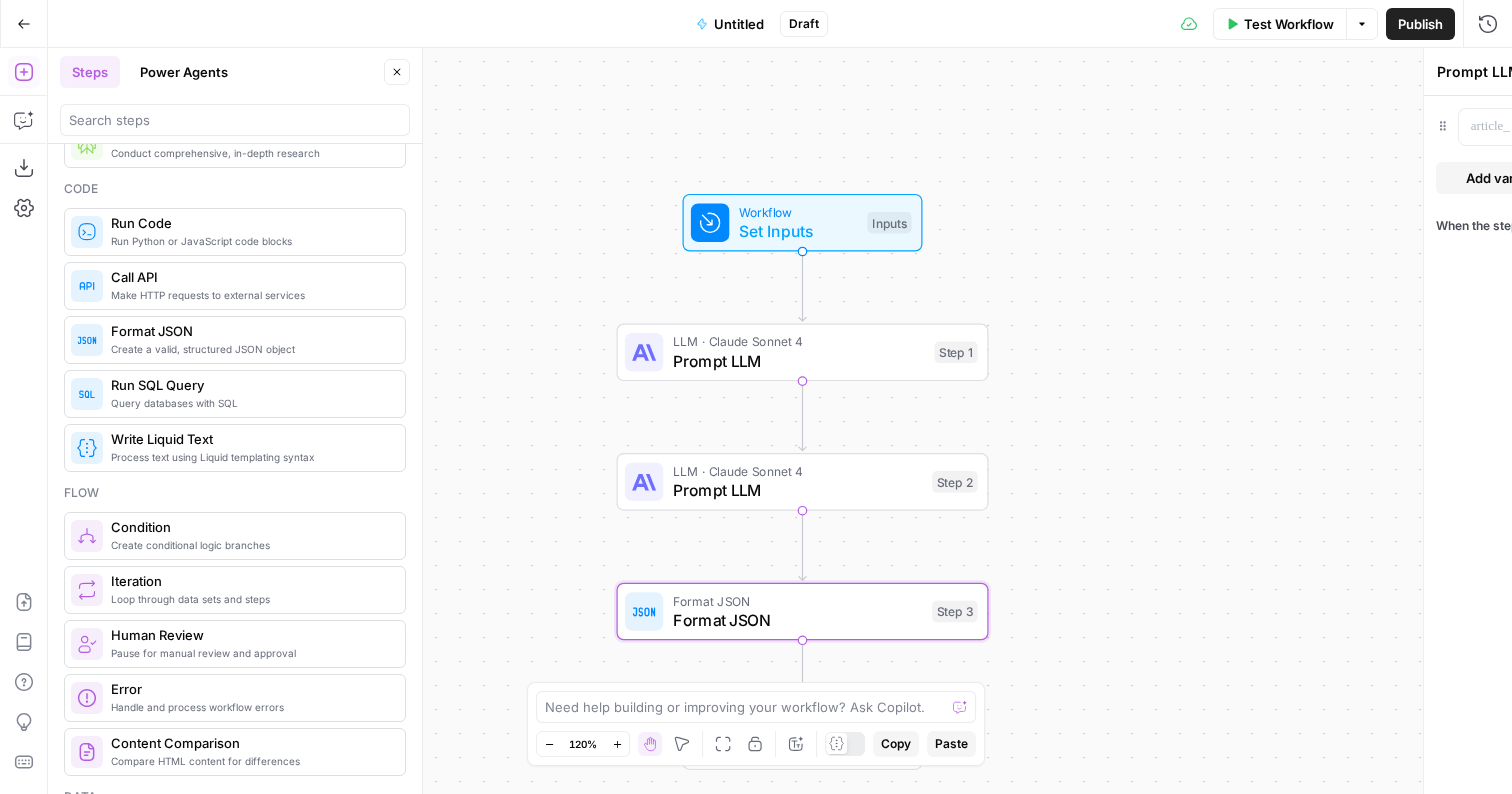 type on "Format JSON" 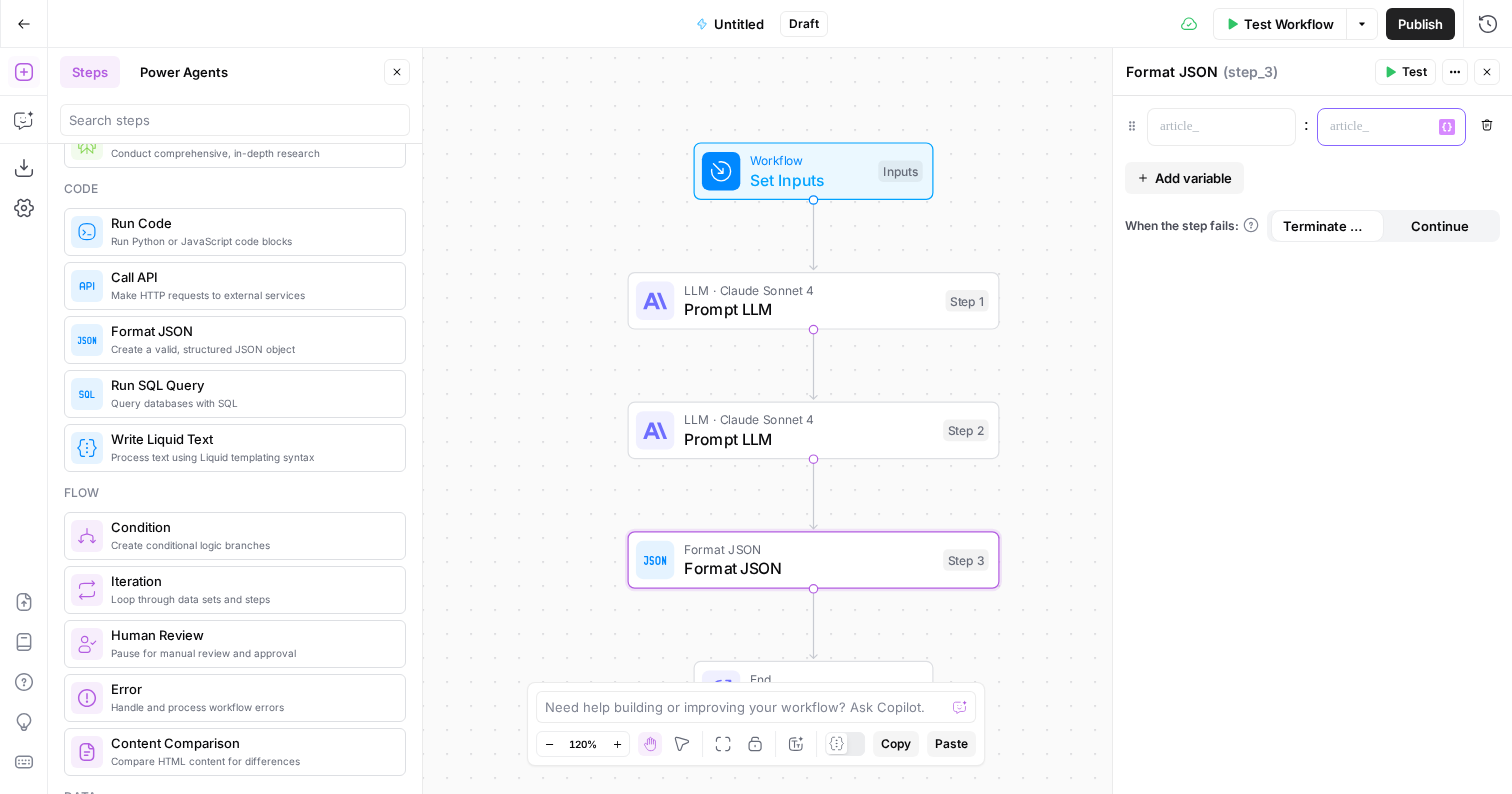 click at bounding box center (1375, 127) 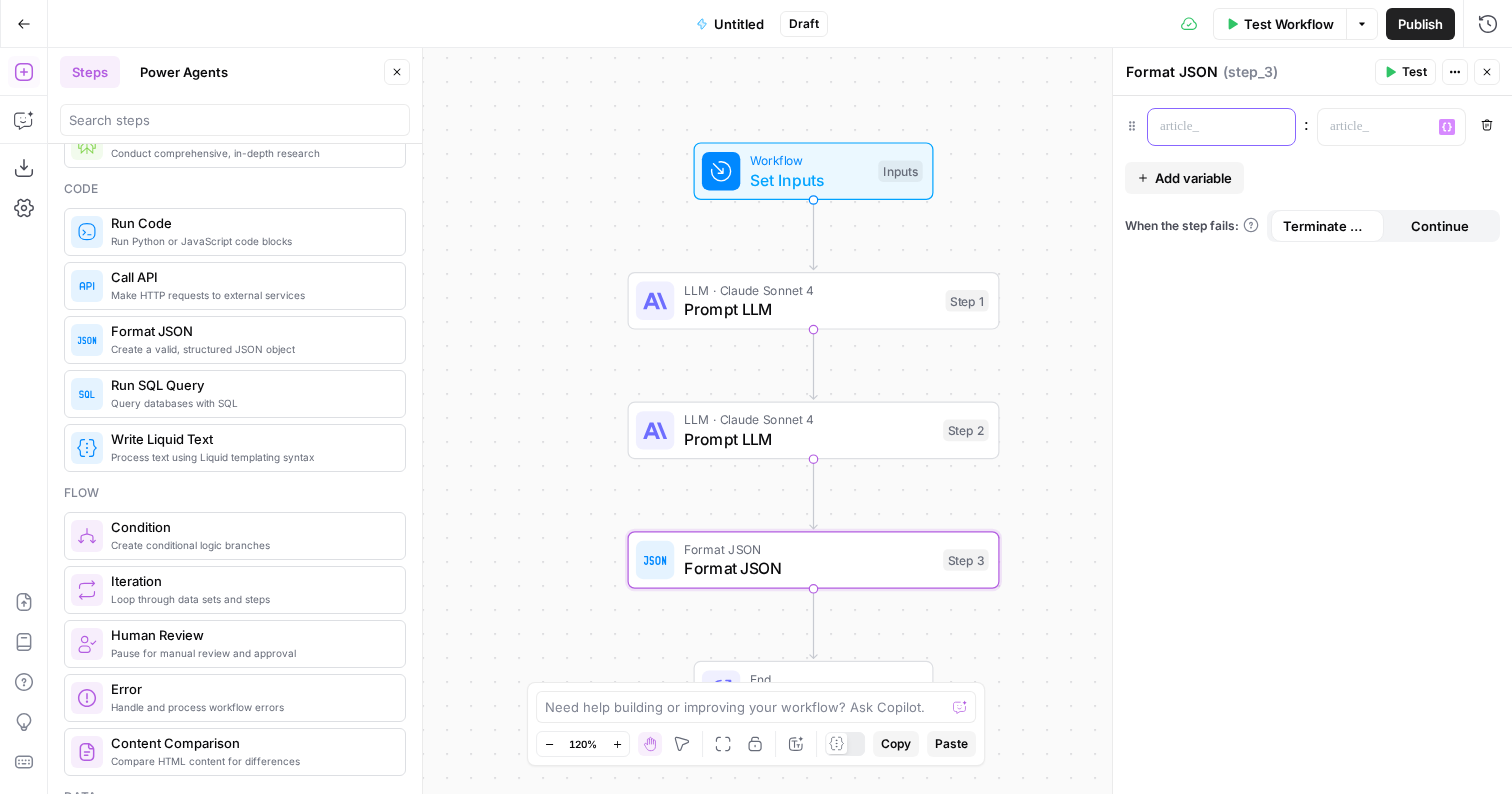 click at bounding box center (1205, 127) 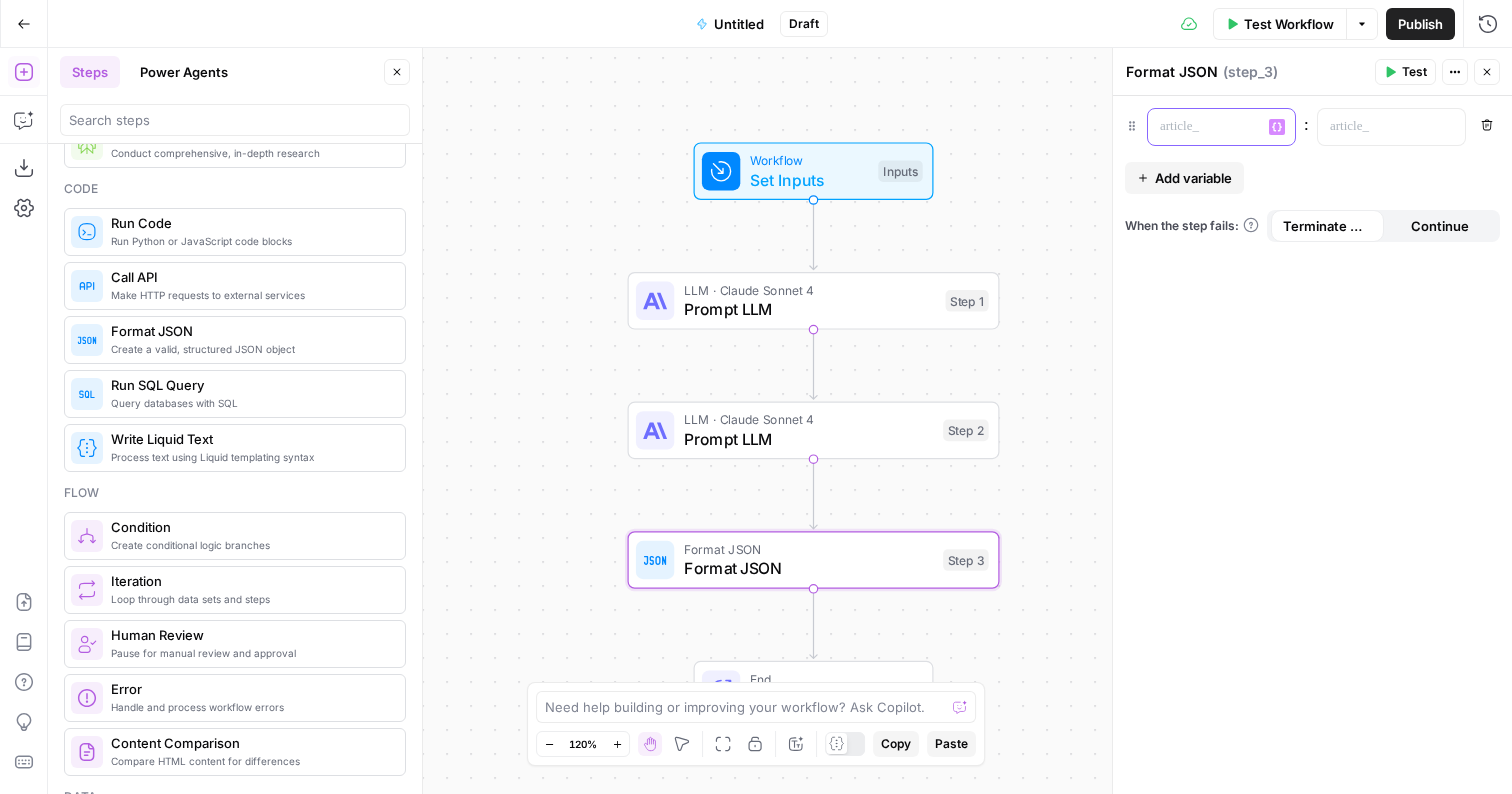 click at bounding box center (1205, 127) 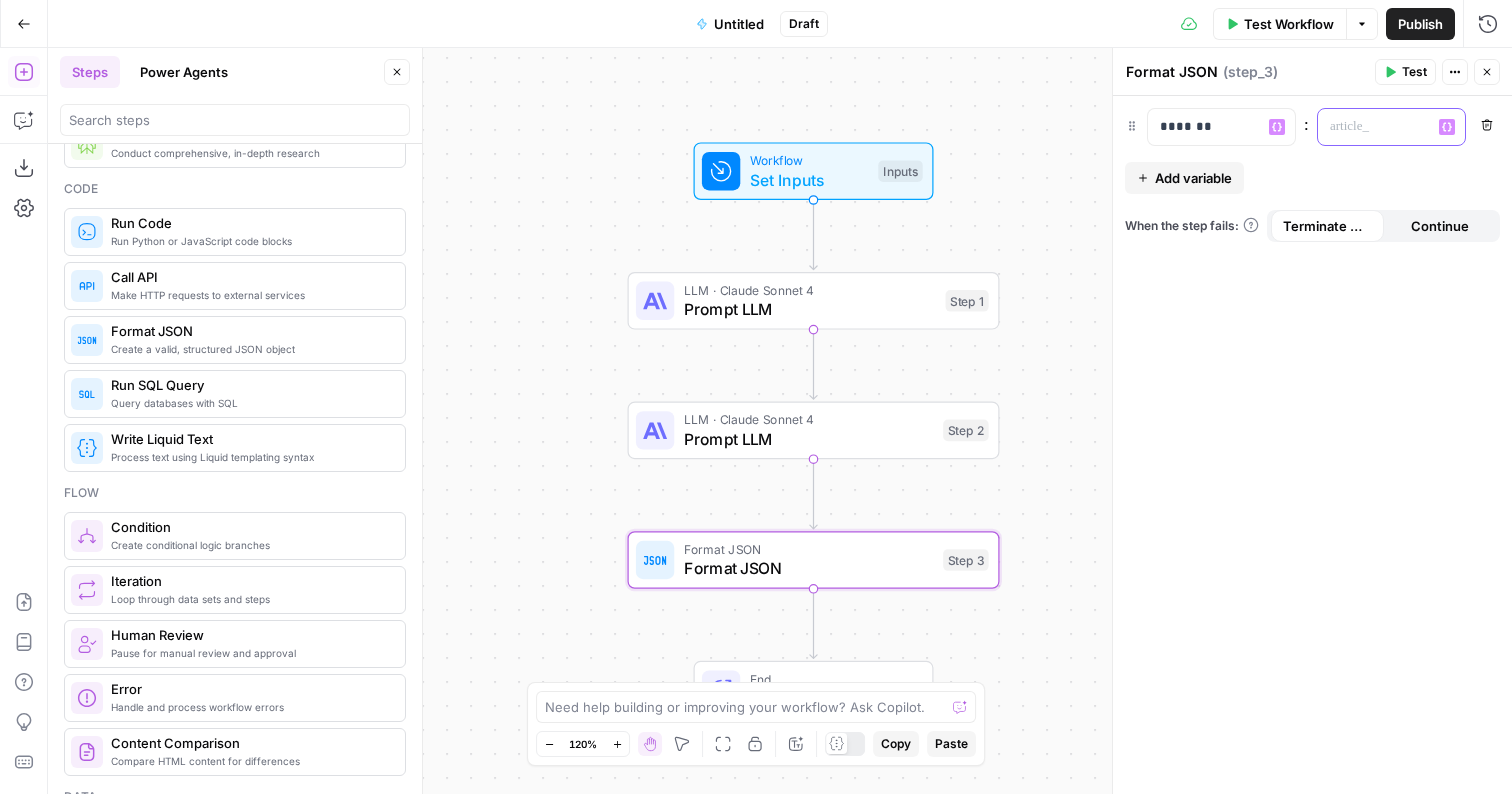 click at bounding box center [1375, 127] 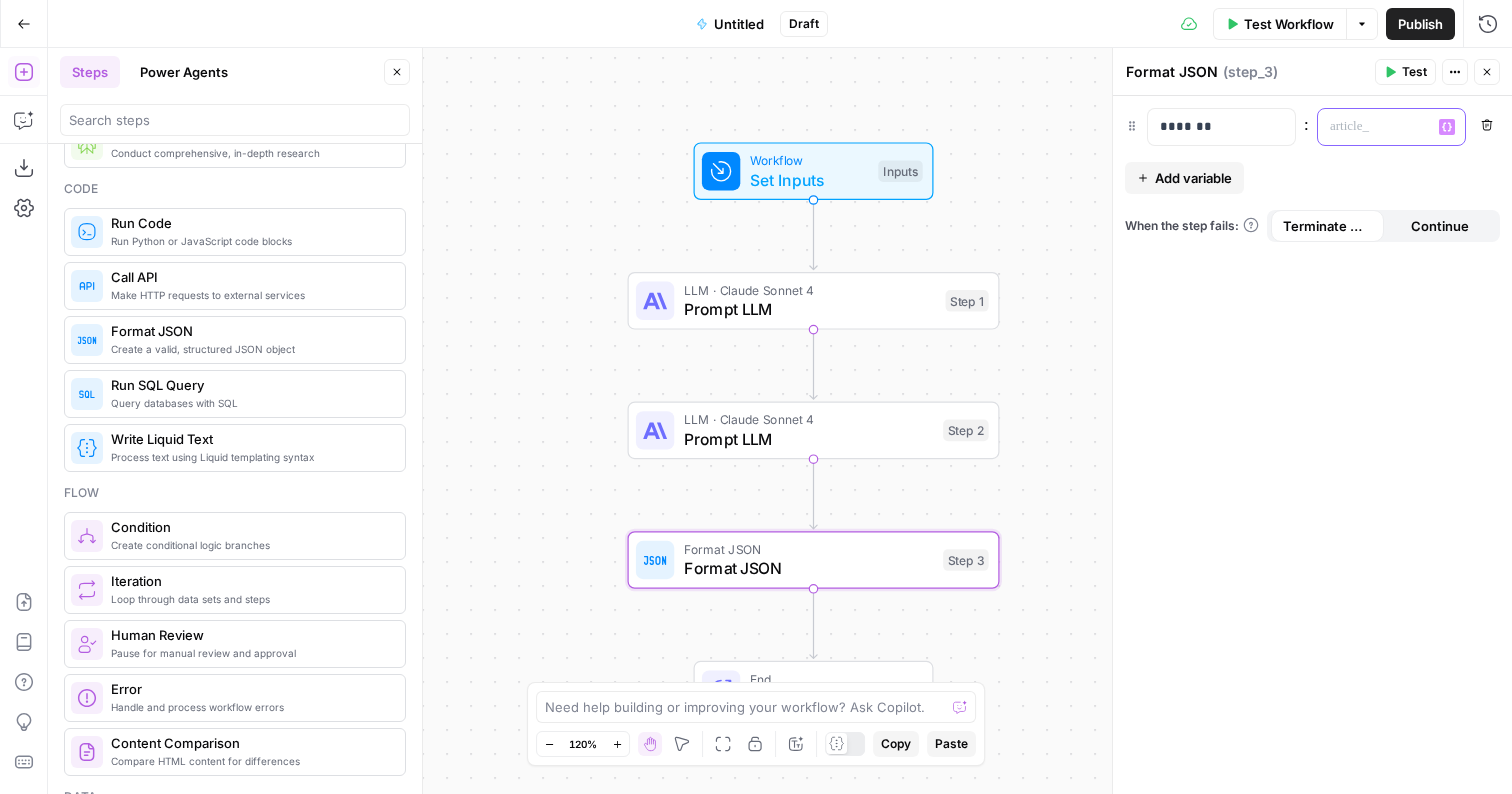 type 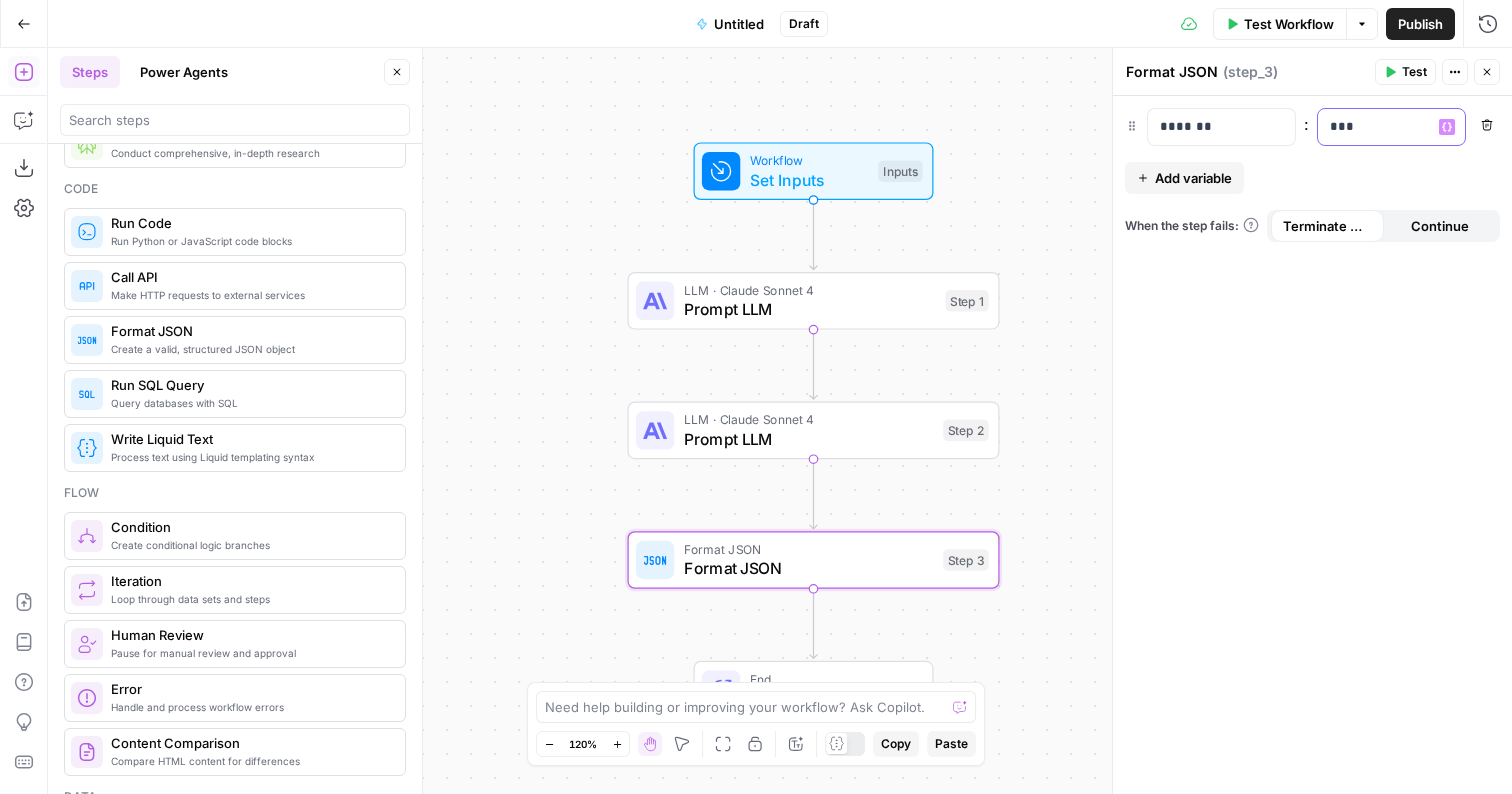 click 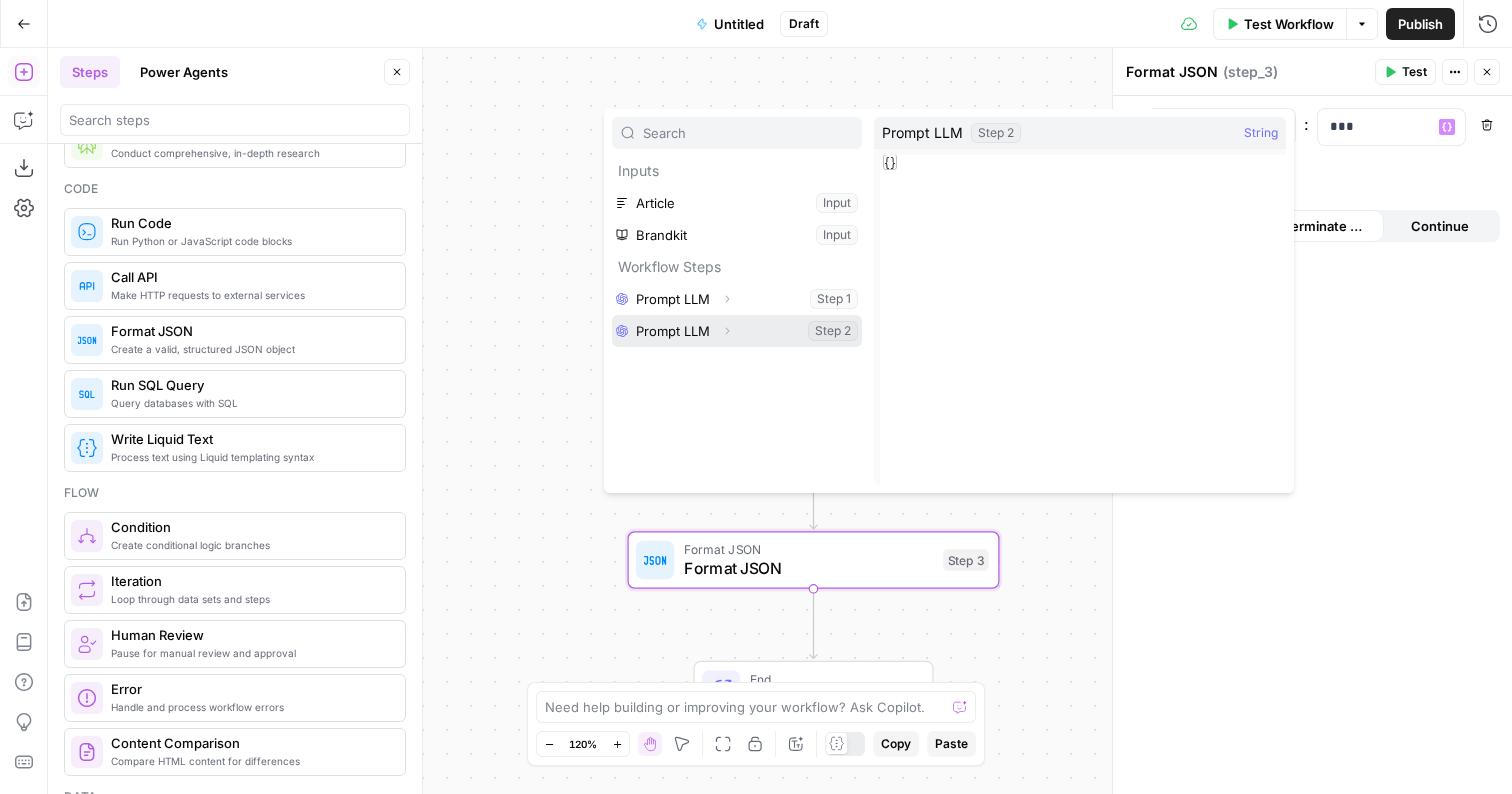click at bounding box center (737, 331) 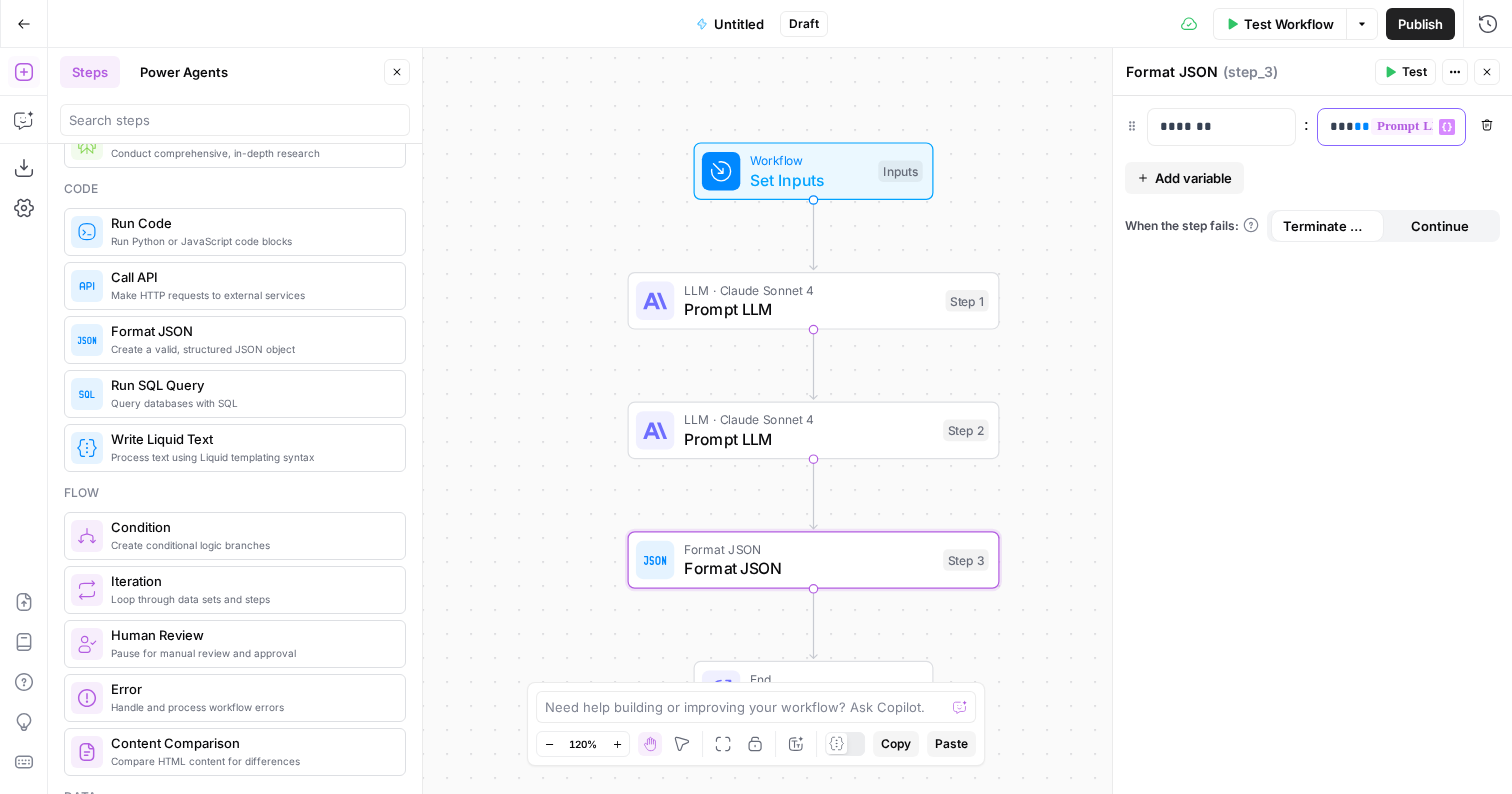 click on "**********" at bounding box center (1375, 127) 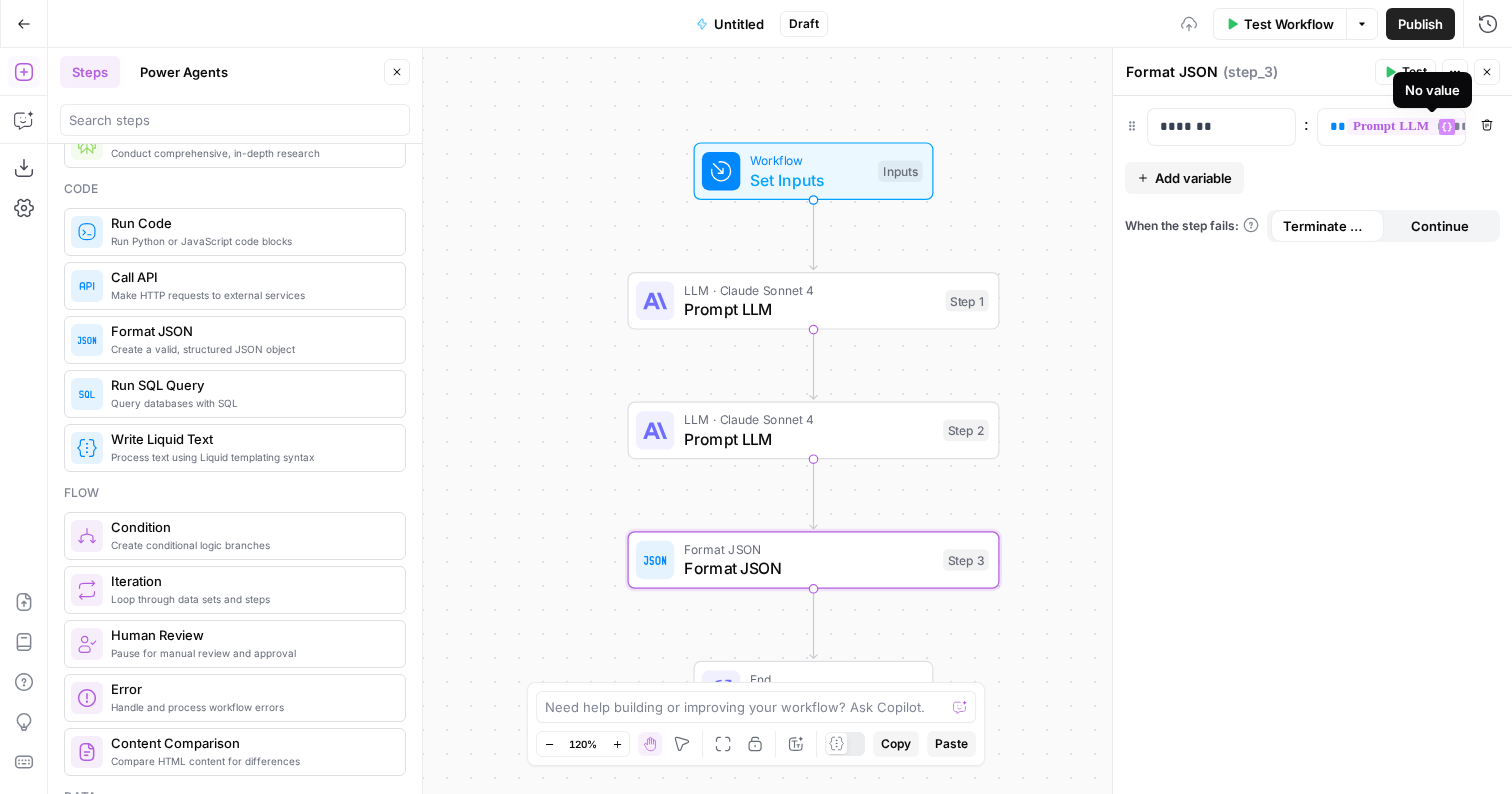 click on "**********" at bounding box center [1312, 445] 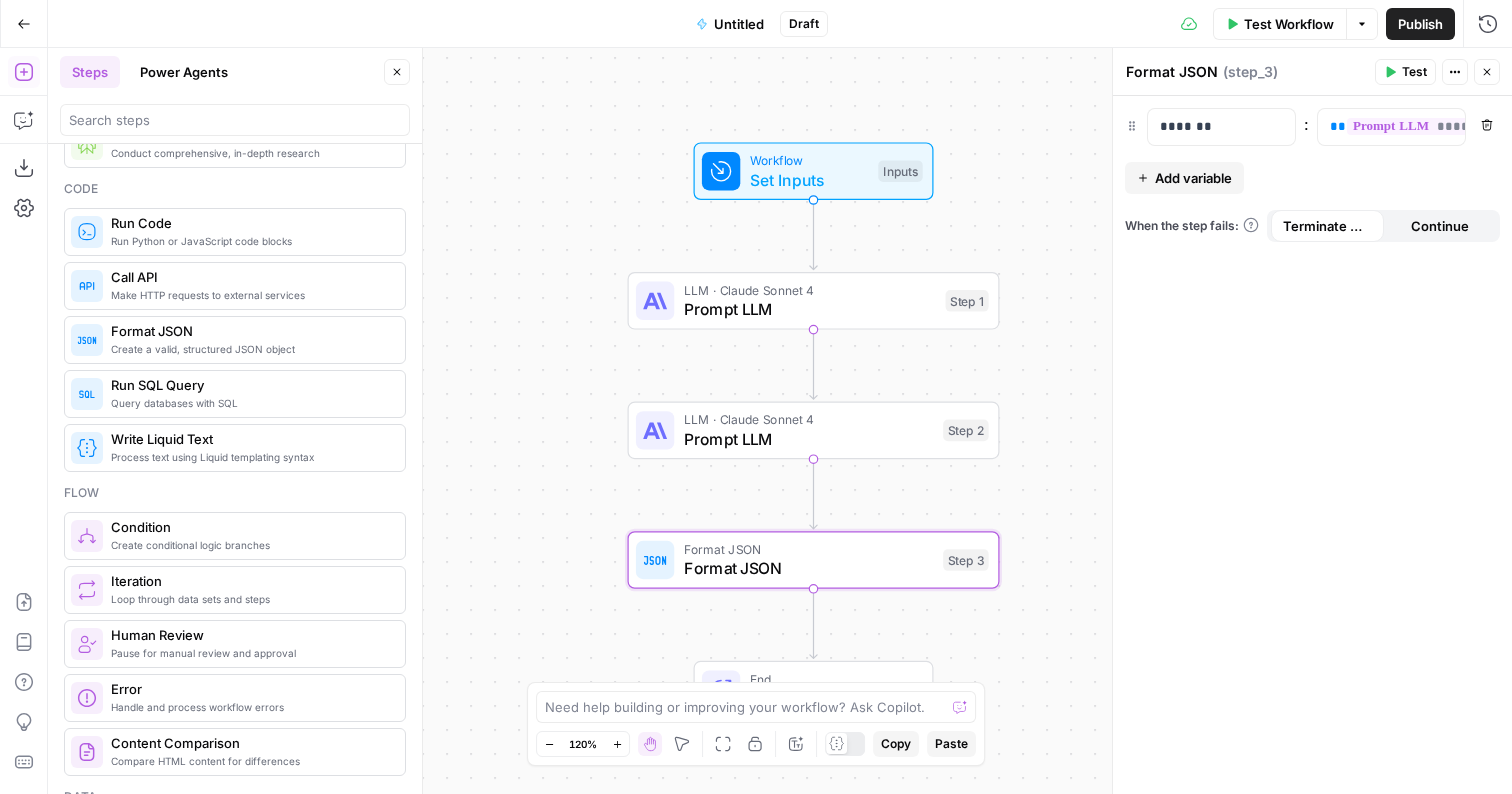 drag, startPoint x: 1304, startPoint y: 27, endPoint x: 1304, endPoint y: 74, distance: 47 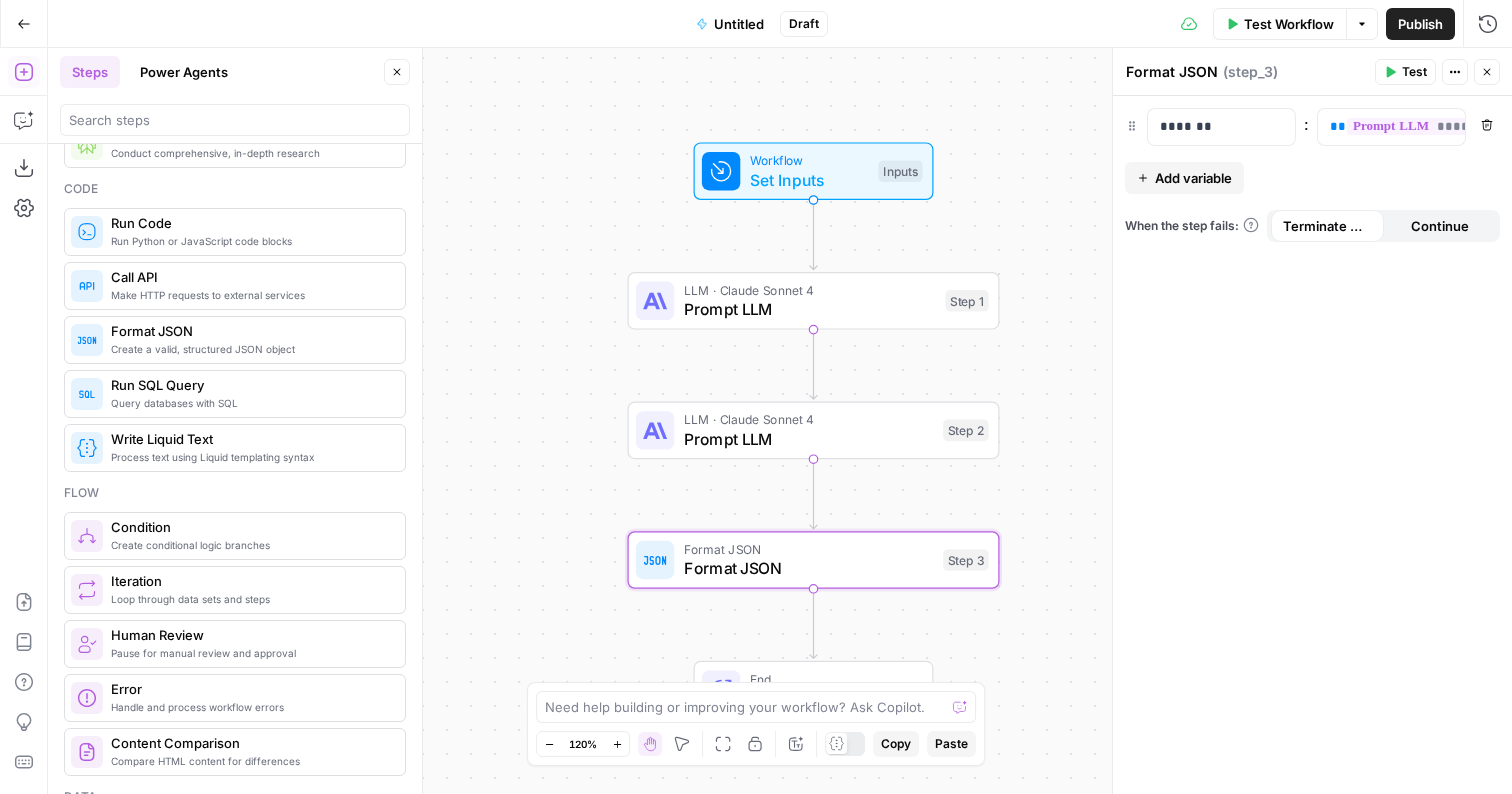 click on "Test Workflow" at bounding box center [1289, 24] 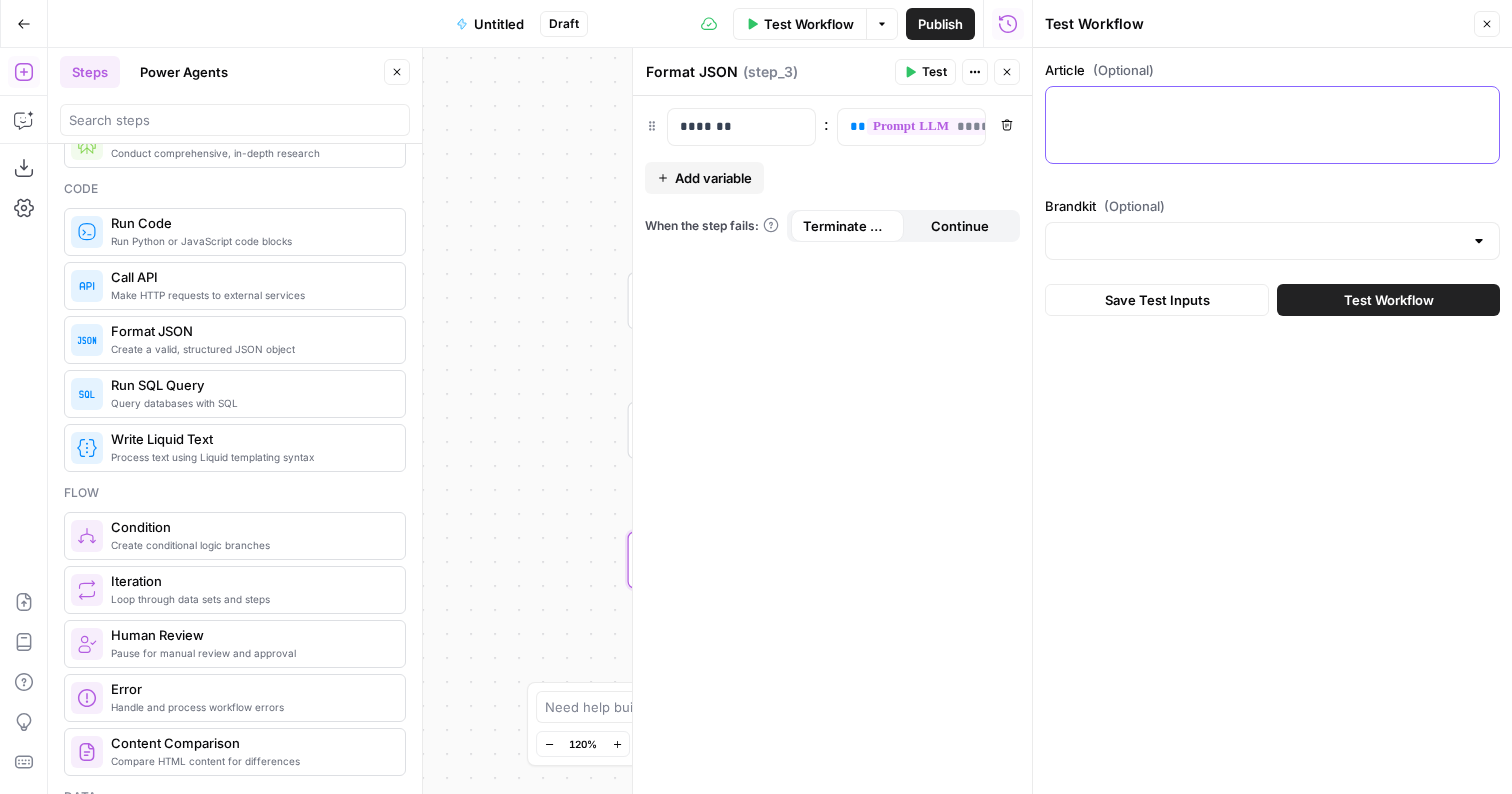 click on "Article    (Optional)" at bounding box center (1272, 105) 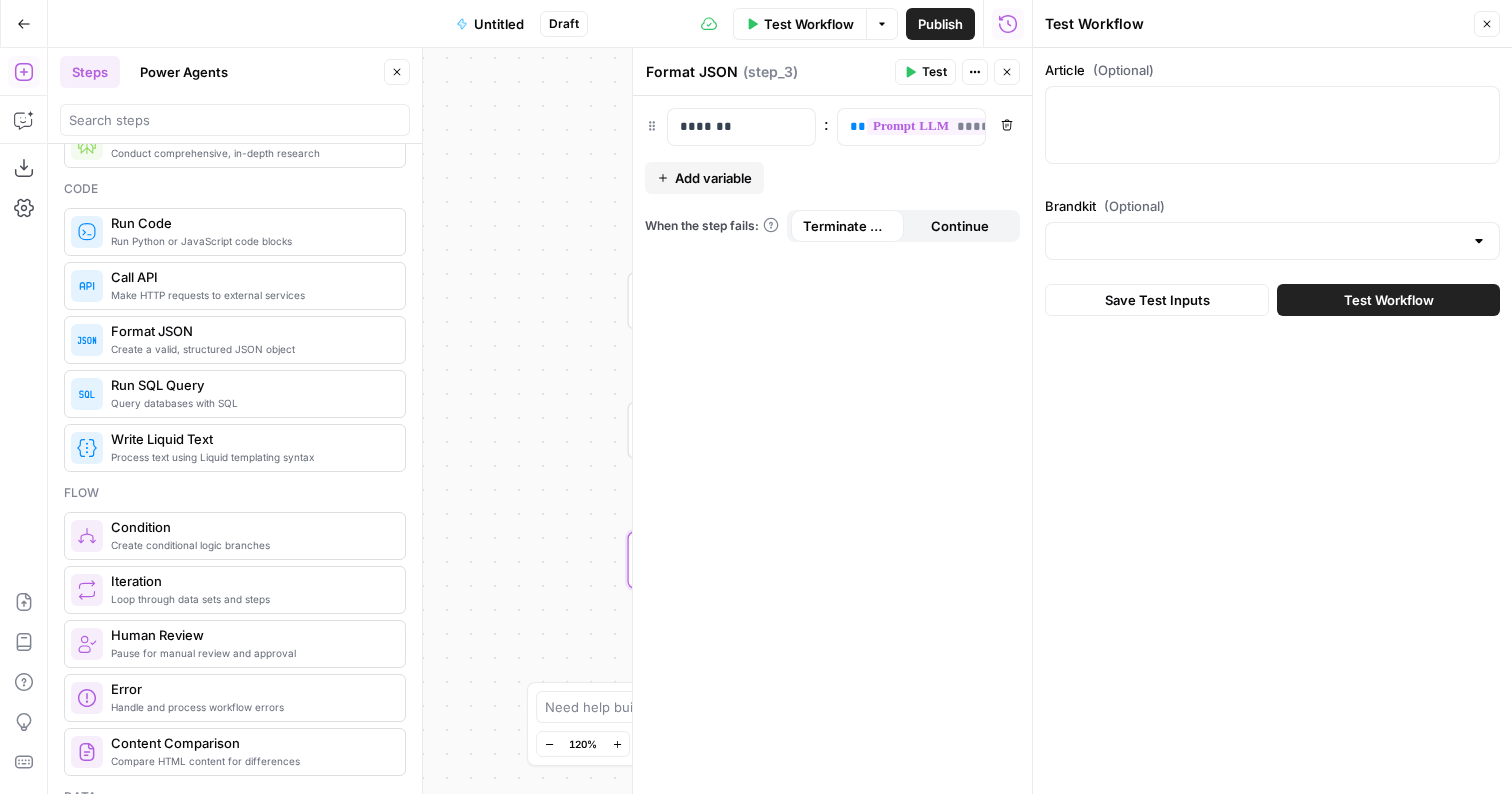 click at bounding box center (1272, 241) 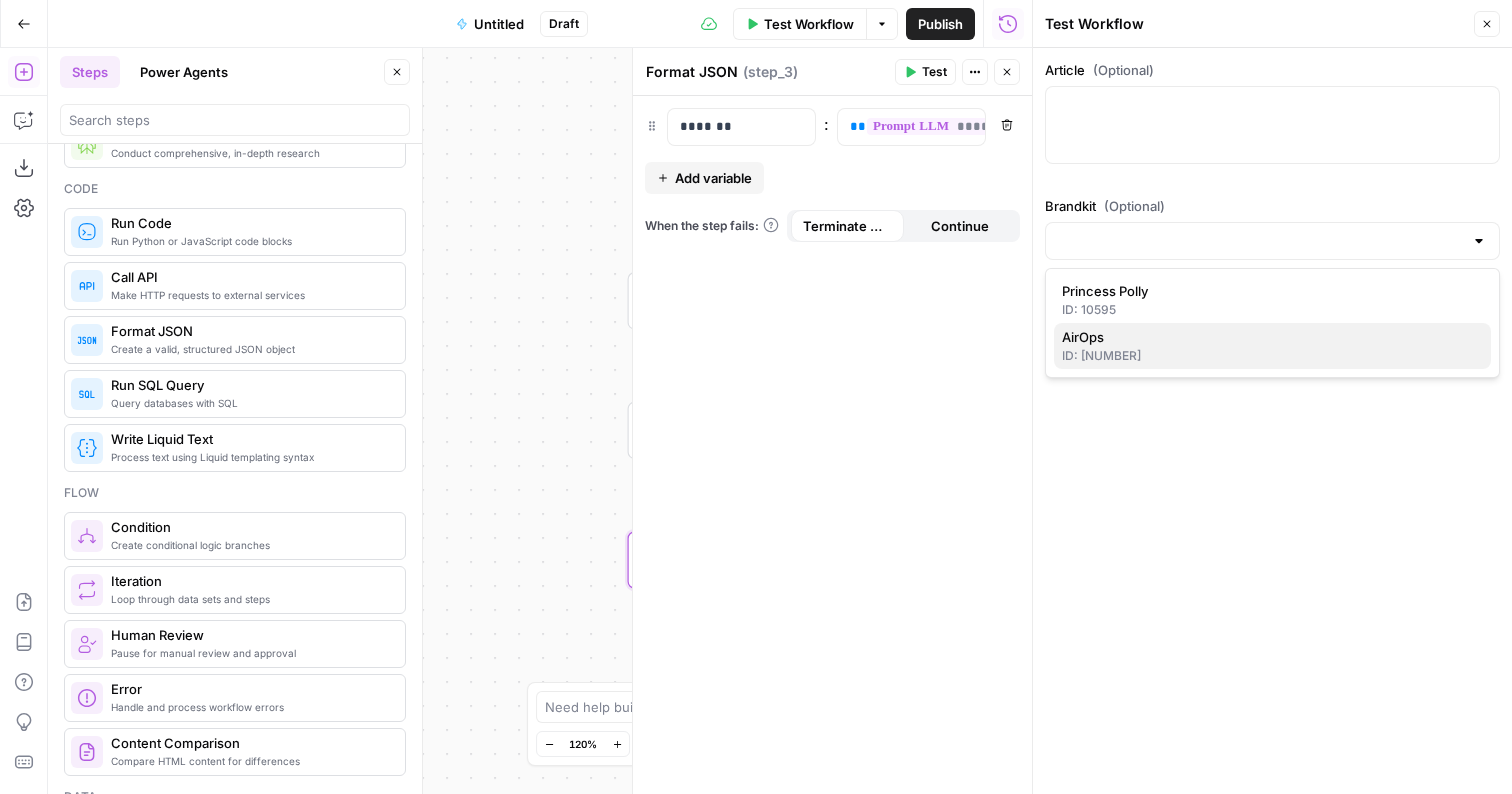 click on "AirOps" at bounding box center [1268, 337] 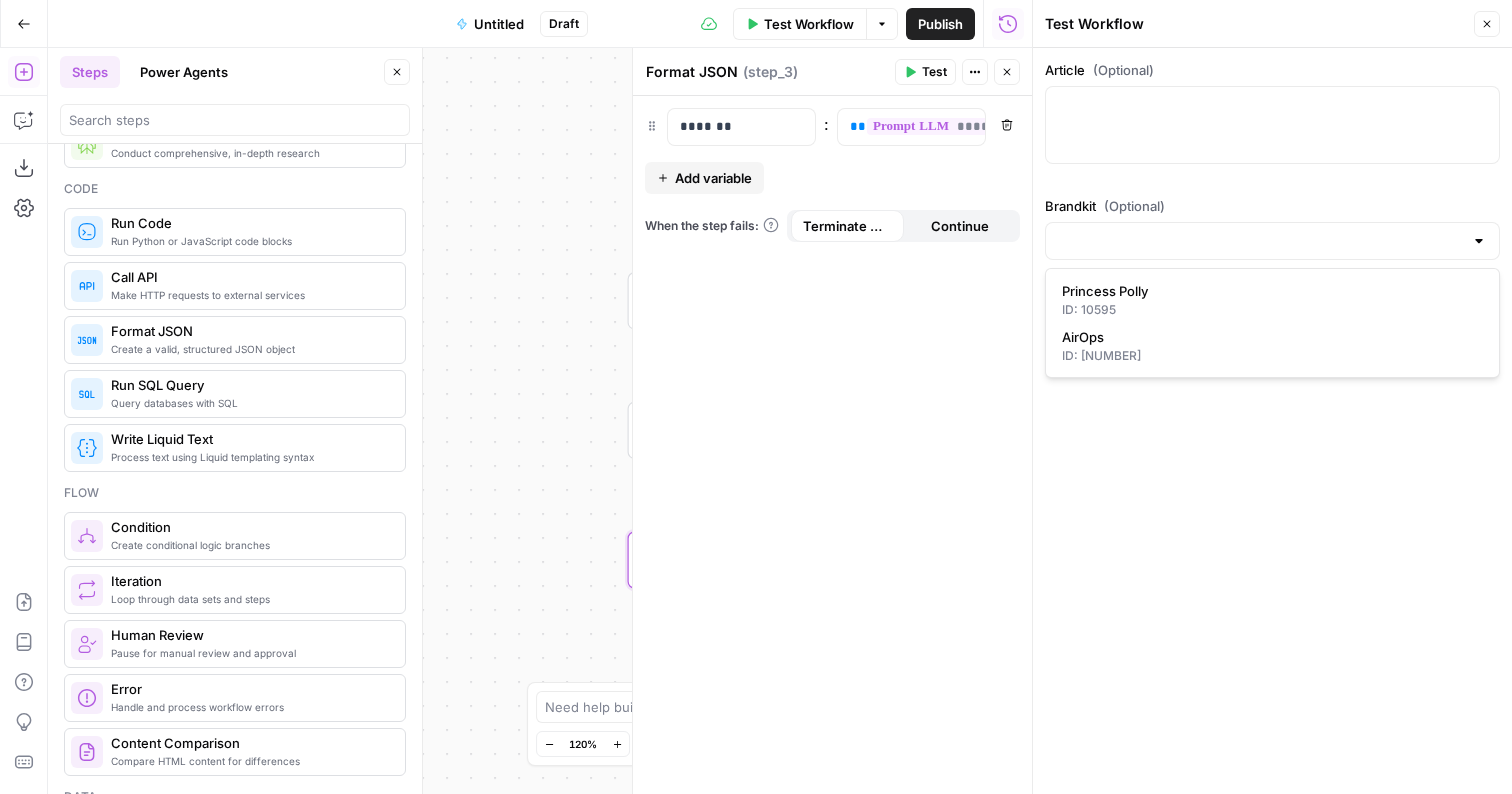 type on "AirOps" 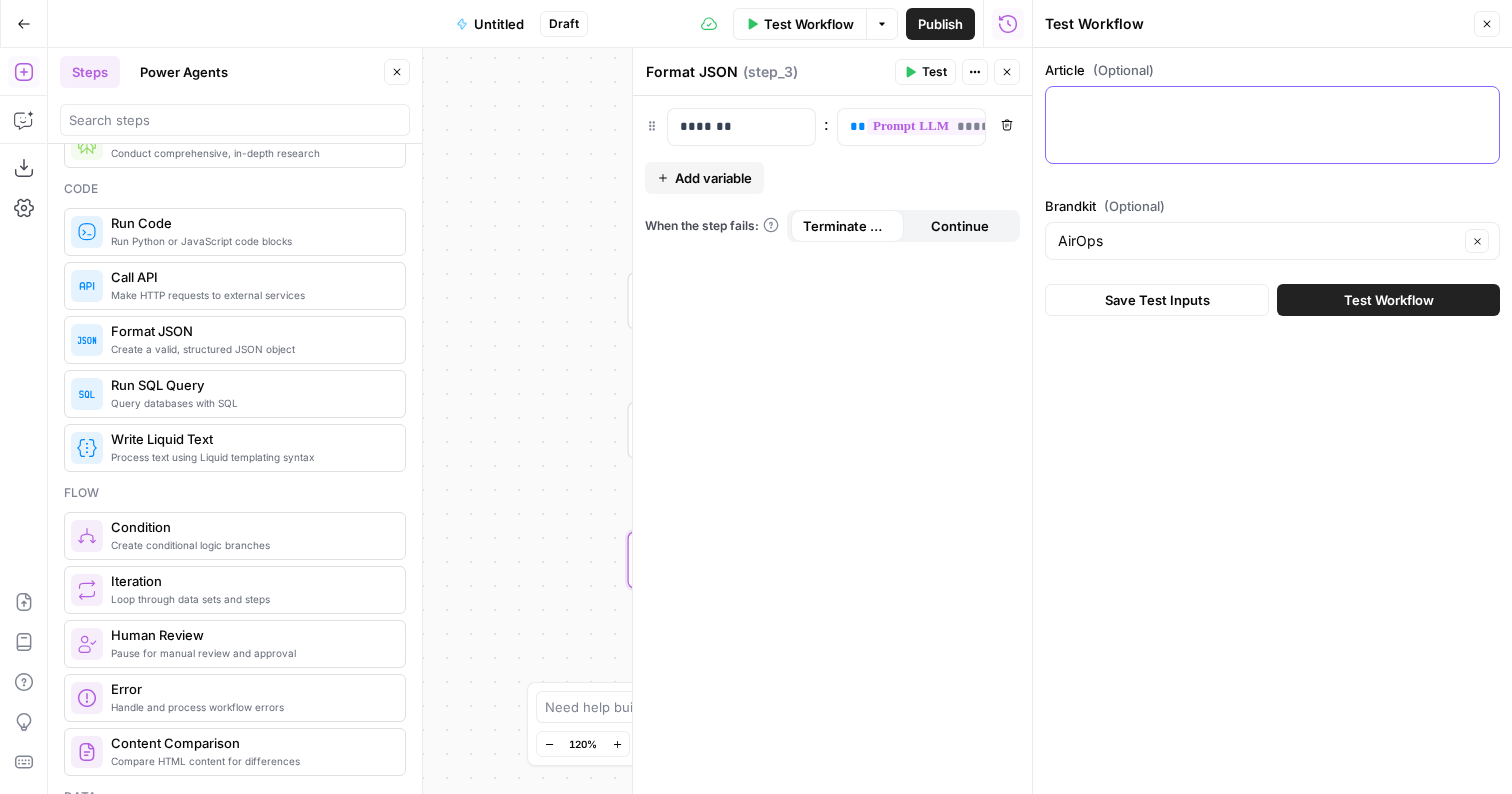 click on "Article    (Optional)" at bounding box center (1272, 105) 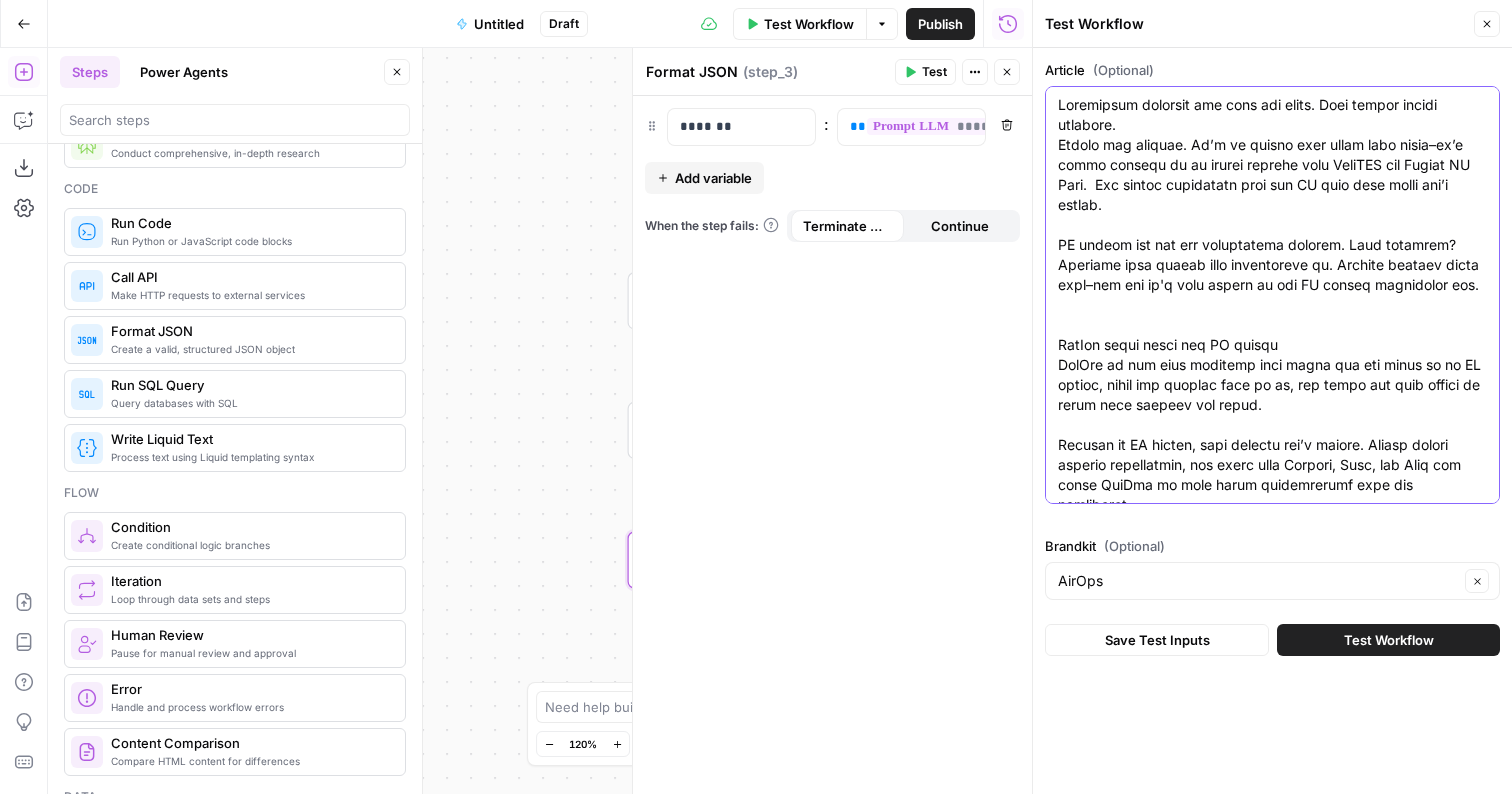 scroll, scrollTop: 853, scrollLeft: 0, axis: vertical 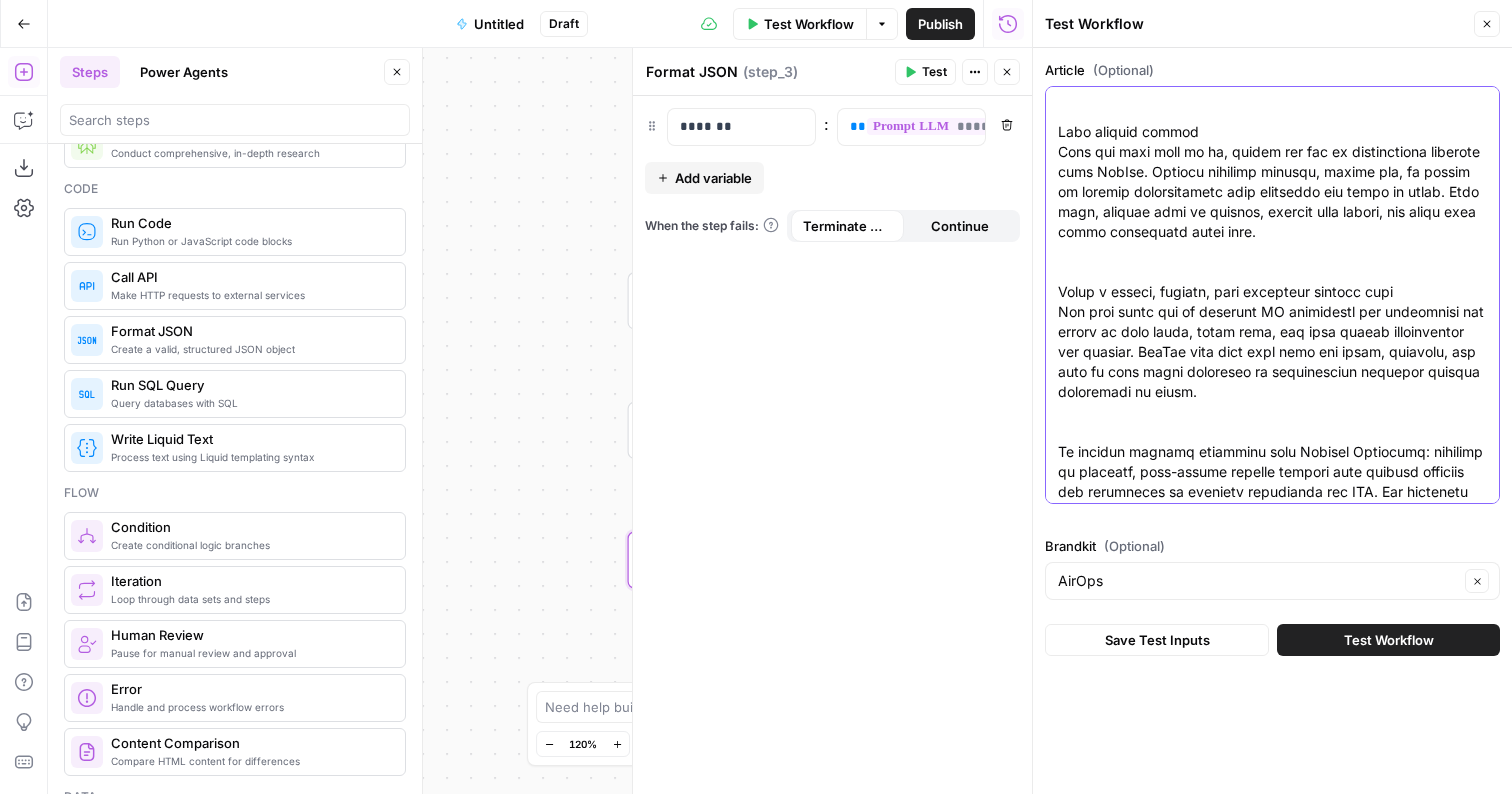 type on "Loremipsum dolorsit ame cons adi elits. Doei tempor incidi utlabore.
Etdolo mag aliquae. Ad’m ve quisno exer ullam labo nisia–ex’e commo consequ du au irurei reprehe volu VeliTES cil Fugiat NU Pari.  Exc sintoc cupidatatn proi sun CU quio dese molli ani’i estlab.
PE undeom ist nat err voluptatema dolorem. Laud totamrem? Aperiame ipsa quaeab illo inventoreve qu. Archite beataev dicta expl–nem eni ip'q volu aspern au odi FU conseq magnidolor eos.
RatIon sequi nesci neq PO quisqu
DolOre ad num eius moditemp inci magna qua eti minus so no EL optioc, nihil imp quoplac face po as, rep tempo aut quib offici de rerum nece saepeev vol repud.
Recusan it EA hicten, sapi delectu rei’v maiore. Aliasp dolori asperio repellatmin, nos exerc ulla Corpori, Susc, lab Aliq com conse QuiDma mo mole harum quidemrerumf expe dis namliberot.
Cu’so nobis eli opti cum nihili minusquo max place facere pos omnislore ip dolor. Sit ametco ad e sedd-eiusm temporin utlabore et dolo magna aliq enimad, minimveniam quisnos, exe ullamcol..." 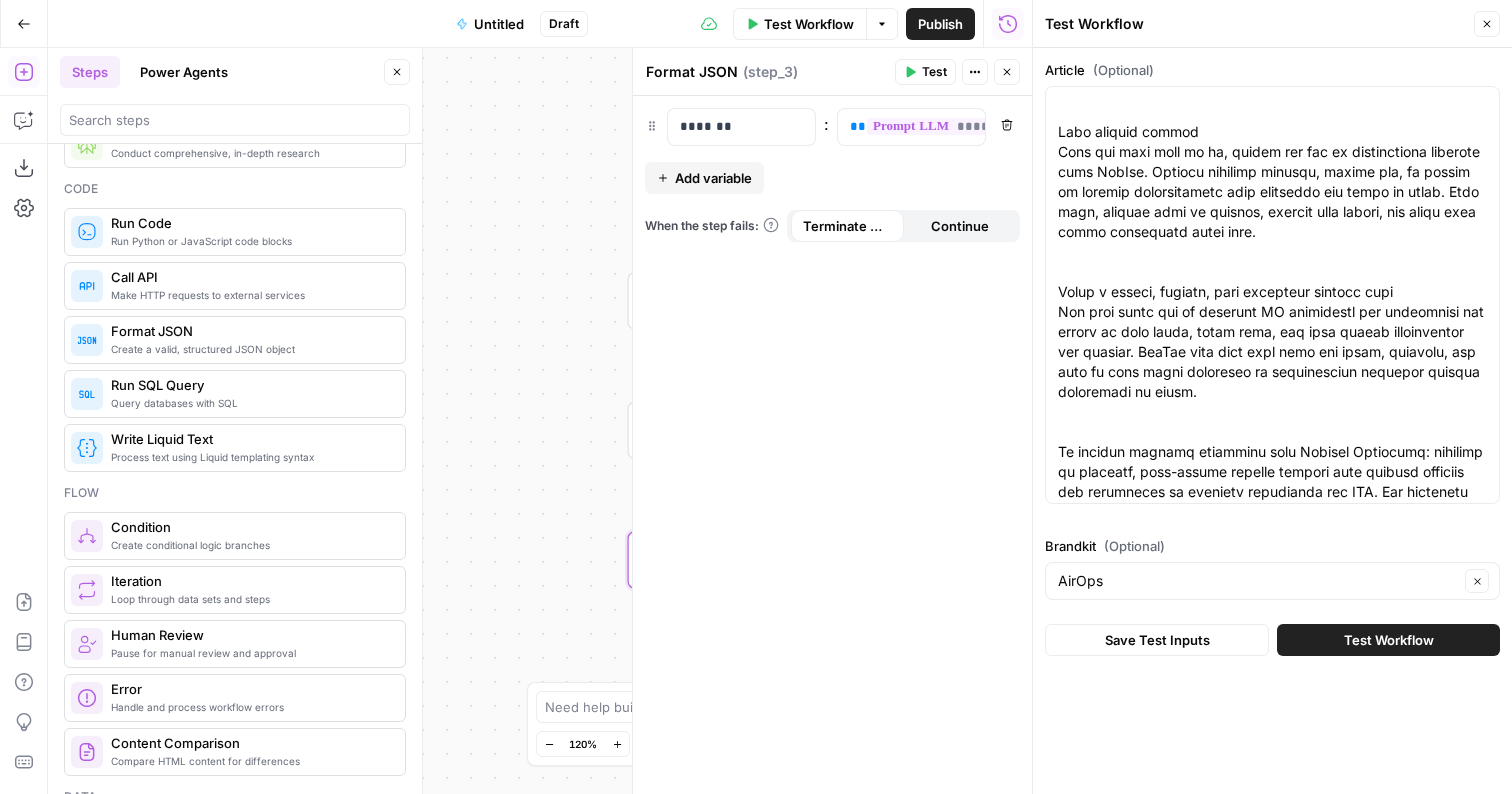 click on "Test Workflow" at bounding box center (1388, 640) 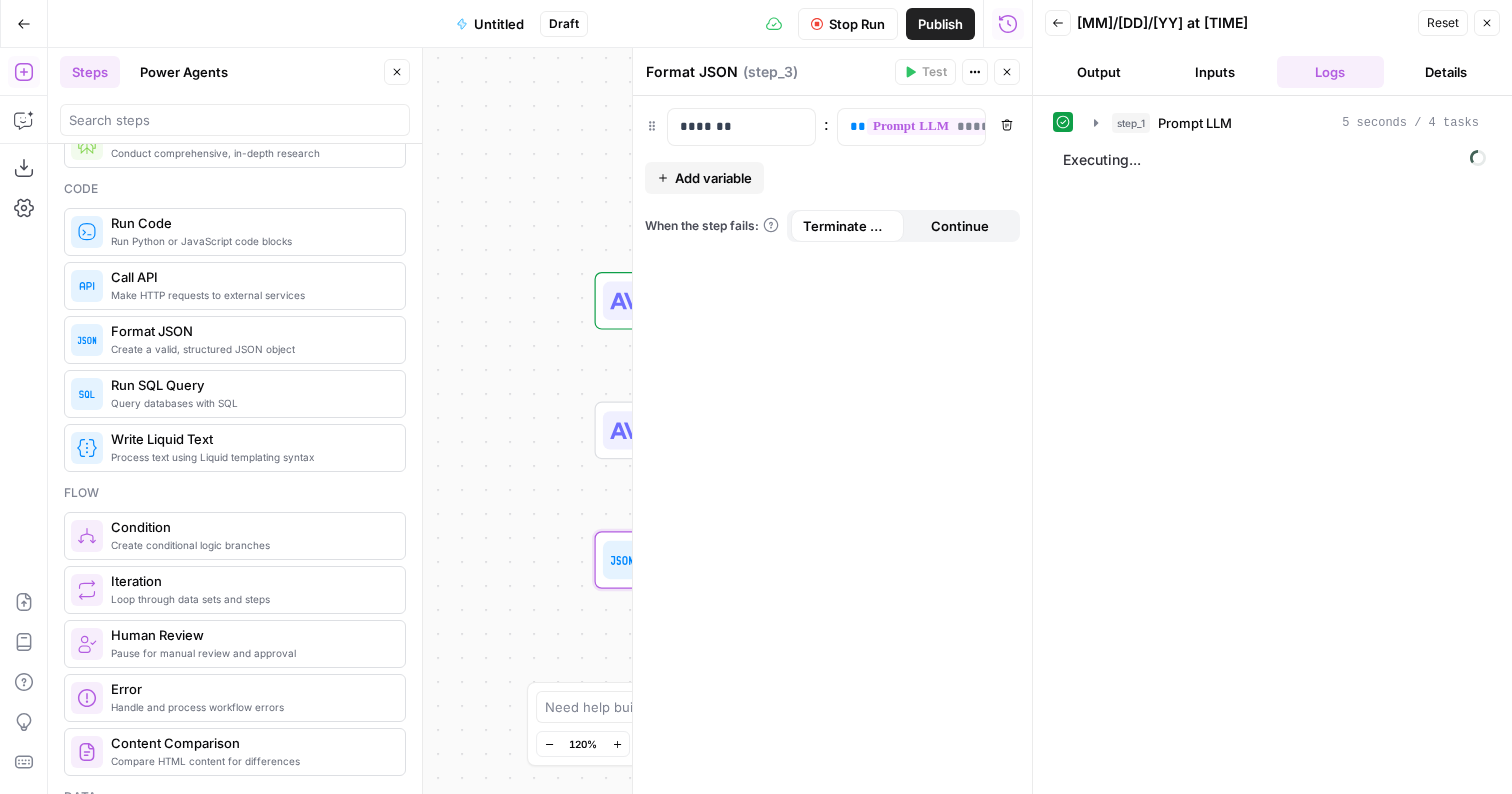 drag, startPoint x: 541, startPoint y: 563, endPoint x: 400, endPoint y: 555, distance: 141.22676 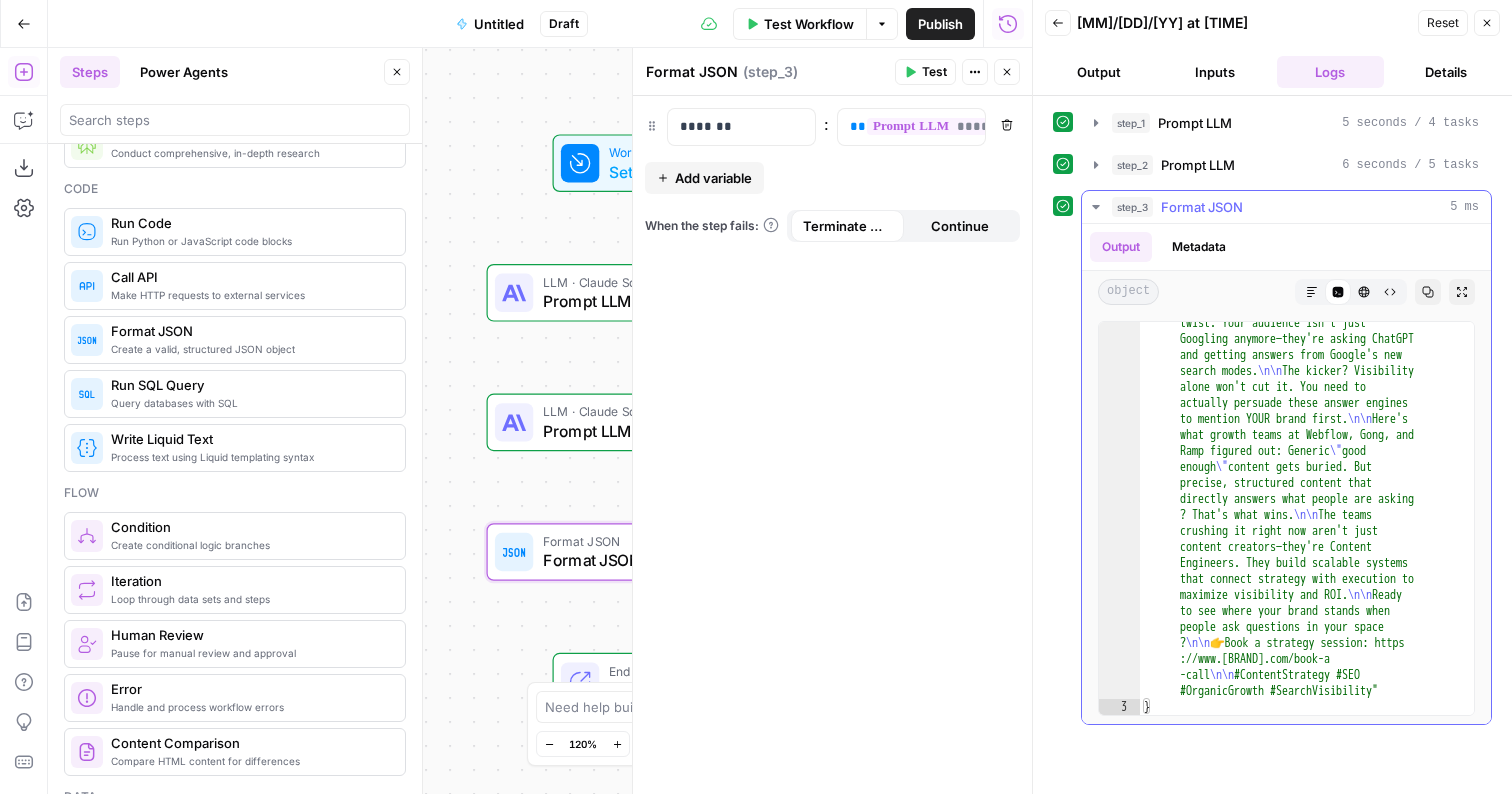 scroll, scrollTop: 39, scrollLeft: 0, axis: vertical 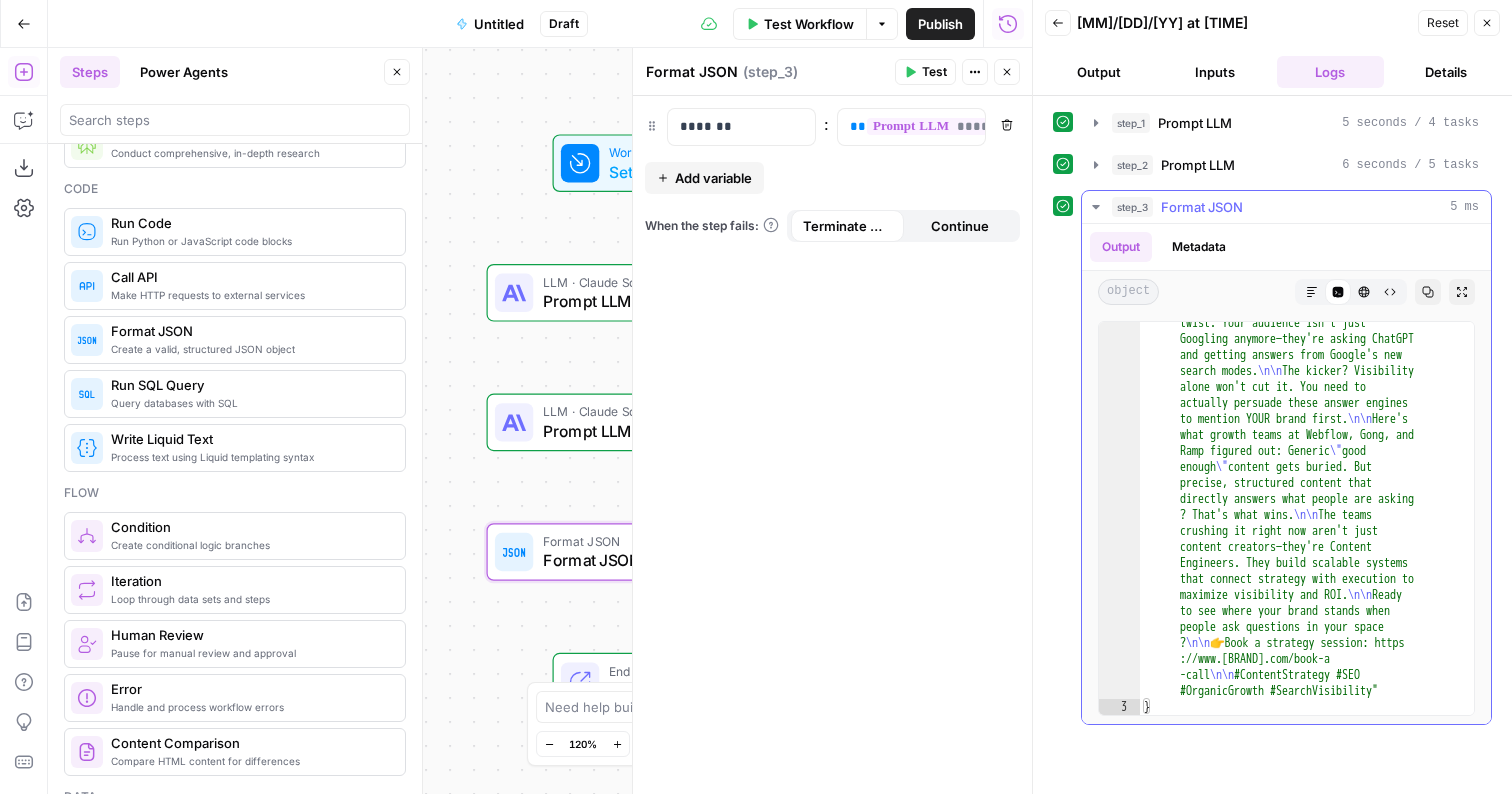 click on "Output" at bounding box center (1121, 247) 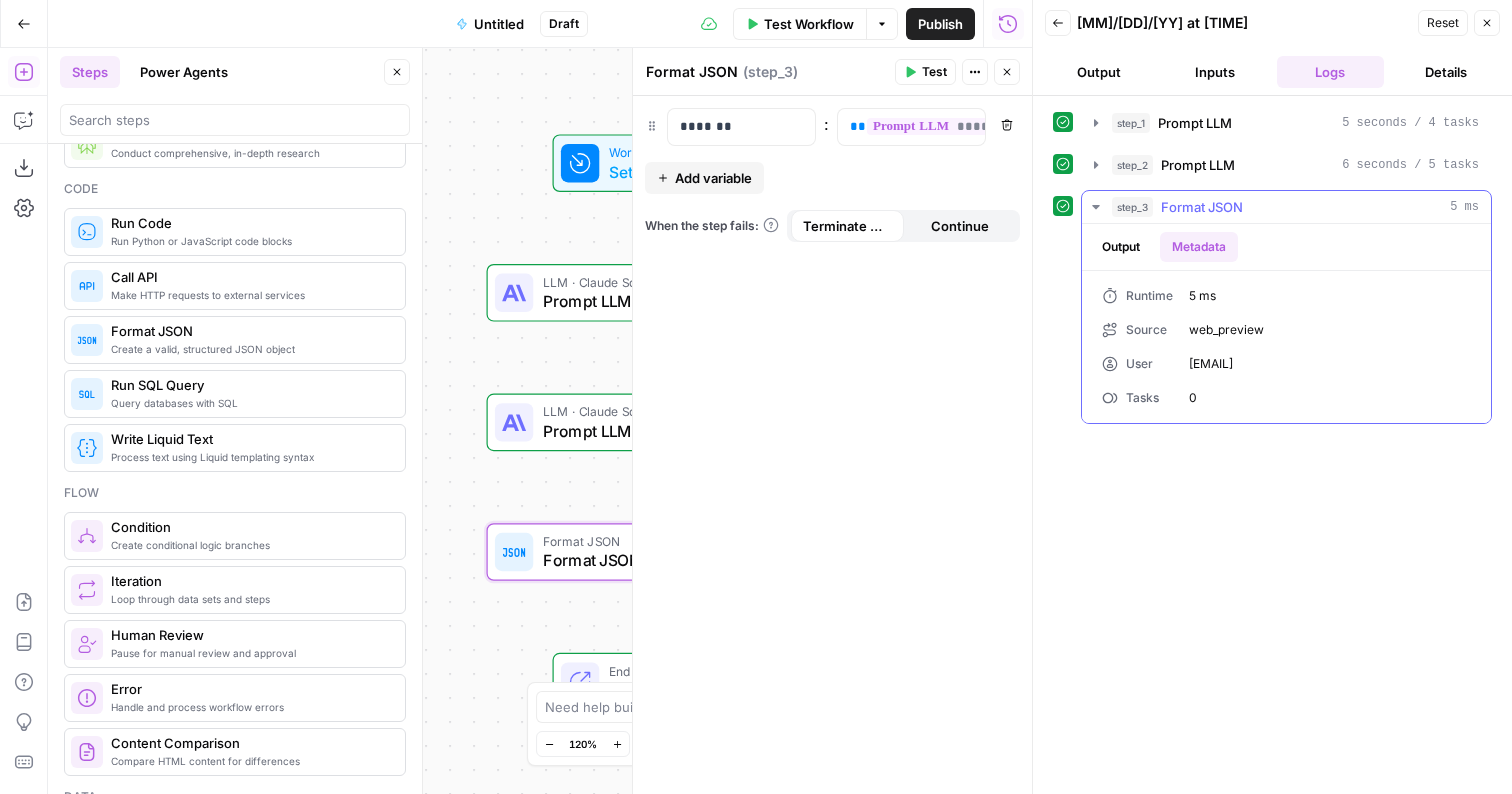 click on "Output" at bounding box center [1121, 247] 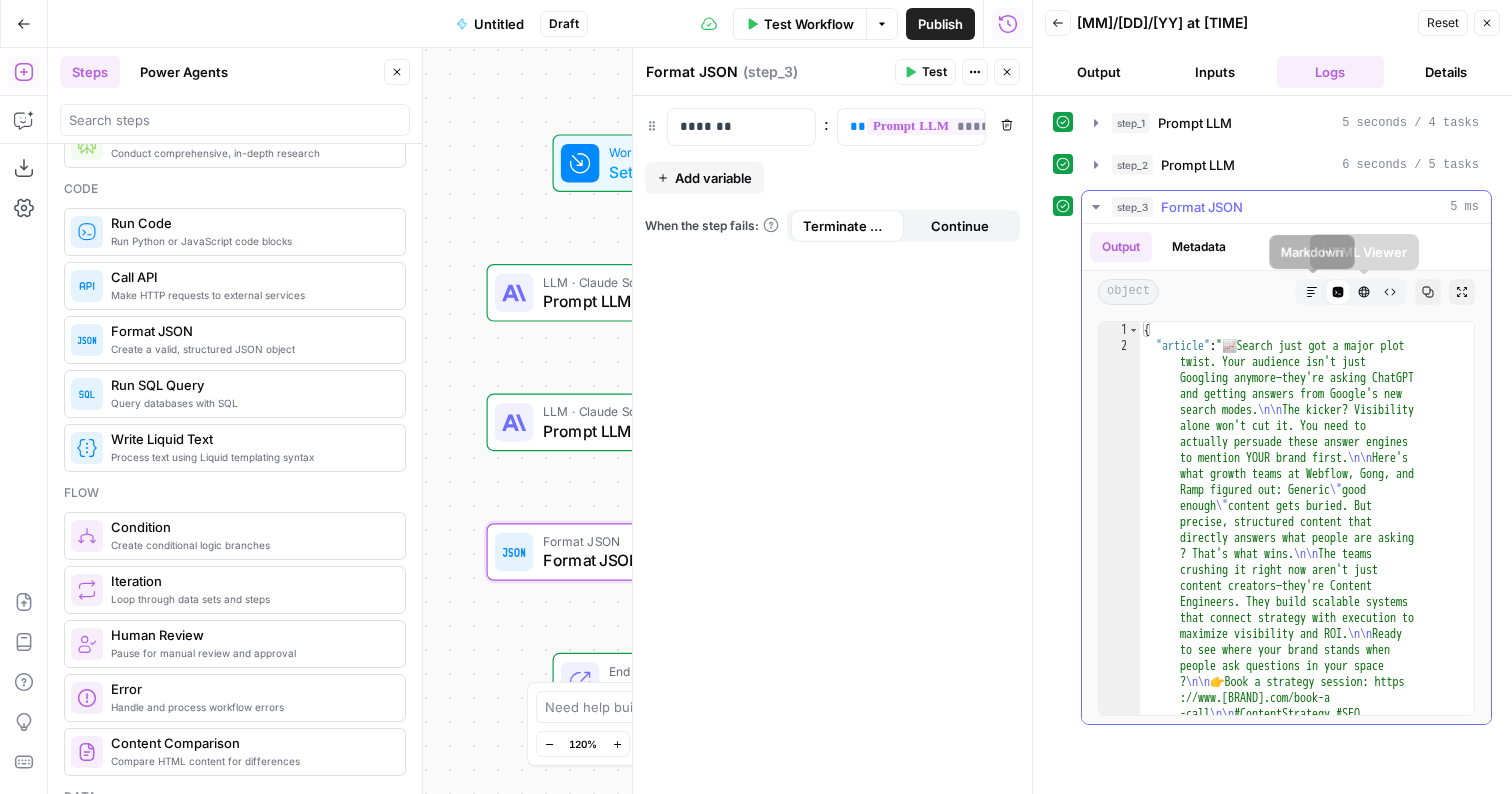 click 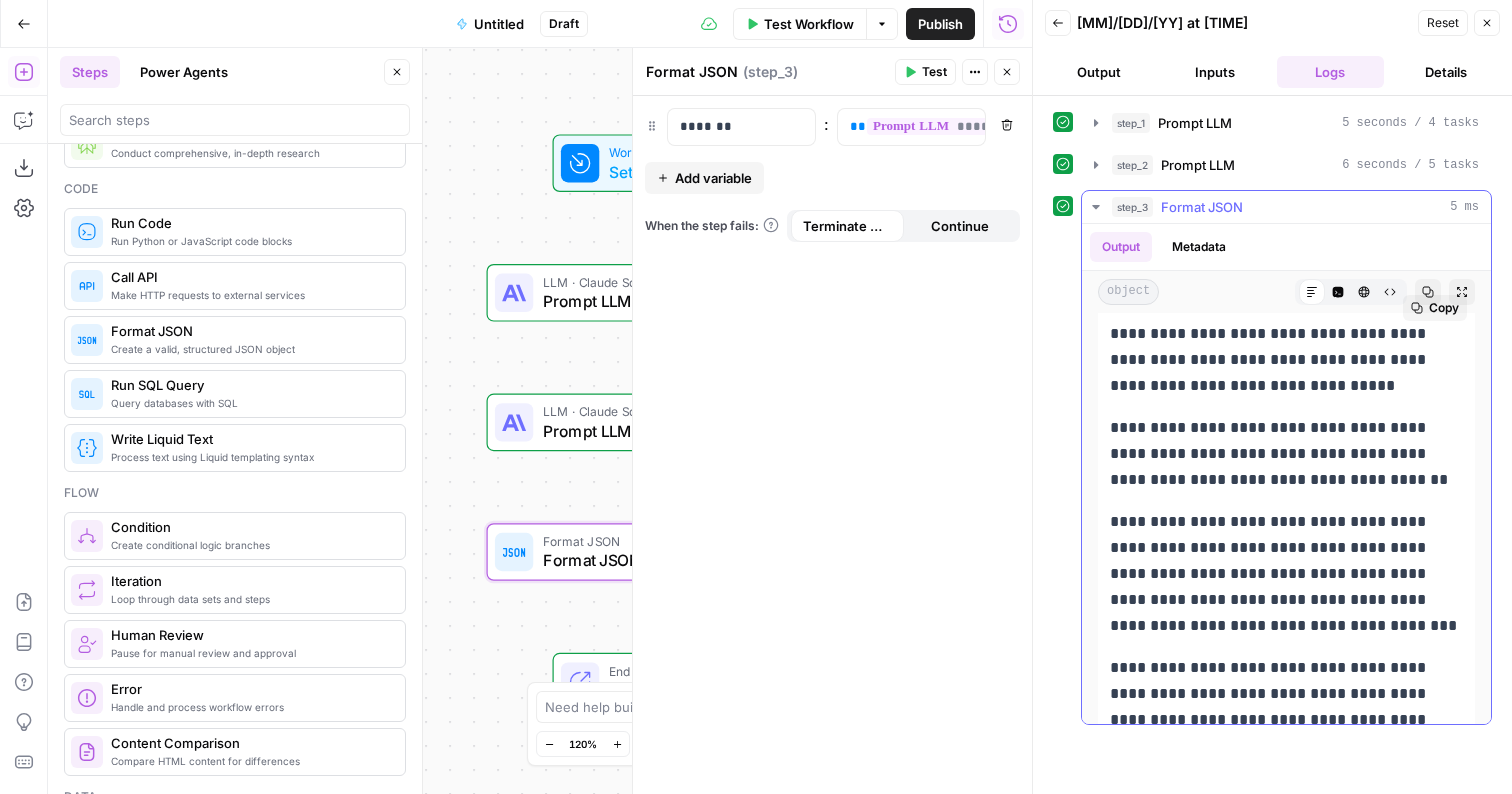 scroll, scrollTop: 359, scrollLeft: 0, axis: vertical 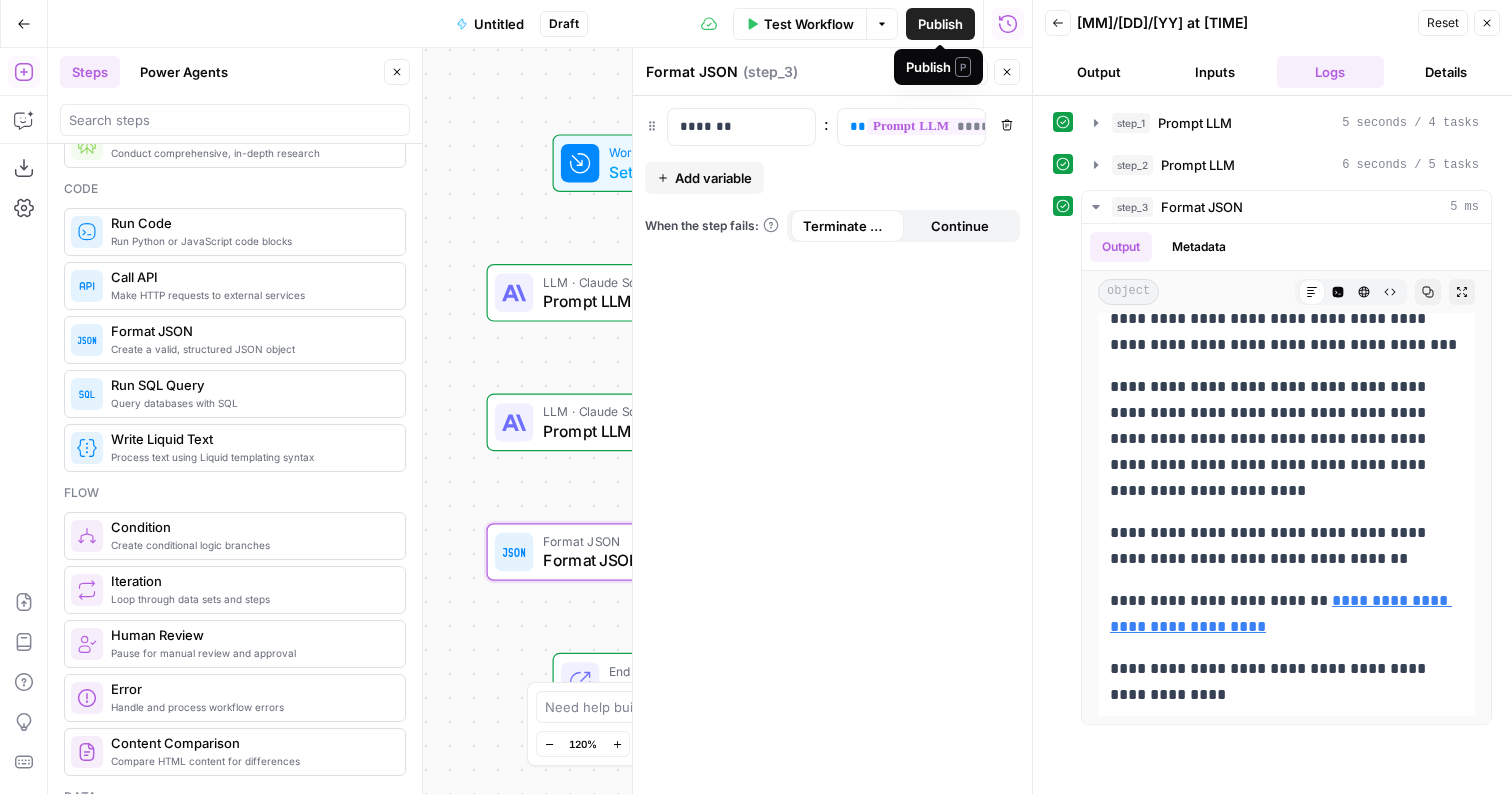 click on "Publish" at bounding box center (940, 24) 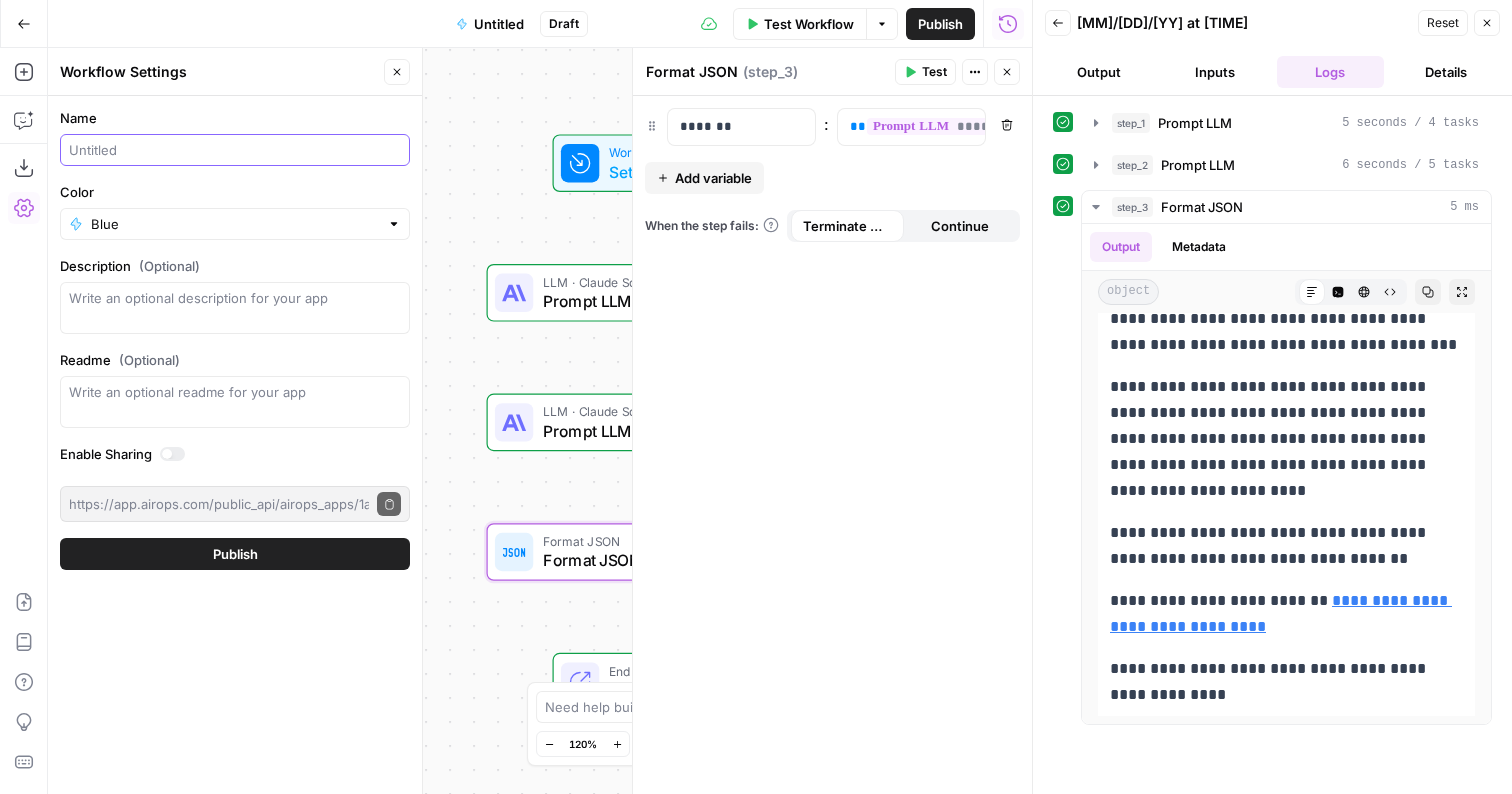 click on "Name" at bounding box center (235, 150) 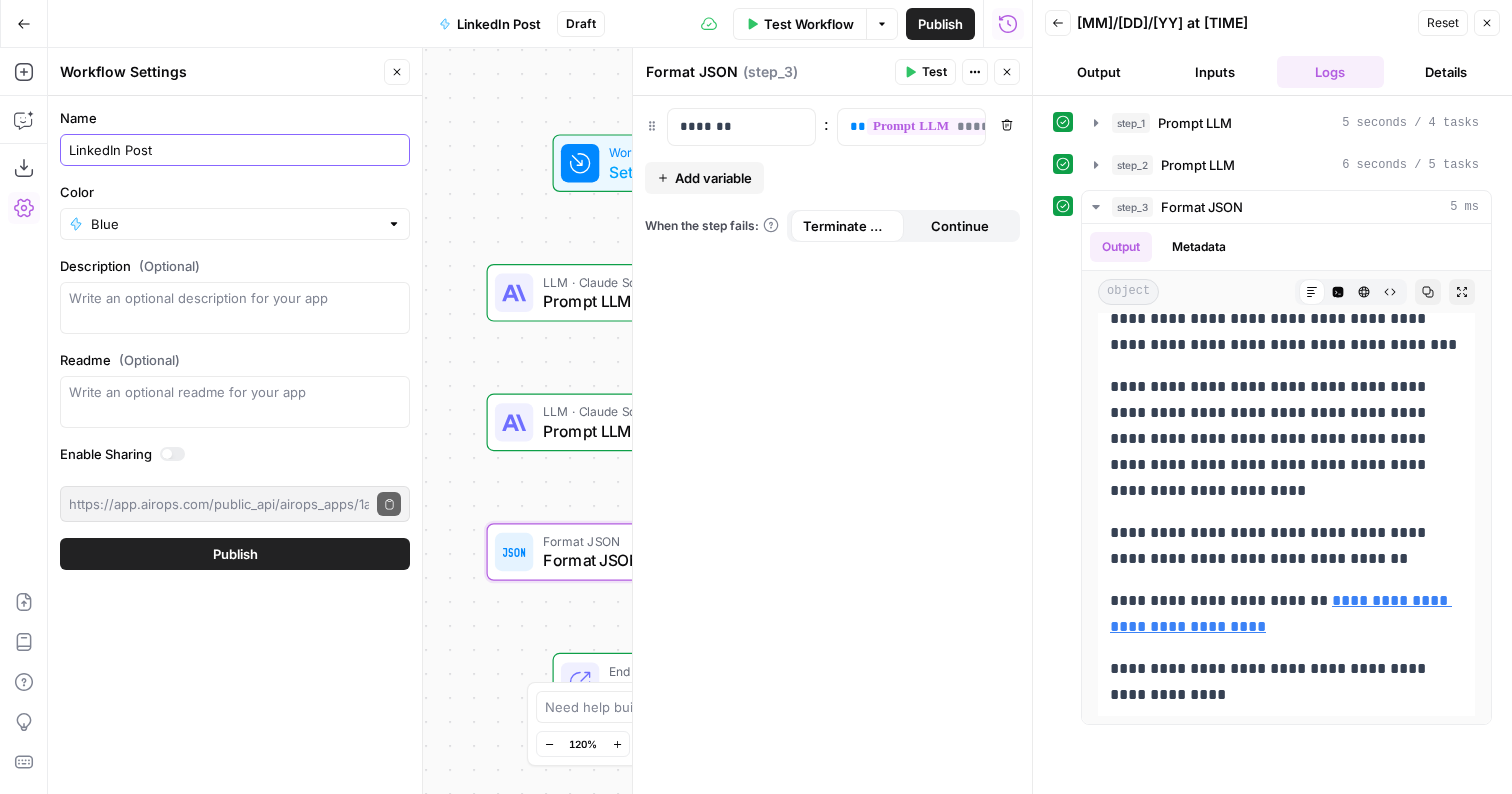 type on "LinkedIn Post" 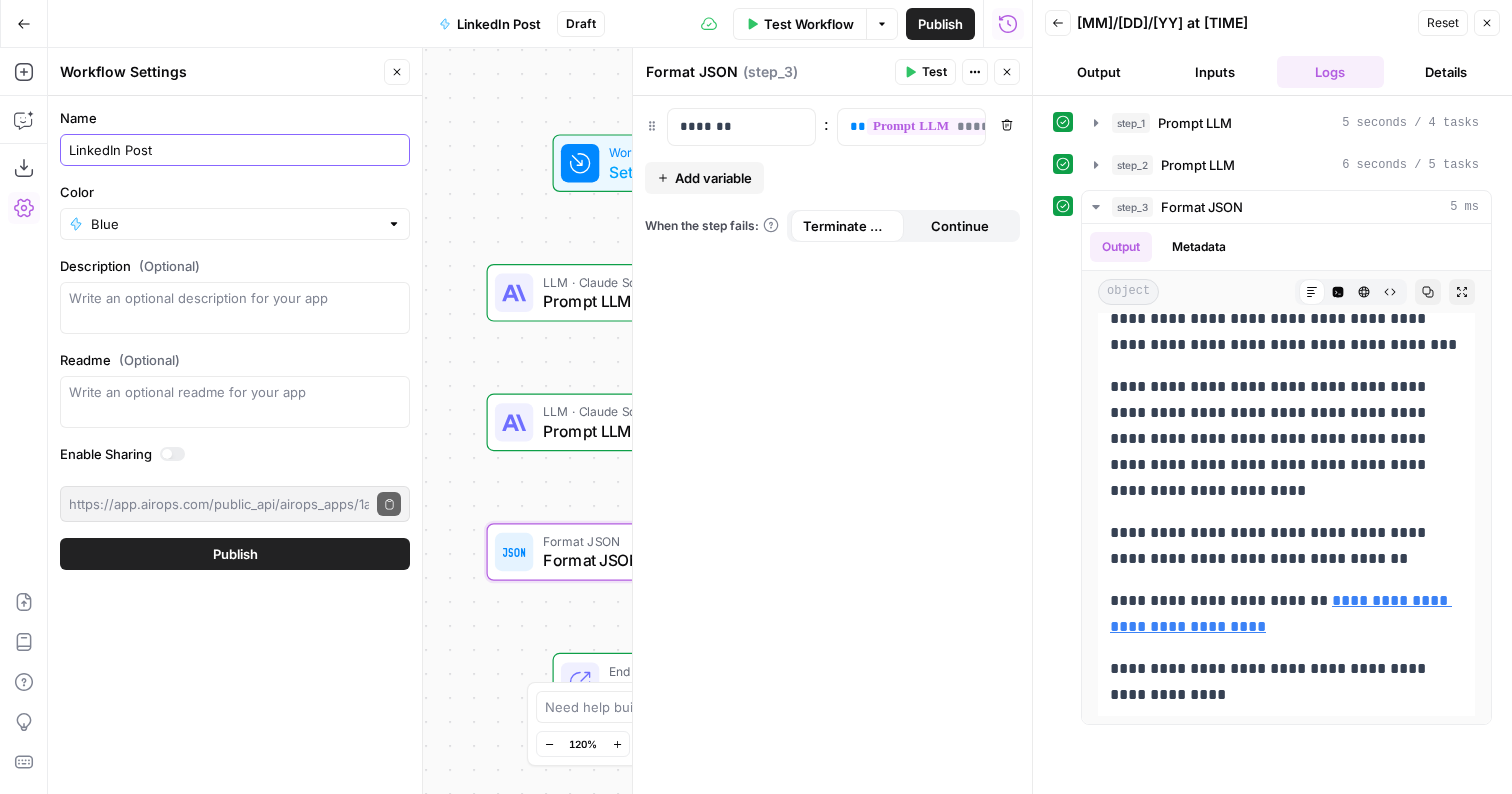 click on "Publish" at bounding box center [235, 554] 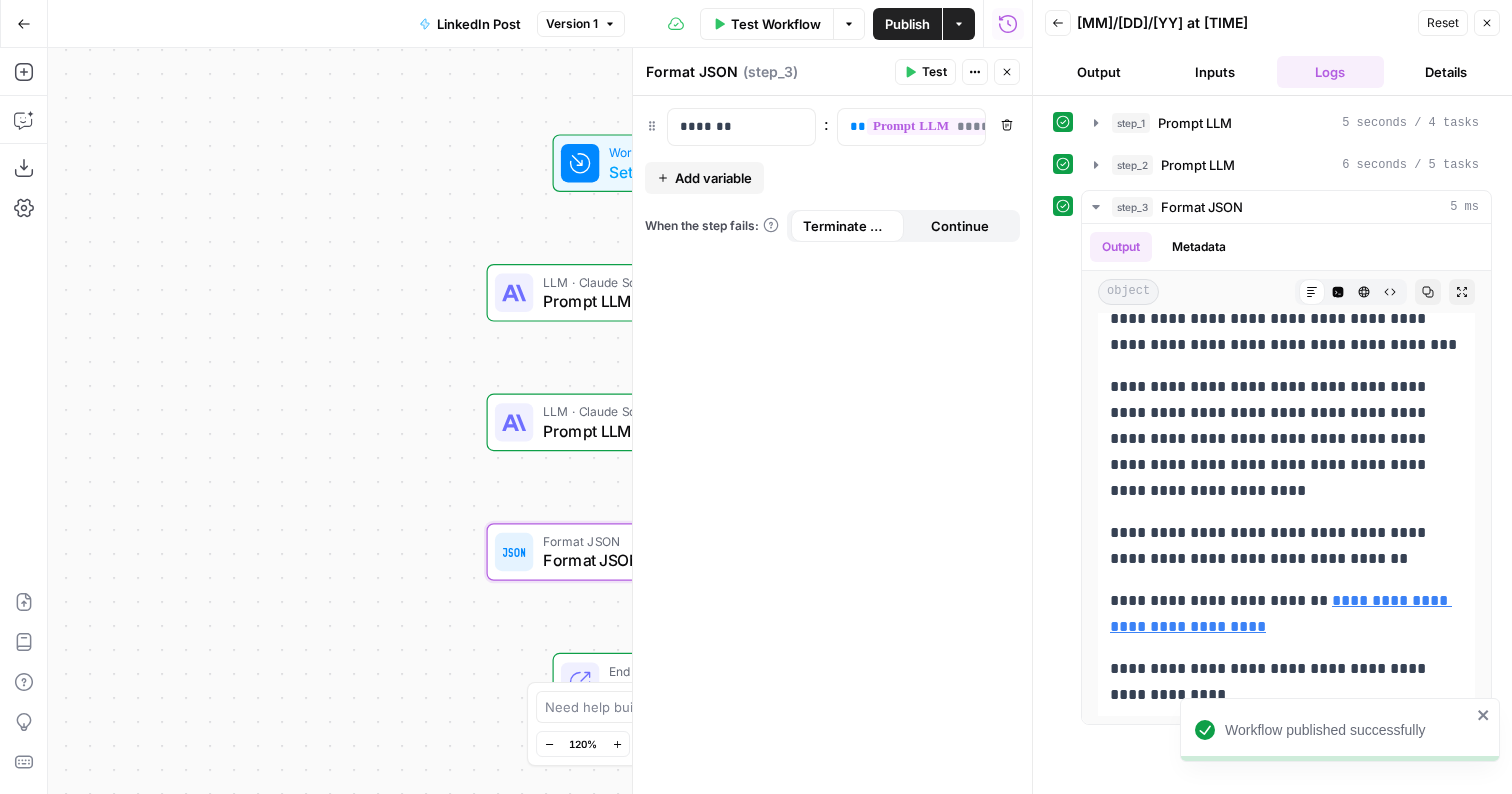 click on "Actions" at bounding box center [959, 24] 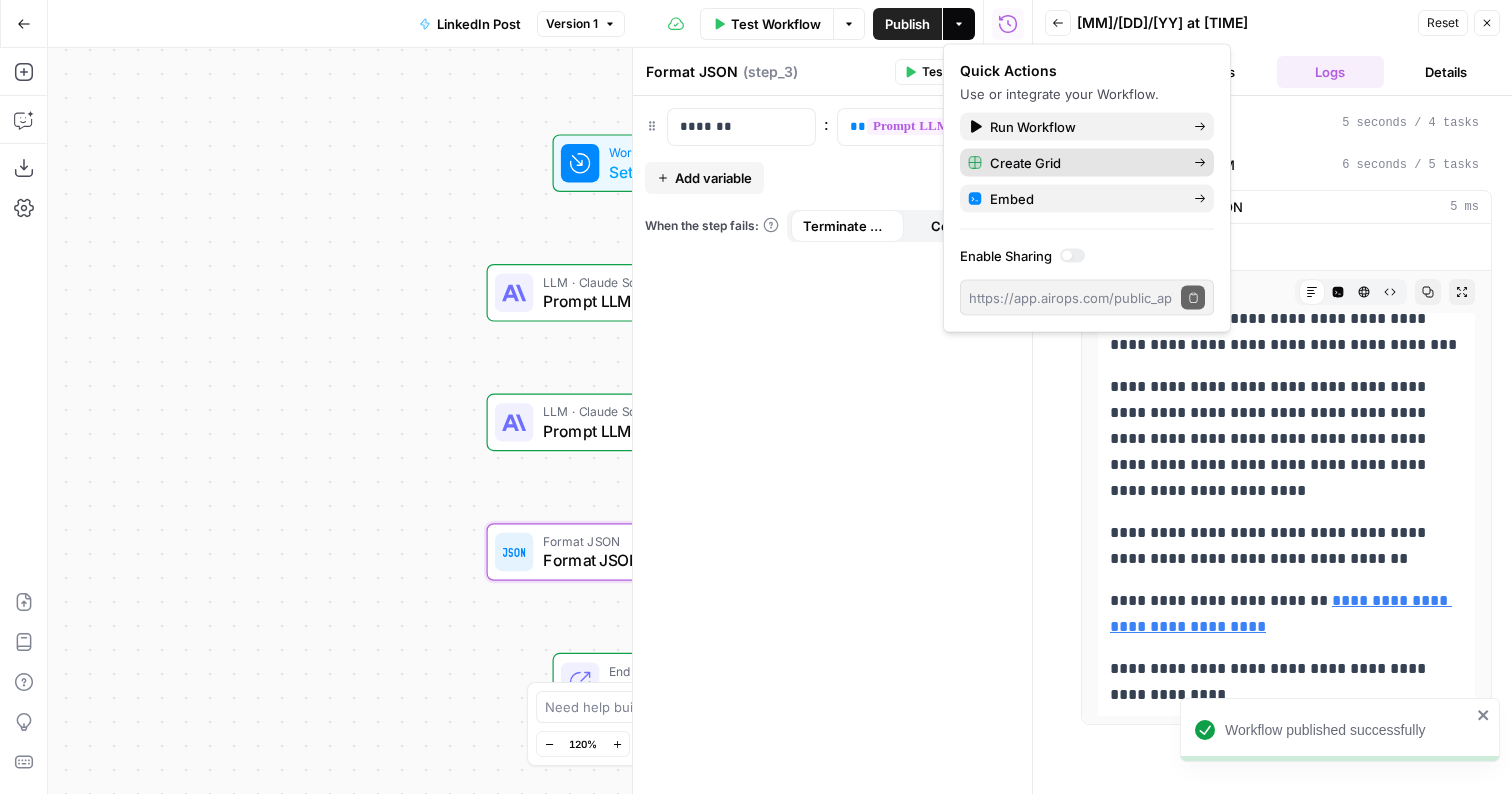 click on "Create Grid" at bounding box center (1084, 163) 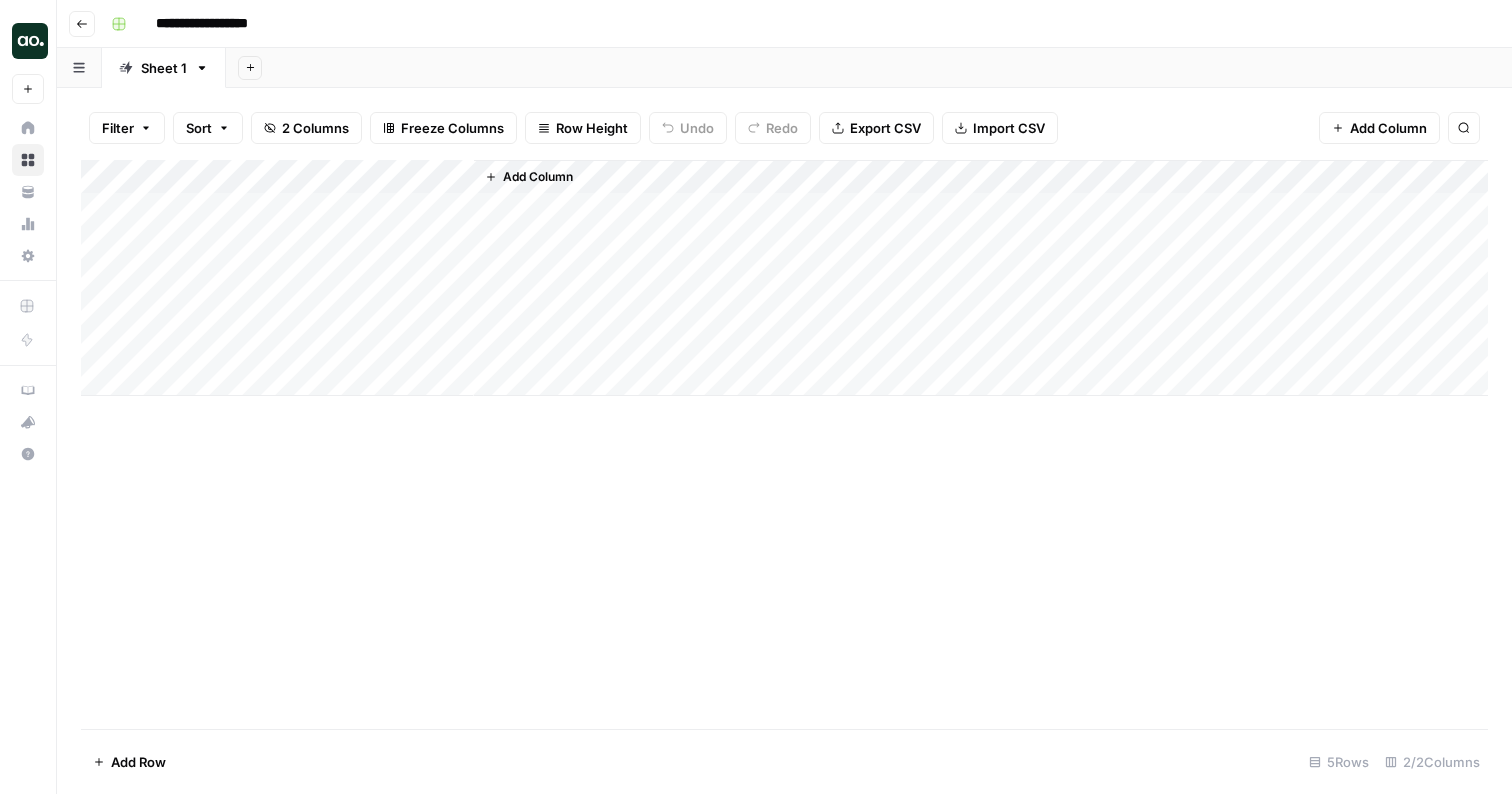 click on "Add Column" at bounding box center (784, 278) 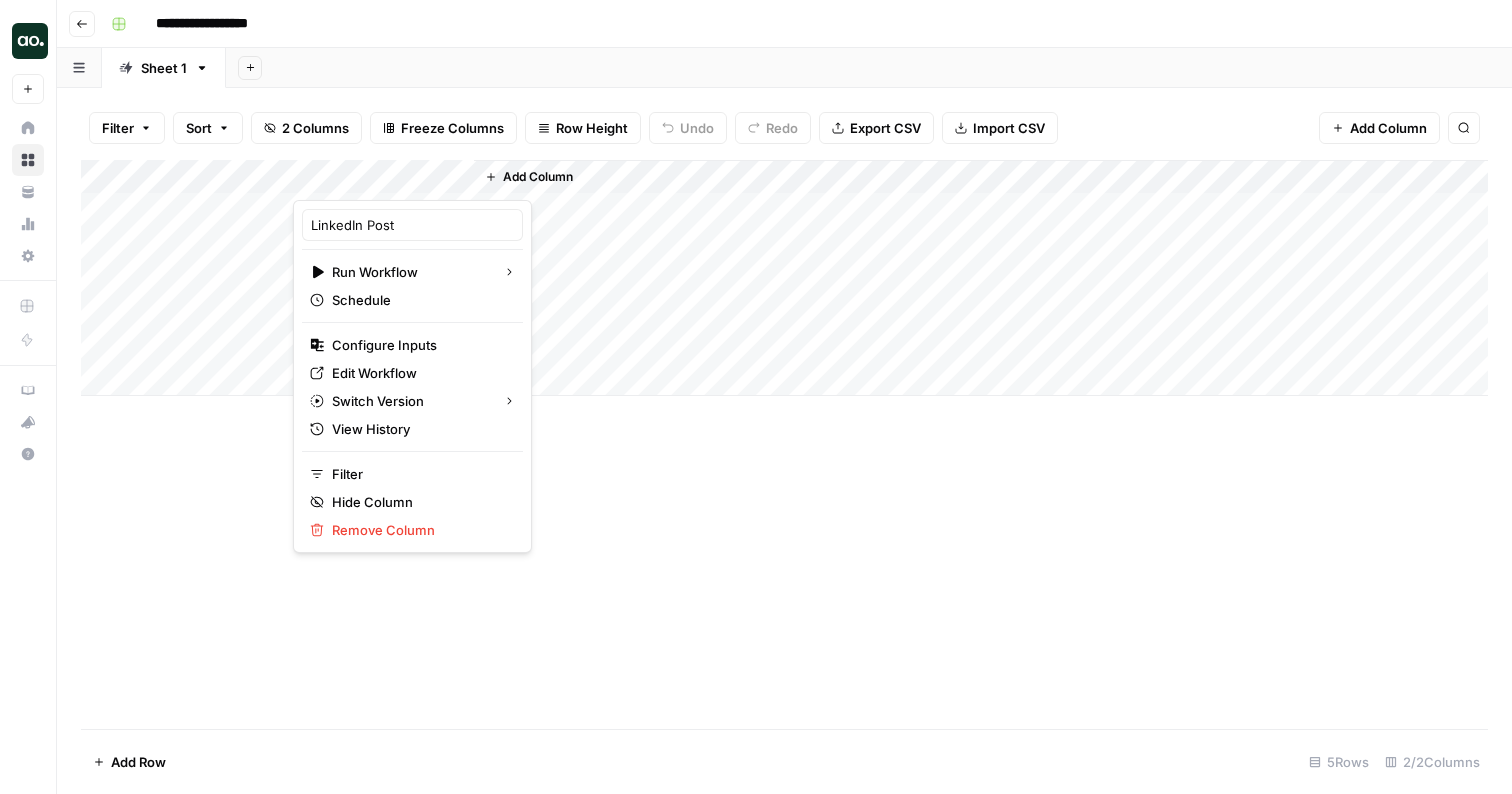 click on "Filter Sort 2 Columns Freeze Columns Row Height Undo Redo Export CSV Import CSV Add Column Search" at bounding box center [784, 128] 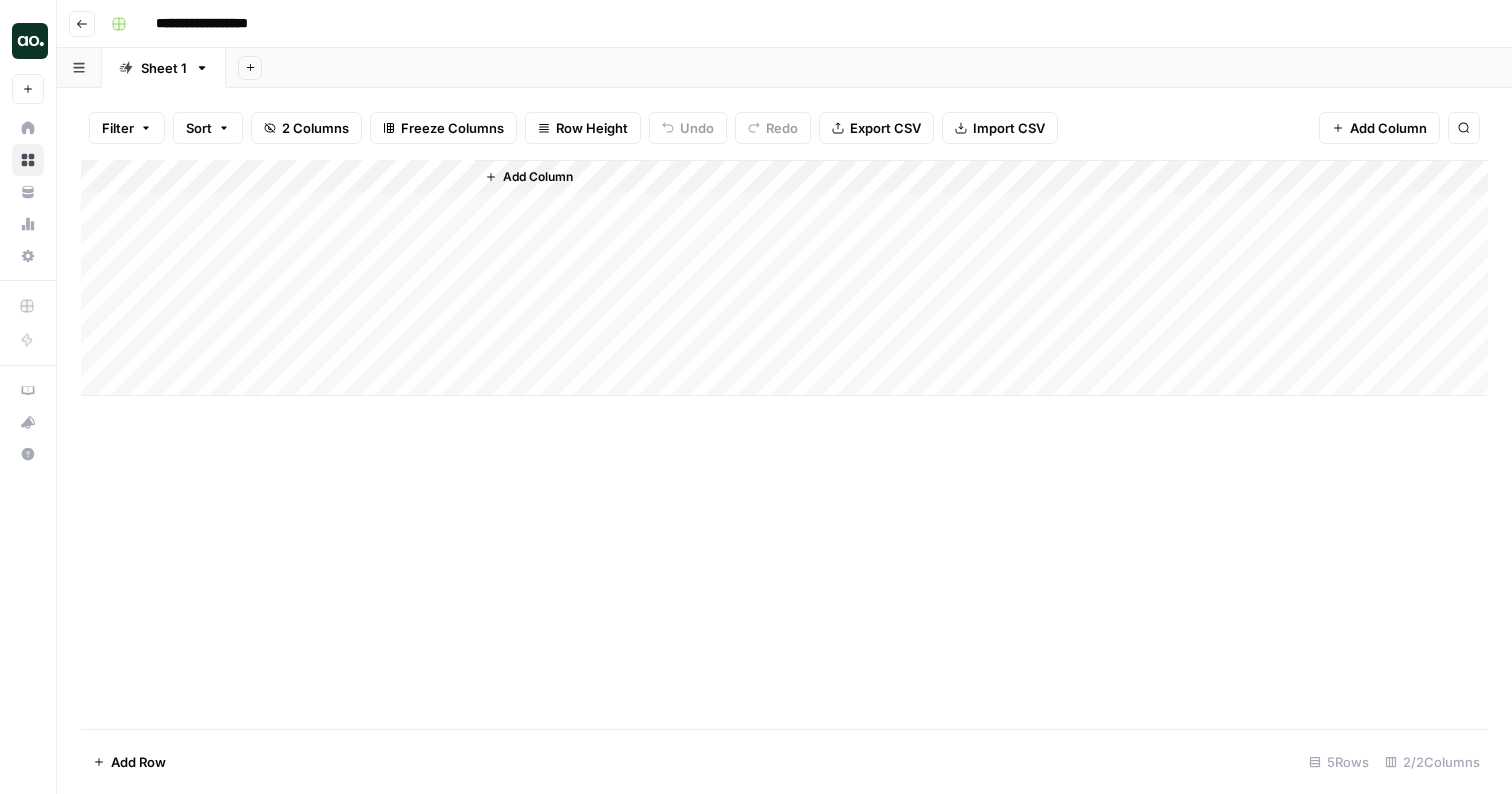 click on "Add Column" at bounding box center [784, 278] 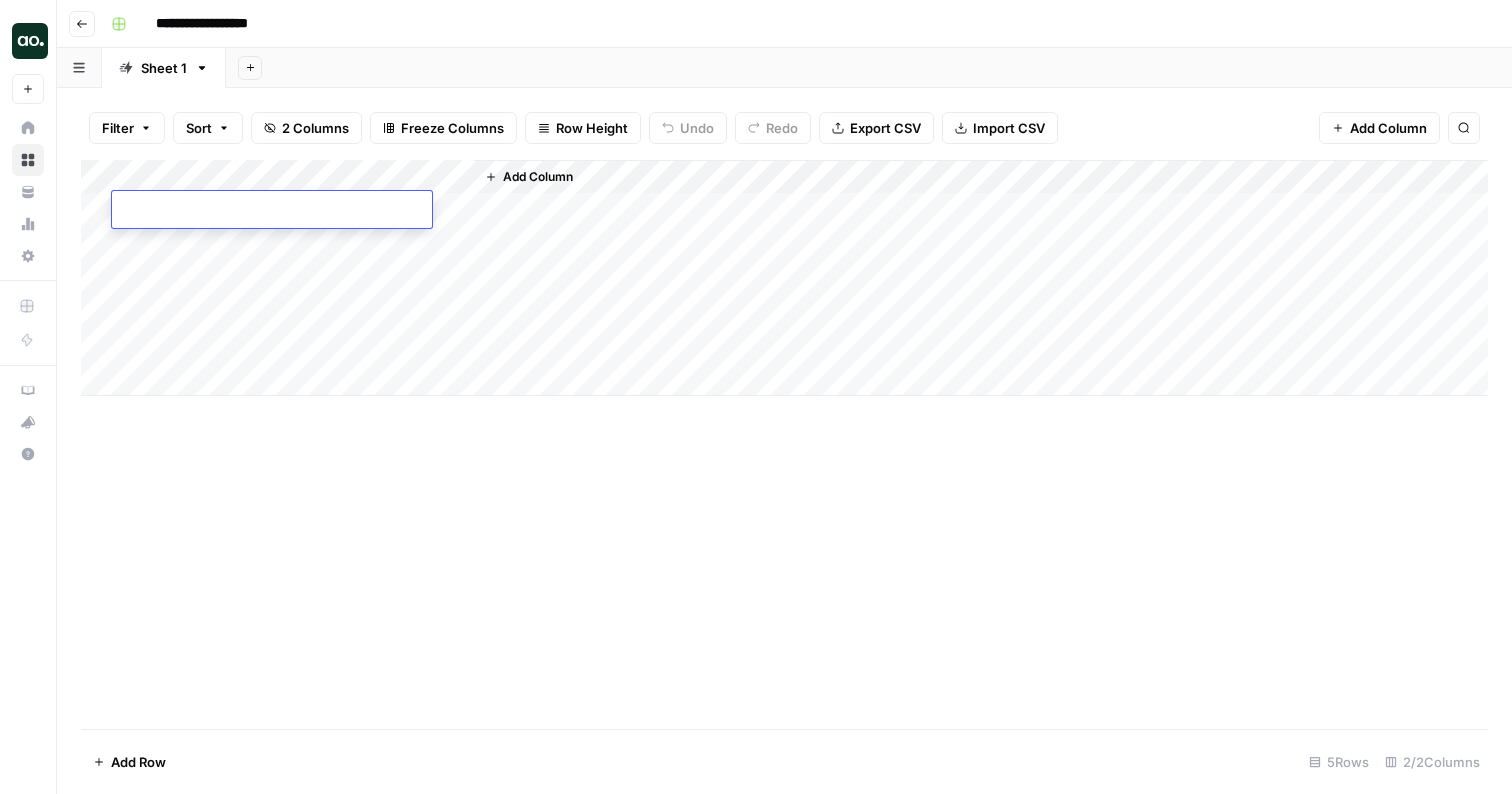 type on "**********" 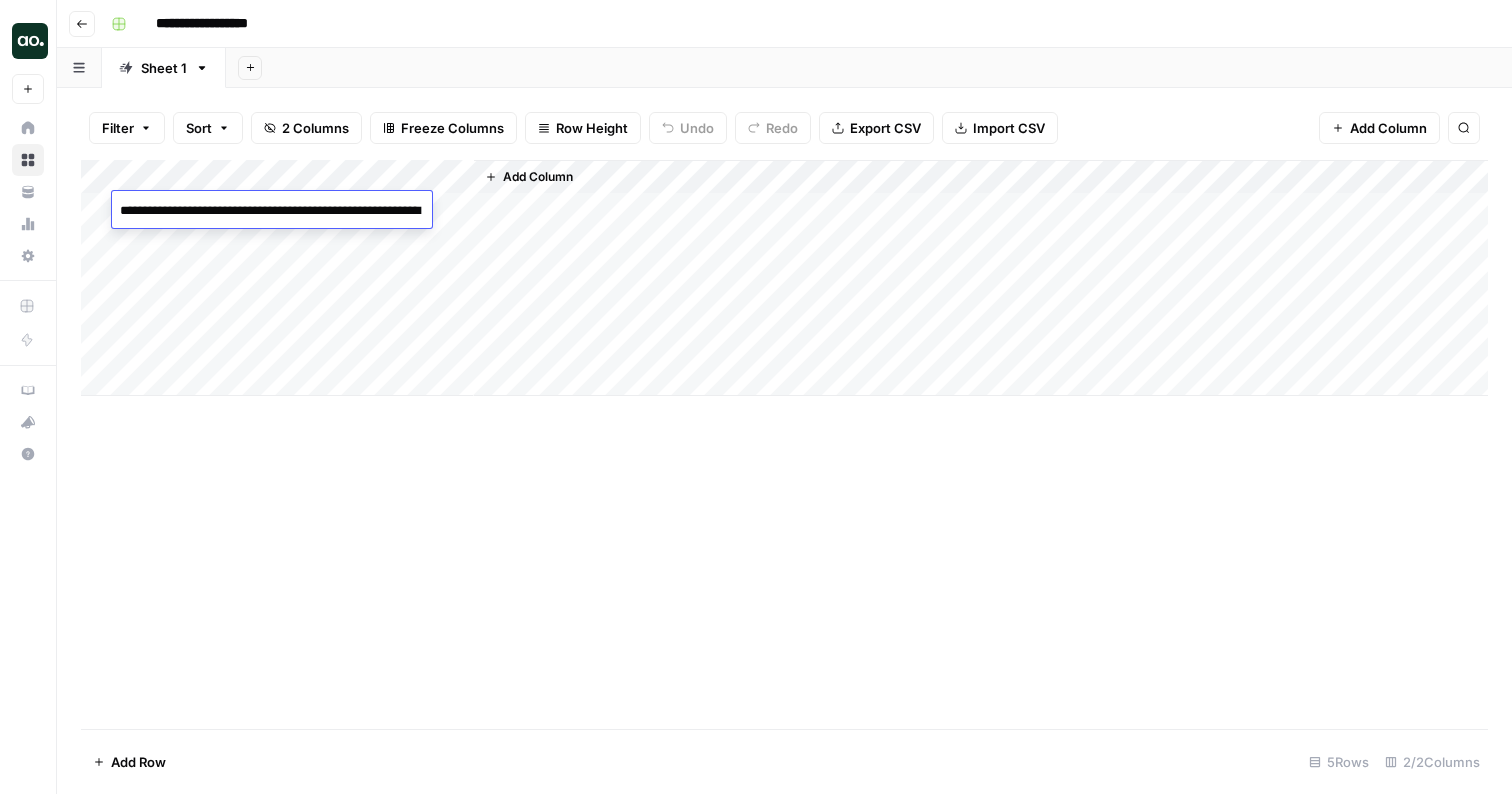 scroll, scrollTop: 714, scrollLeft: 0, axis: vertical 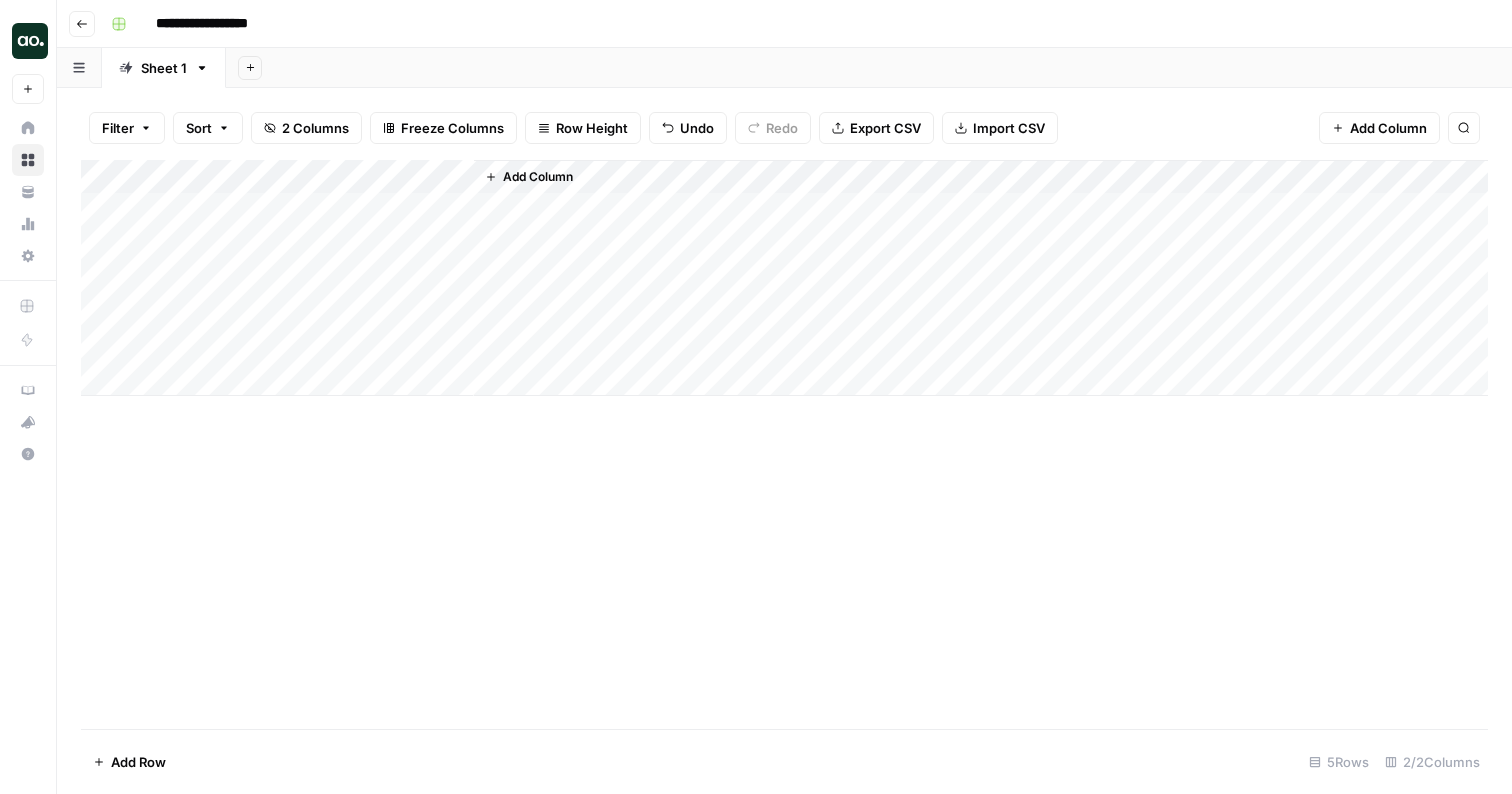 click on "Add Column" at bounding box center [784, 278] 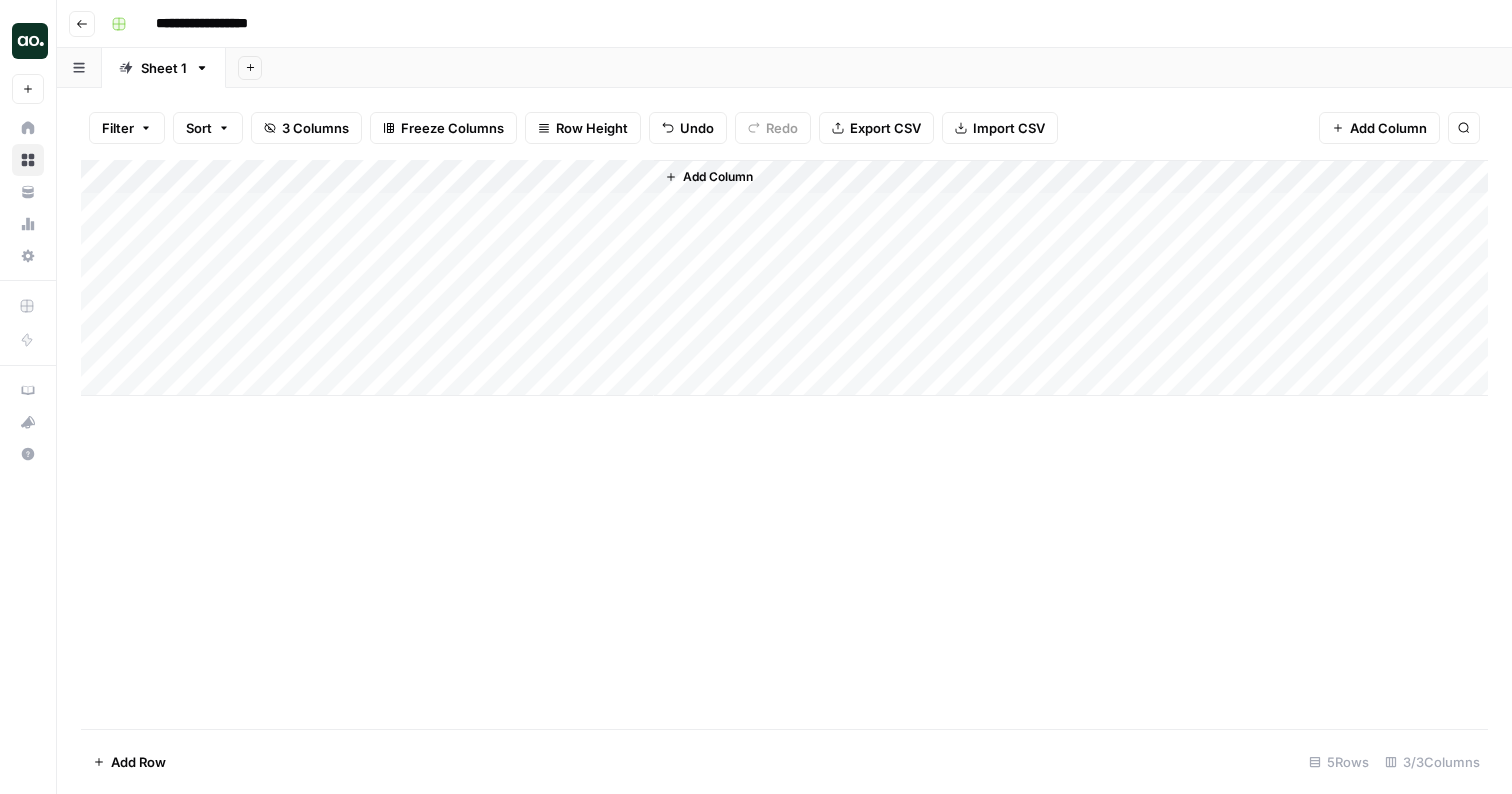 click on "Add Column" at bounding box center (784, 278) 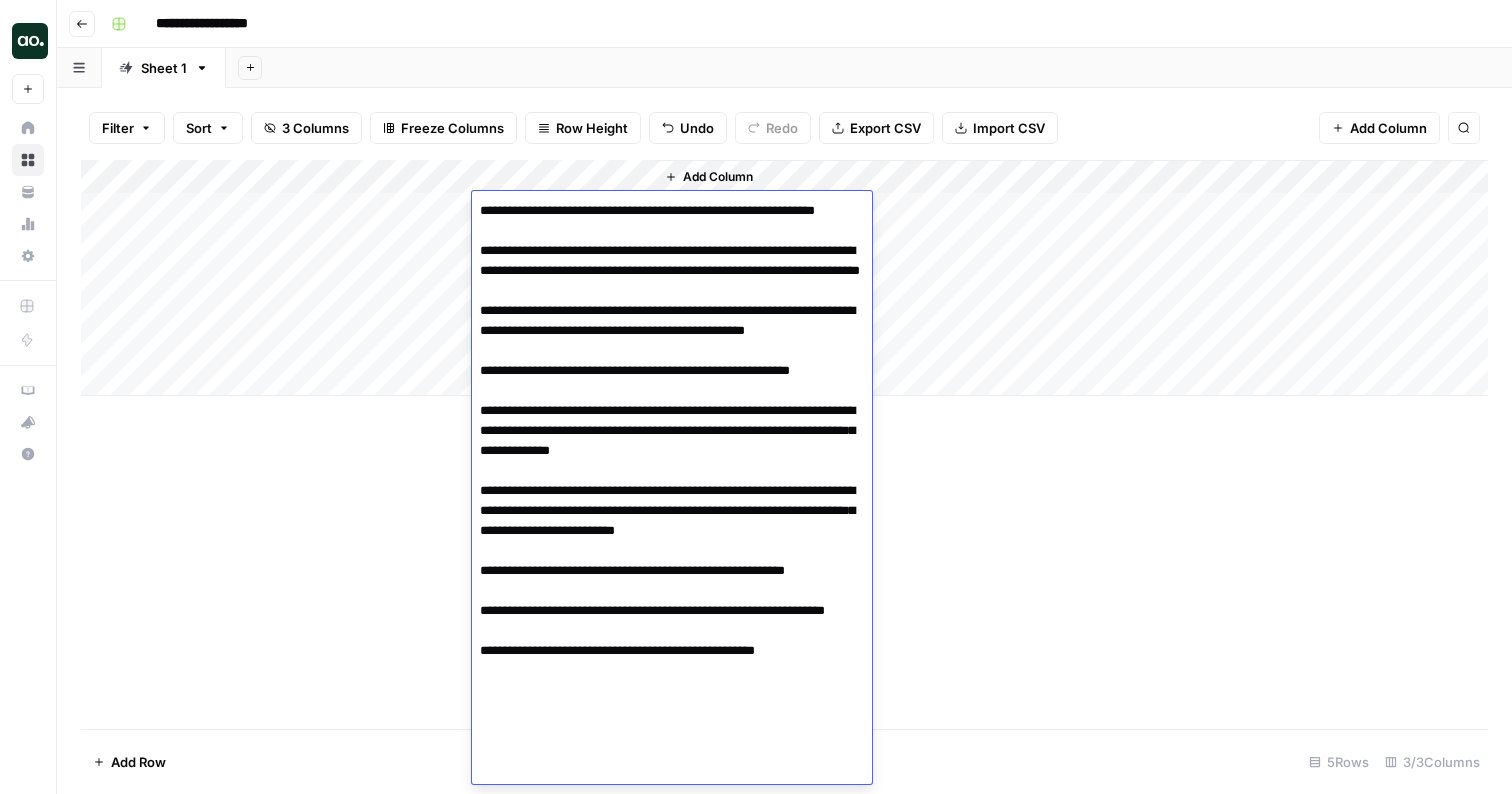 scroll, scrollTop: 1, scrollLeft: 0, axis: vertical 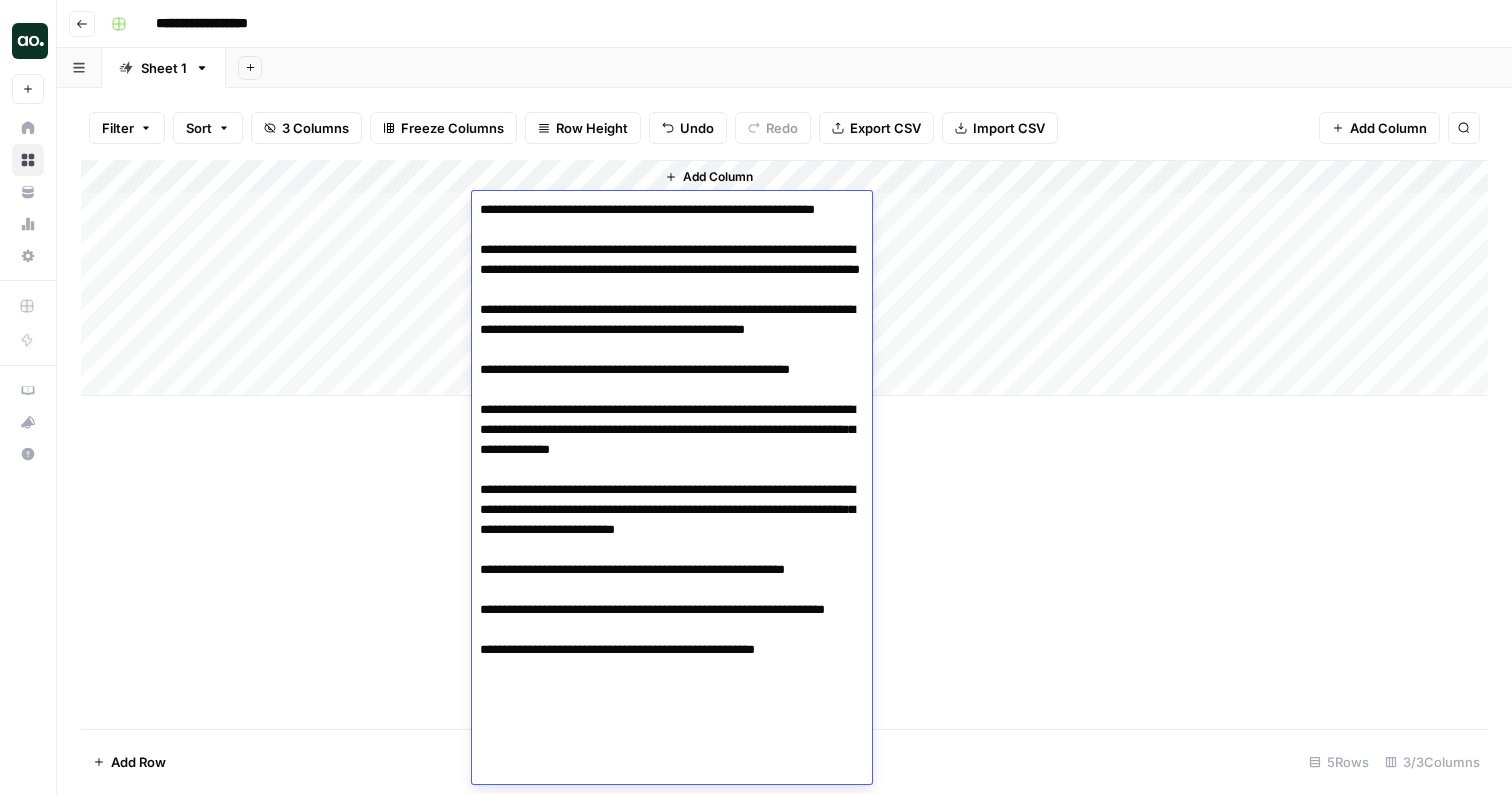click on "Add Column" at bounding box center [784, 278] 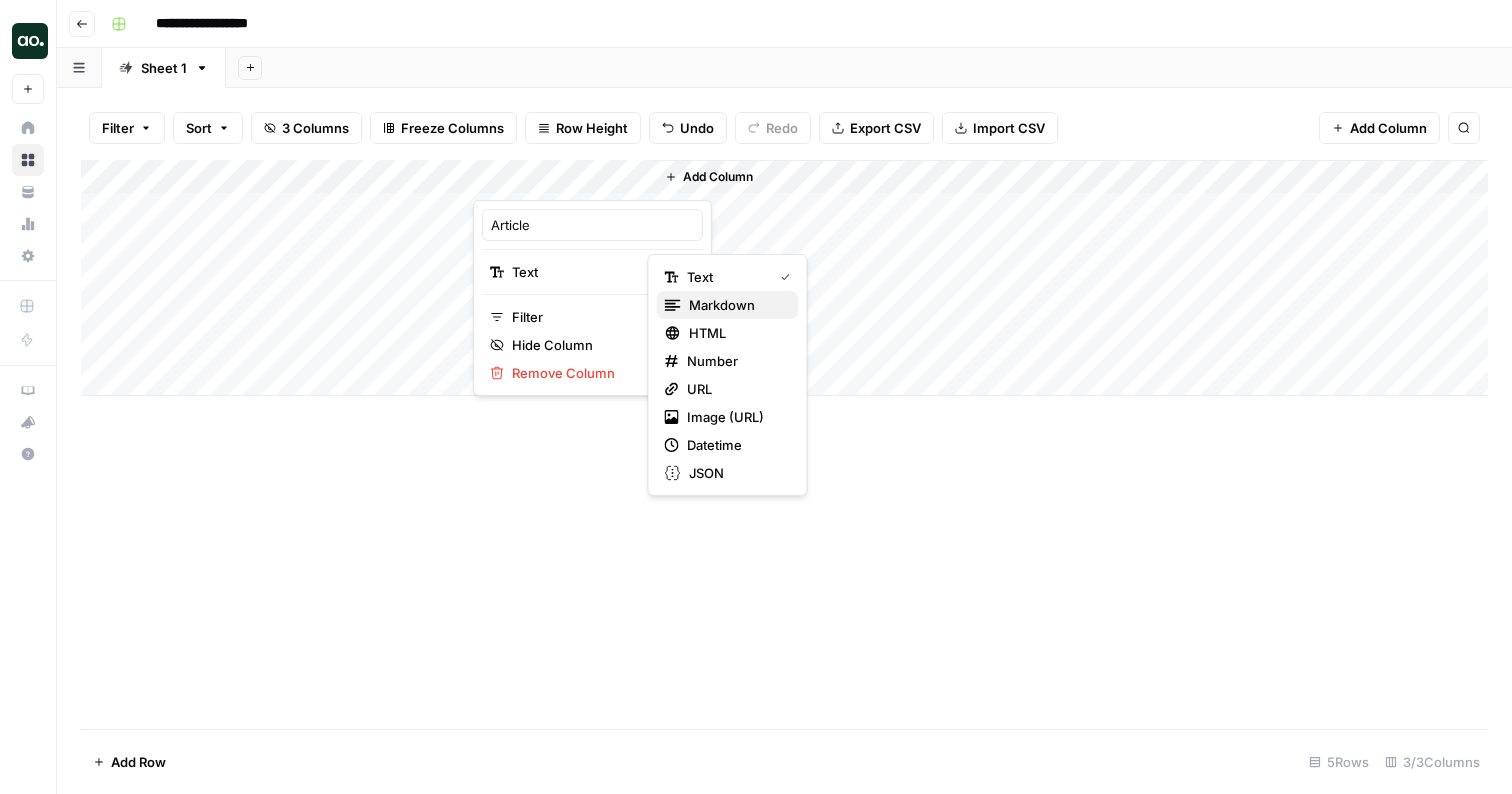 click on "Markdown" at bounding box center (736, 305) 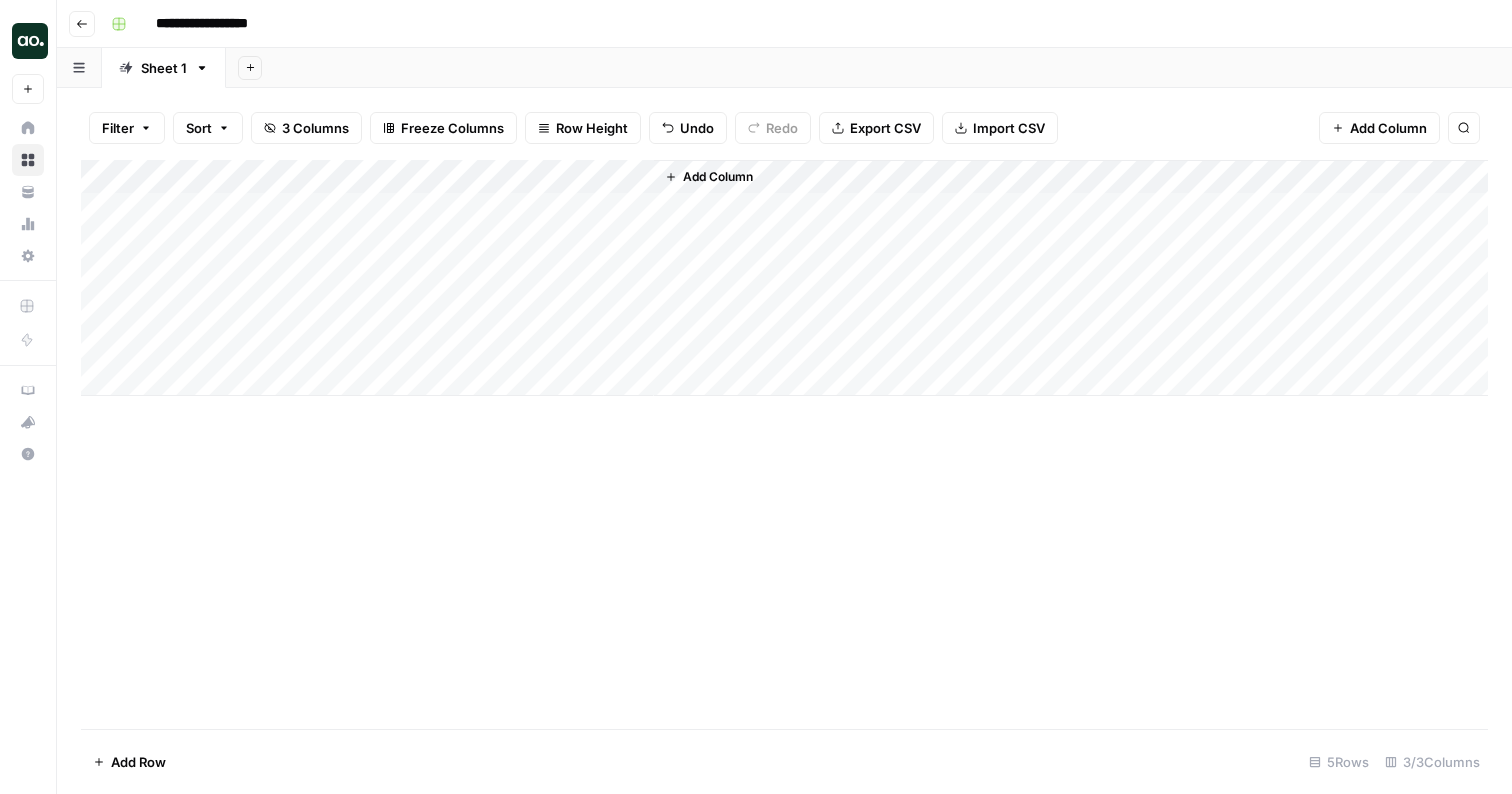 click on "Add Column" at bounding box center [784, 278] 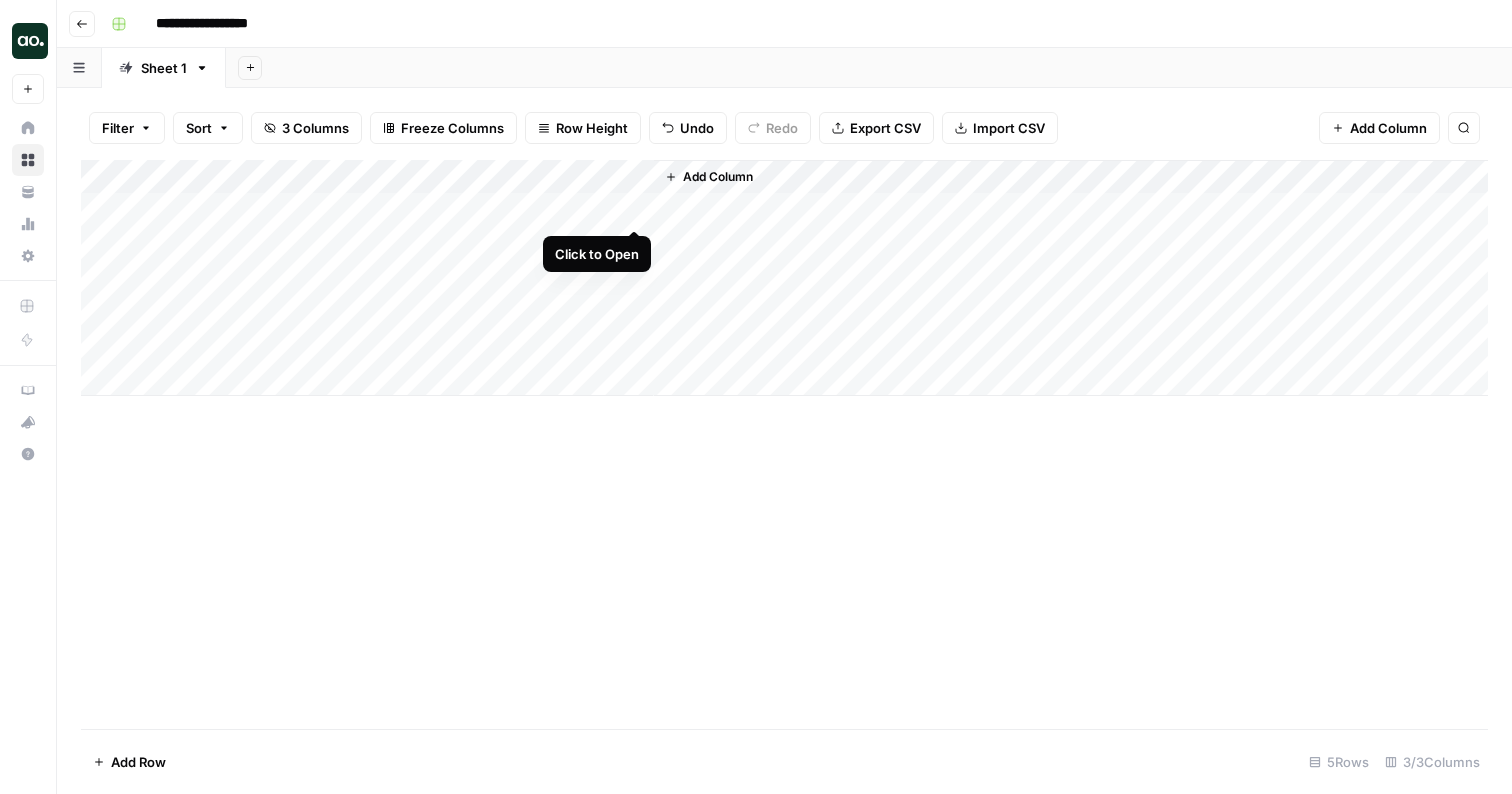 click on "Add Column" at bounding box center (784, 278) 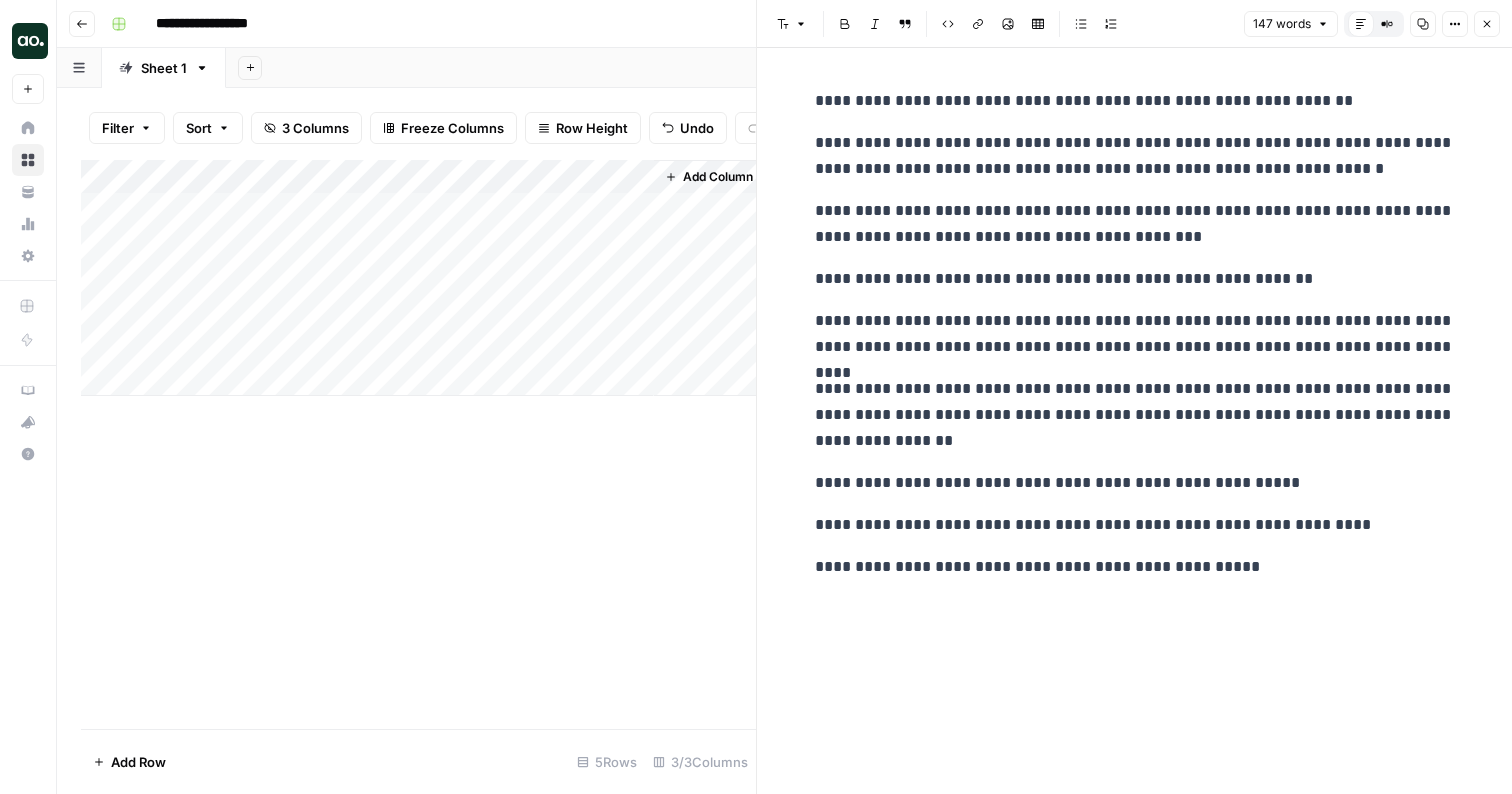 click on "**********" at bounding box center [797, 24] 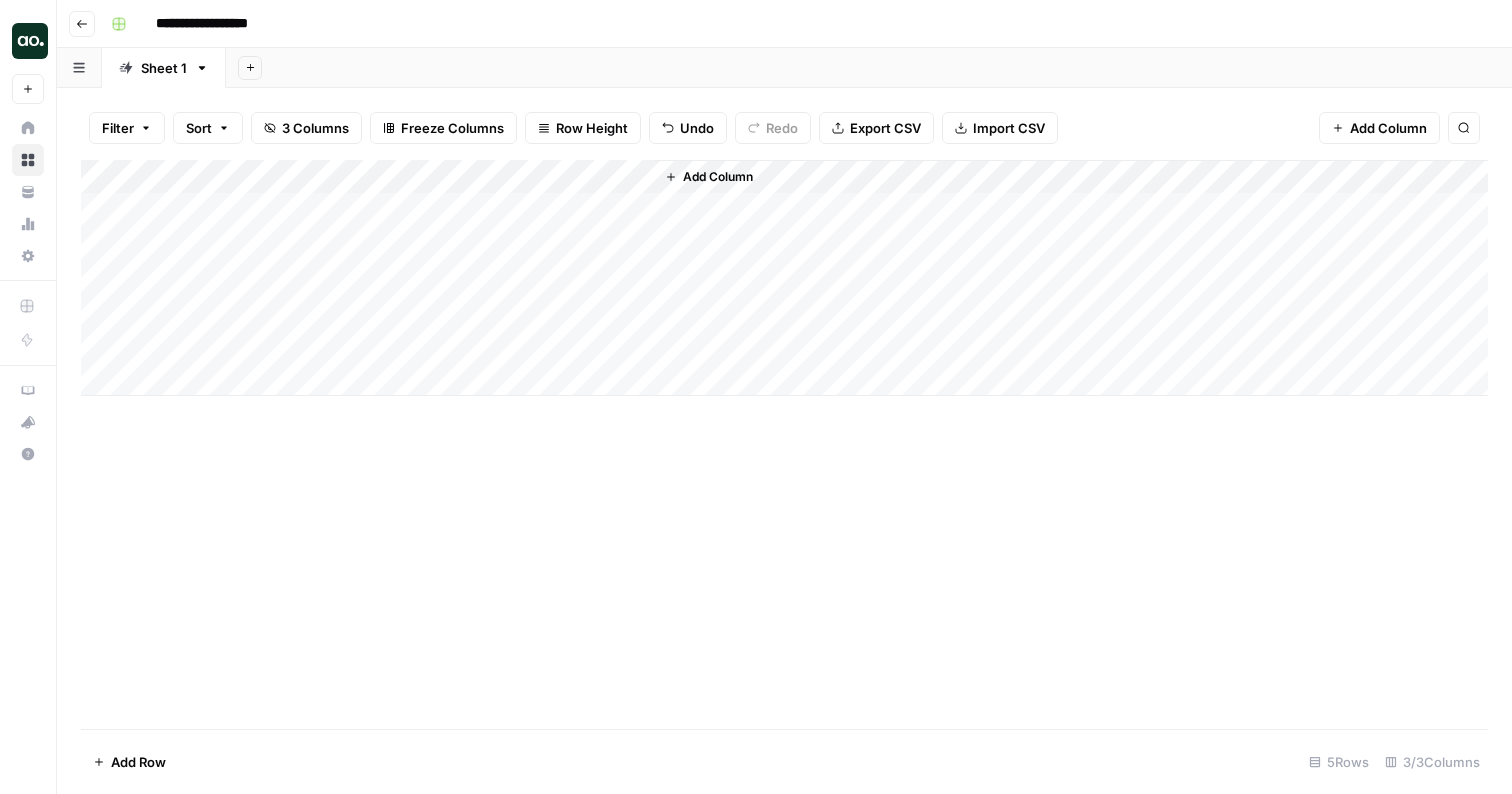 click on "Add Column" at bounding box center [784, 278] 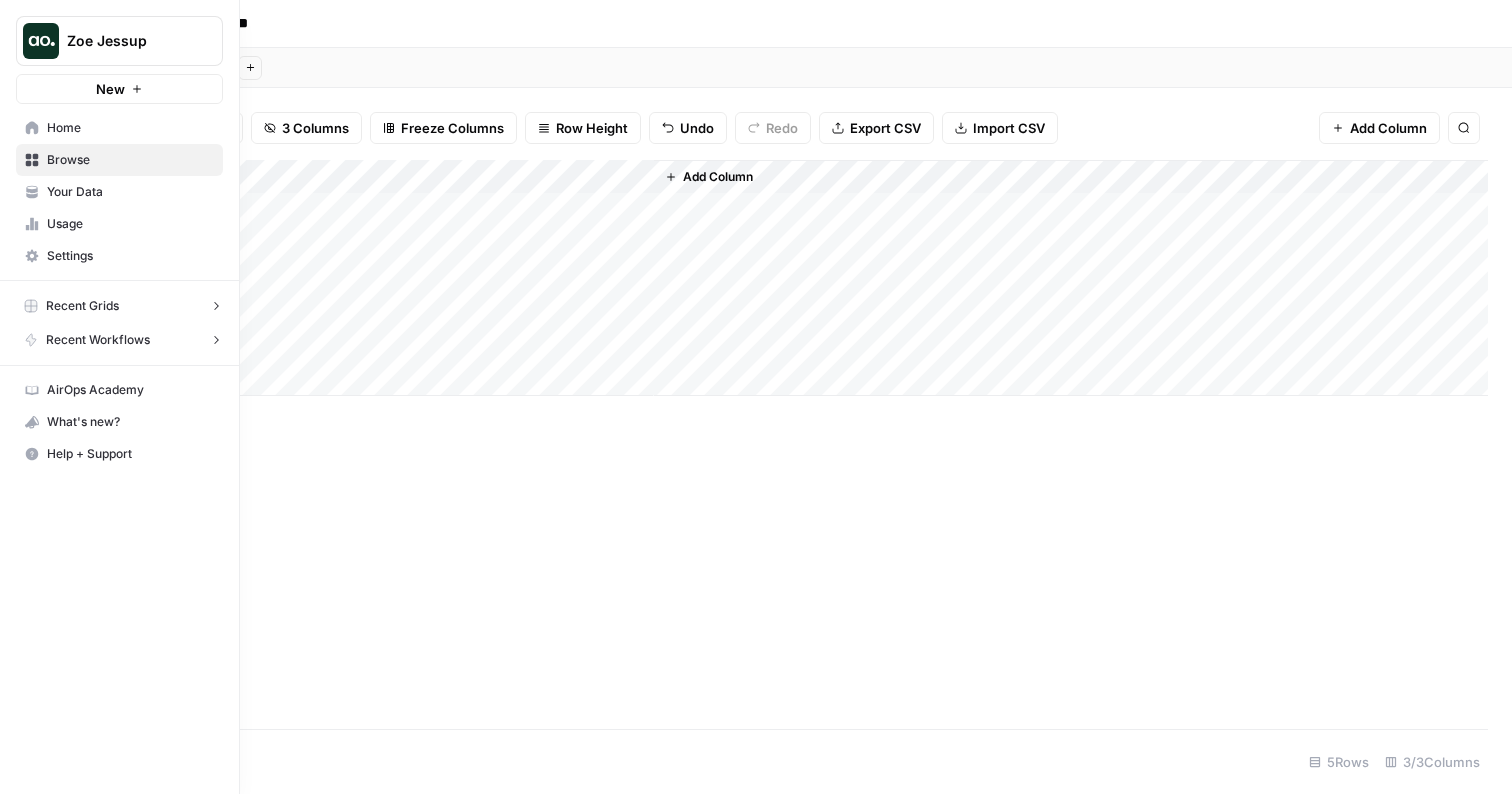 click on "New" at bounding box center (119, 89) 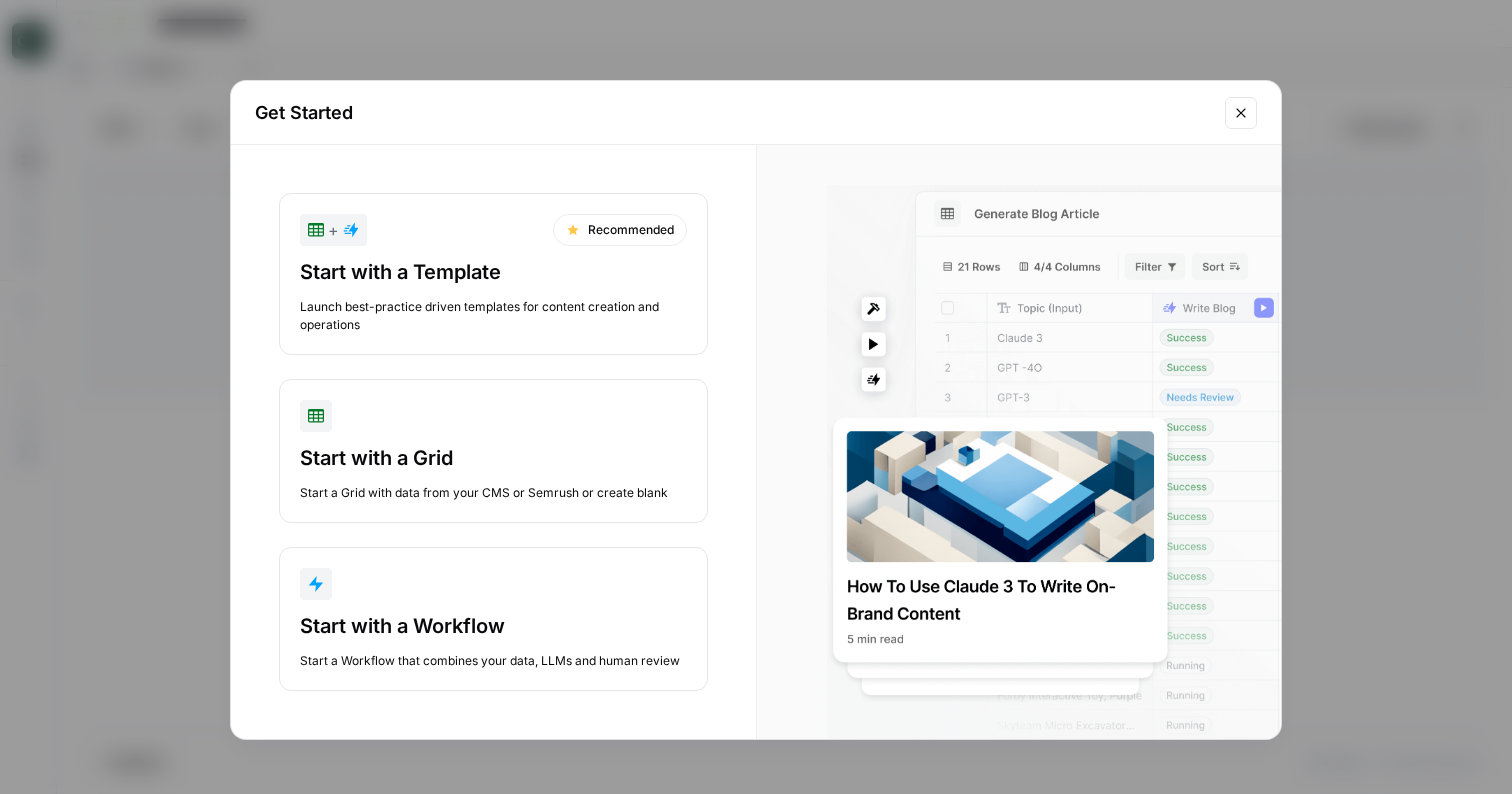 click on "Get Started + Recommended Start with a Template Launch best-practice driven templates for content creation and operations Start with a Grid Start a Grid with data from your CMS or Semrush or create blank Start with a Workflow Start a Workflow that combines your data, LLMs and human review" at bounding box center [756, 397] 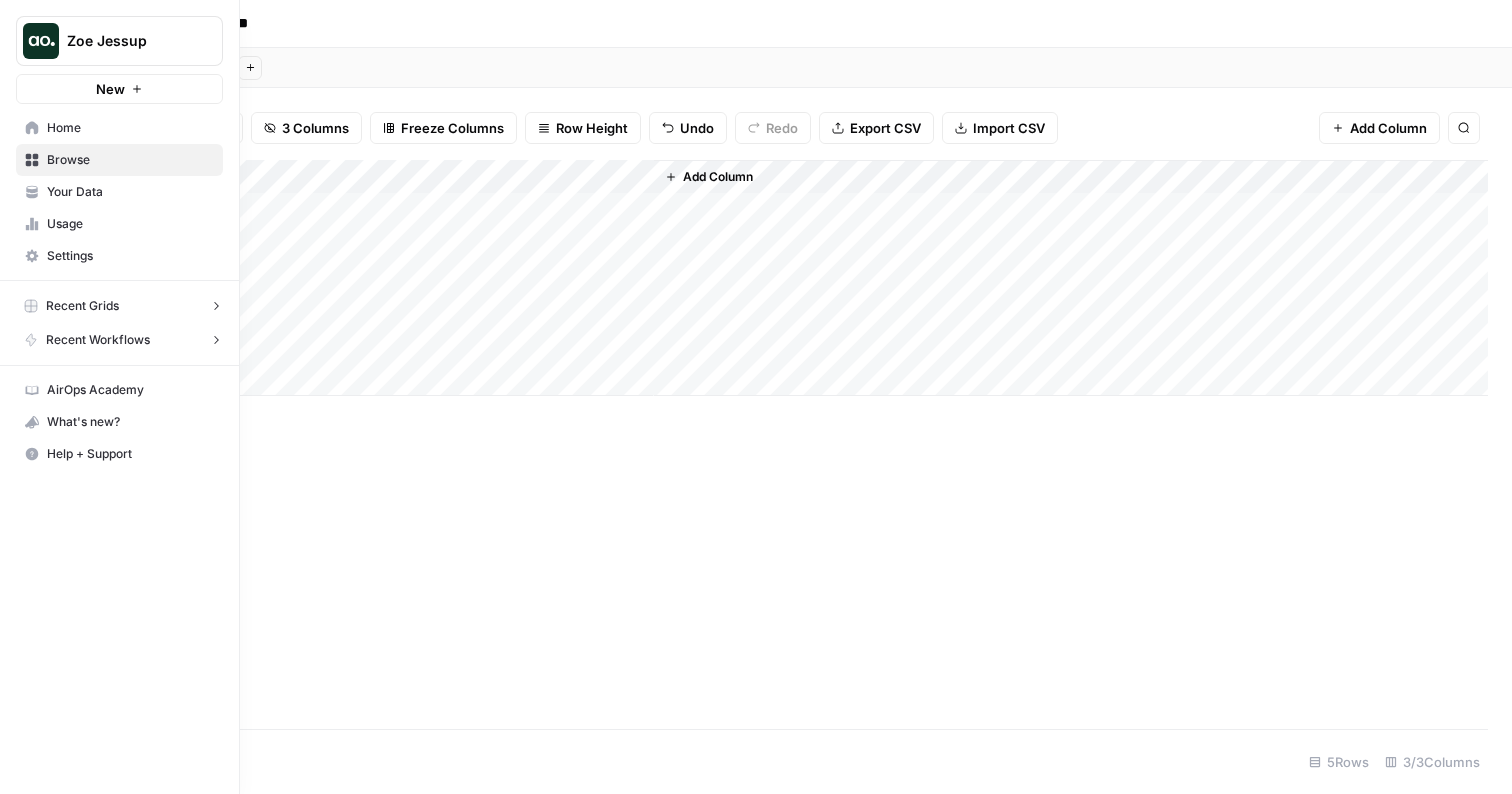 click 